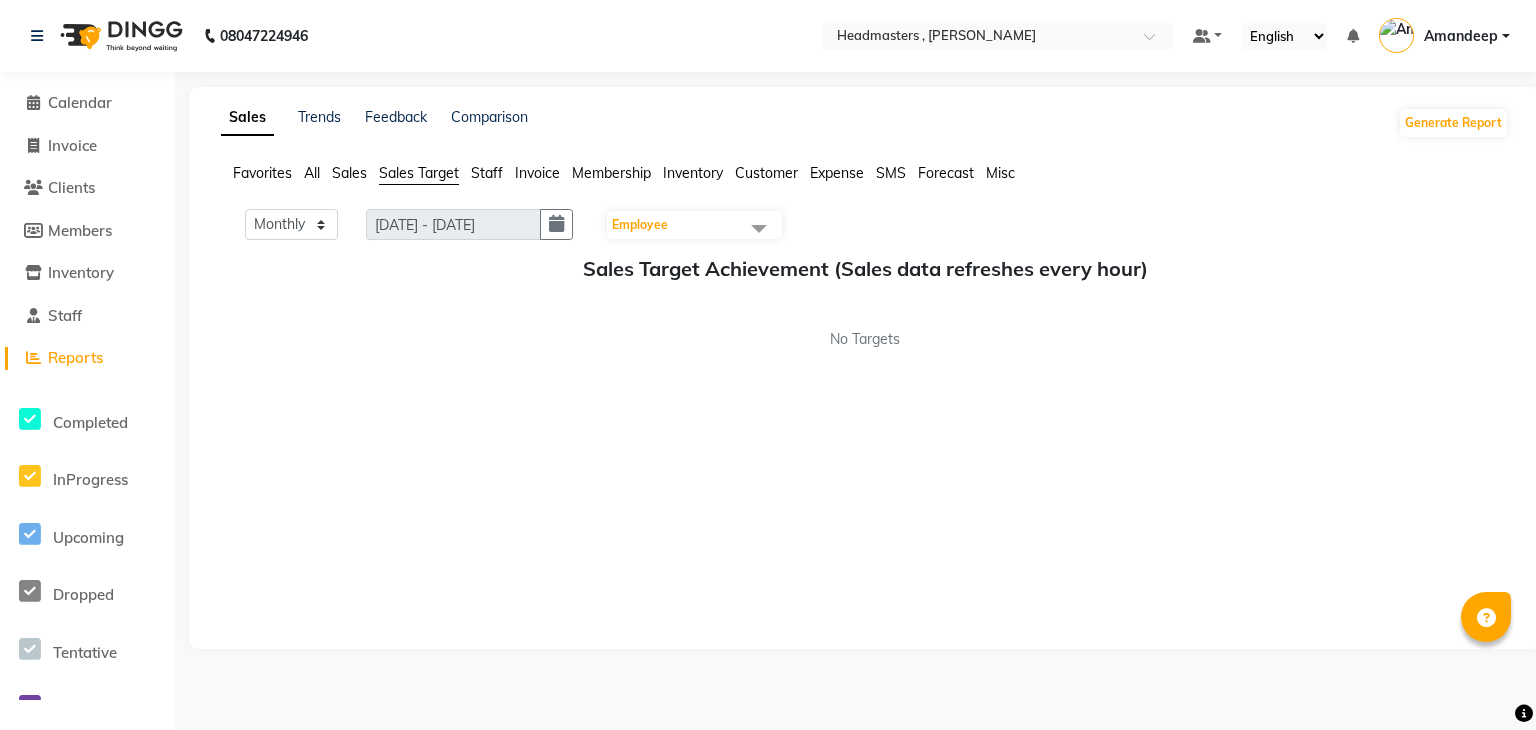 scroll, scrollTop: 0, scrollLeft: 0, axis: both 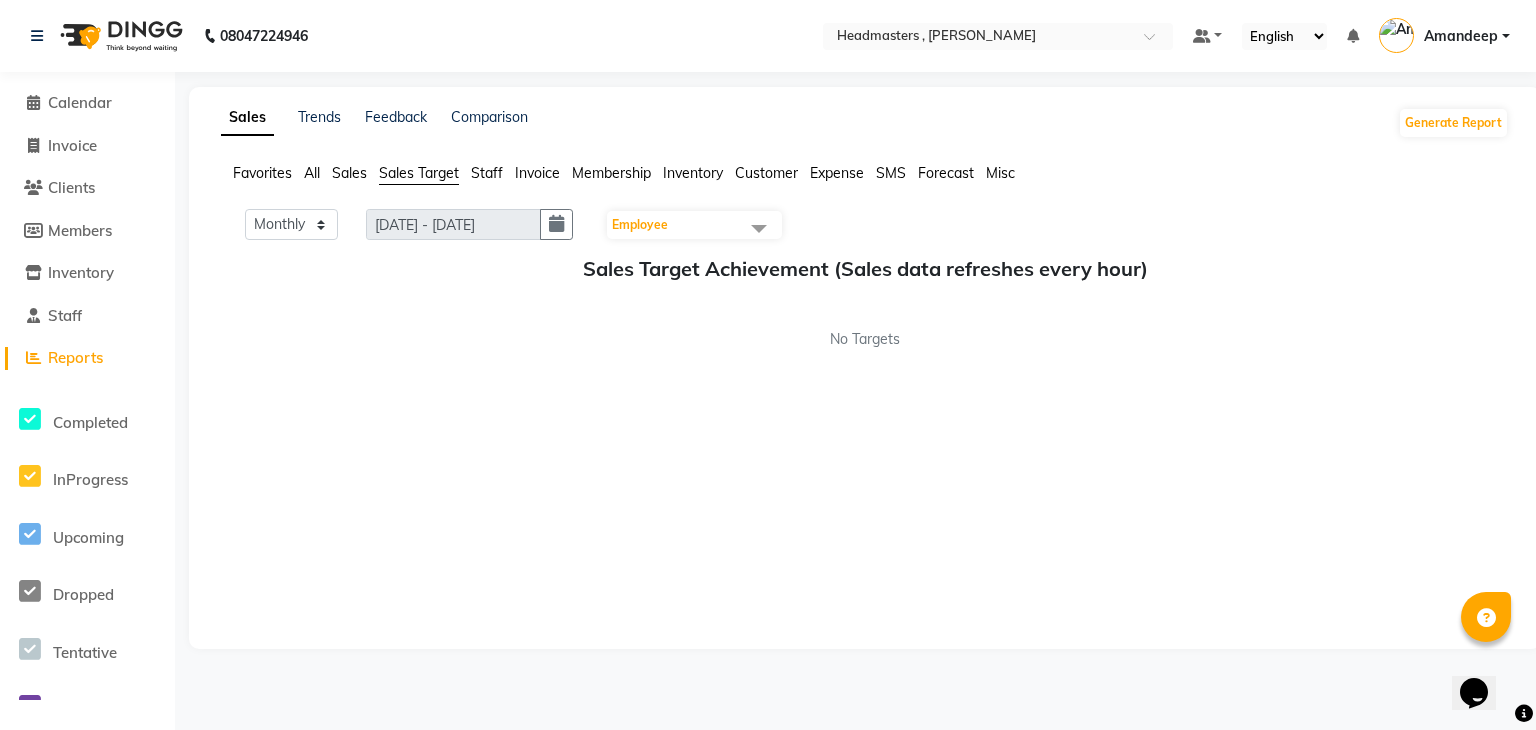 click on "Invoice" 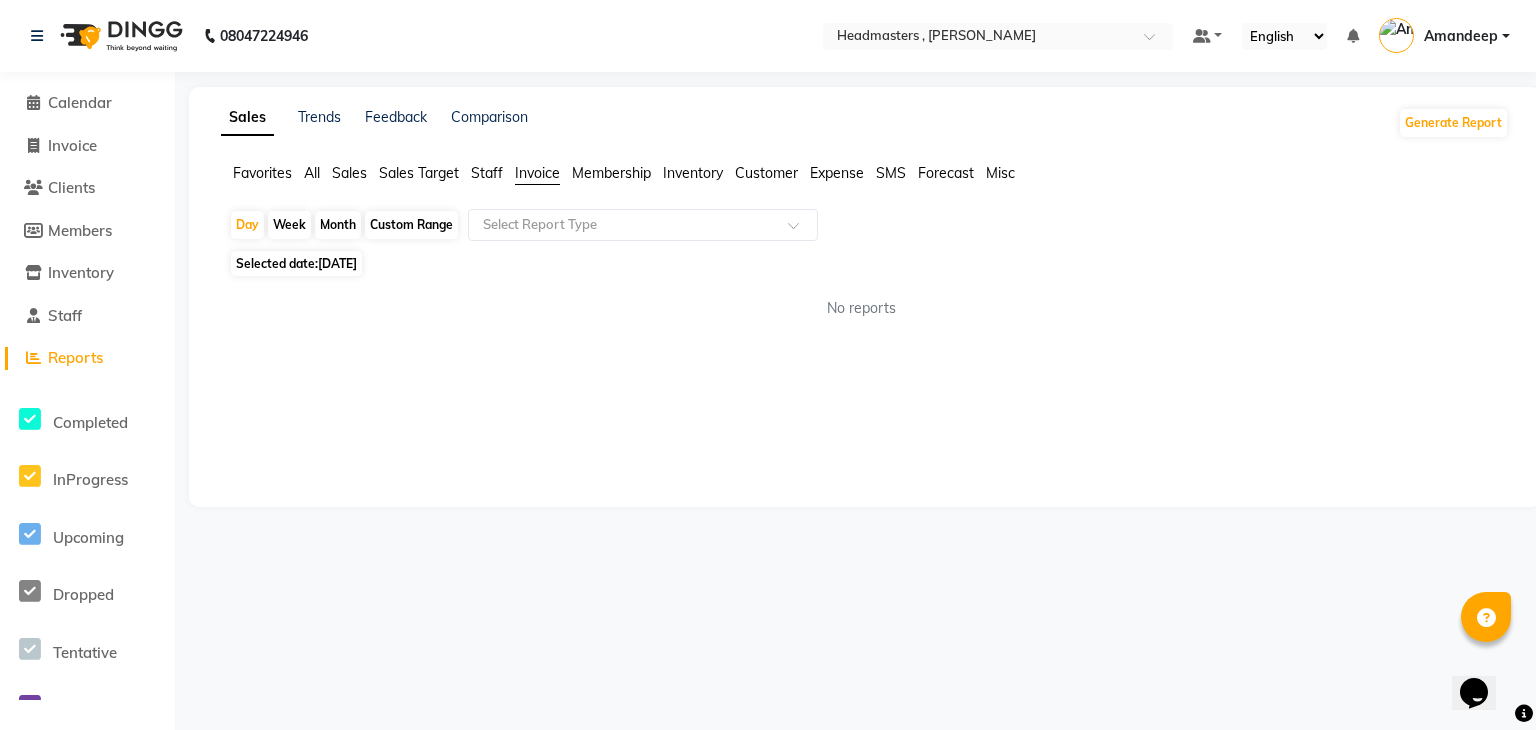 click on "Membership" 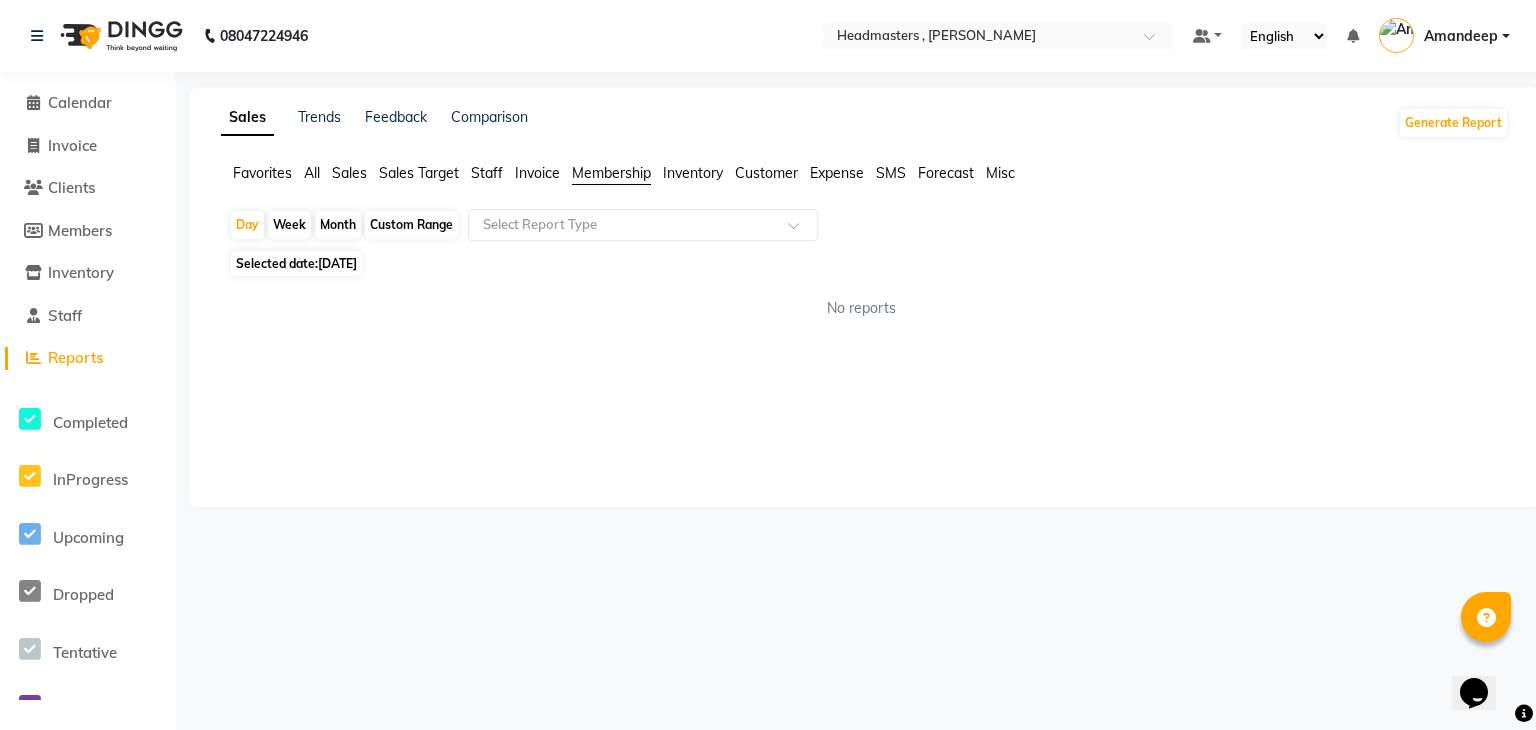 click on "Inventory" 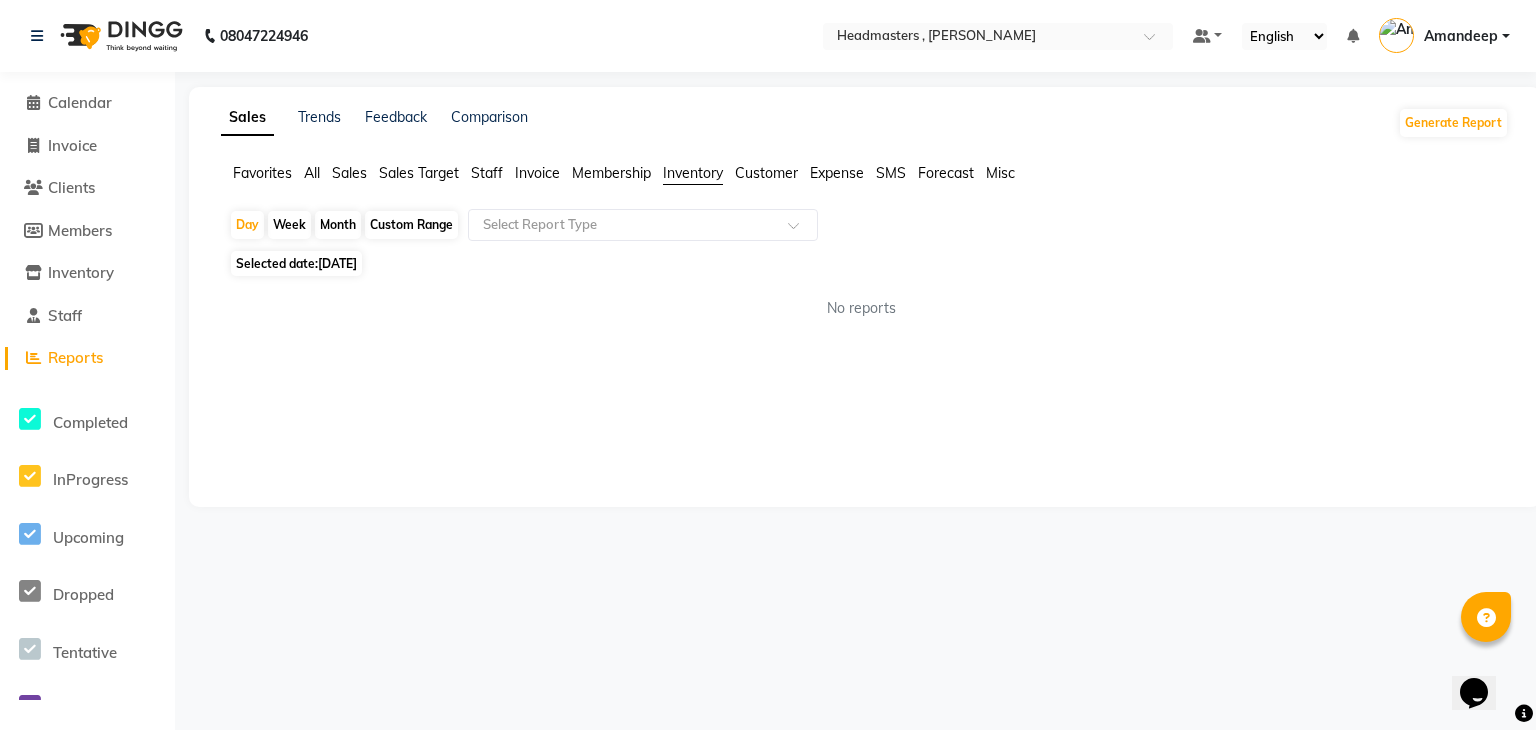 click on "Customer" 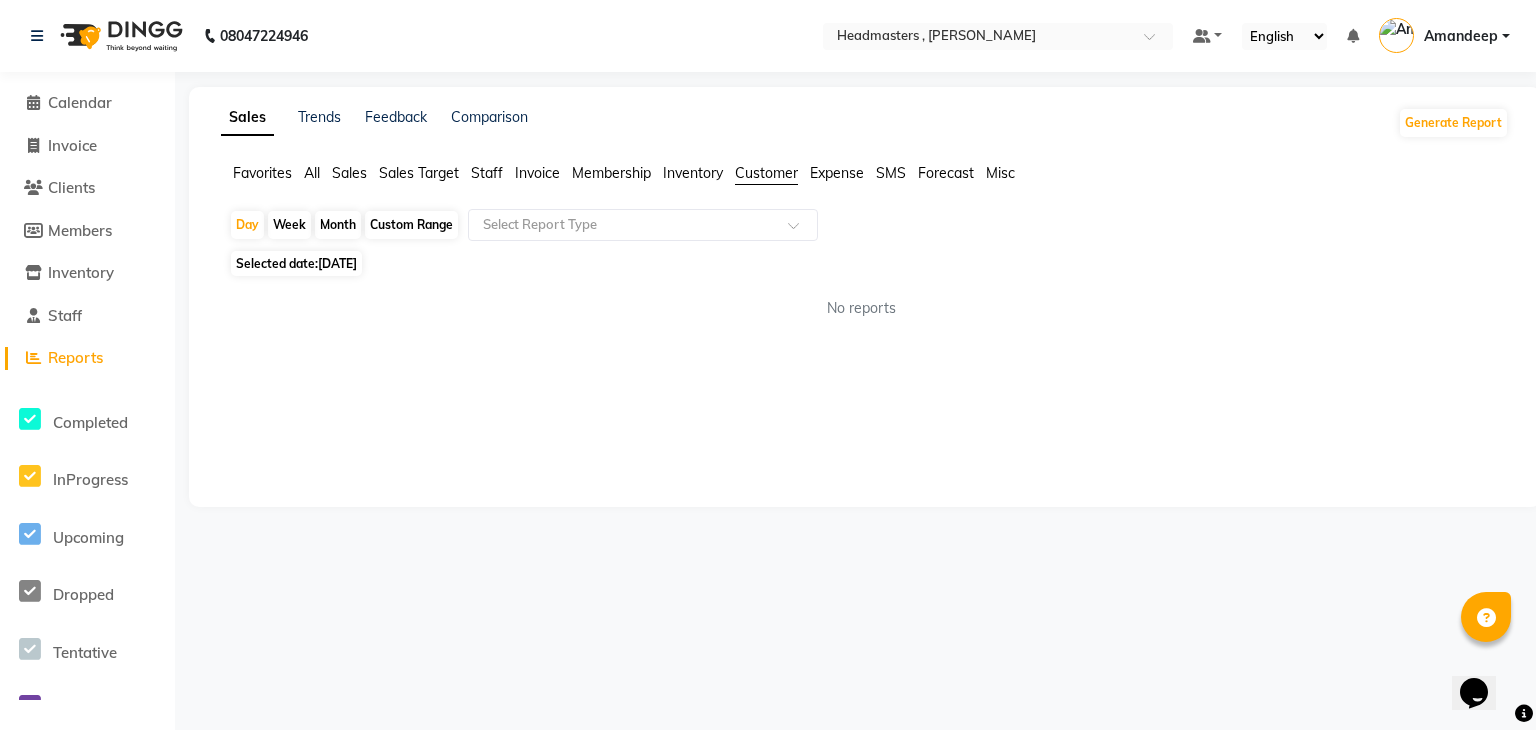 click on "Sales Trends Feedback Comparison Generate Report Favorites All Sales Sales Target Staff Invoice Membership Inventory Customer Expense SMS Forecast Misc  Day   Week   Month   Custom Range  Select Report Type Selected date:  10-07-2025  No reports ★ Mark as Favorite  Choose how you'd like to save "" report to favorites  Save to Personal Favorites:   Only you can see this report in your favorites tab. Share with Organization:   Everyone in your organization can see this report in their favorites tab.  Save to Favorites" 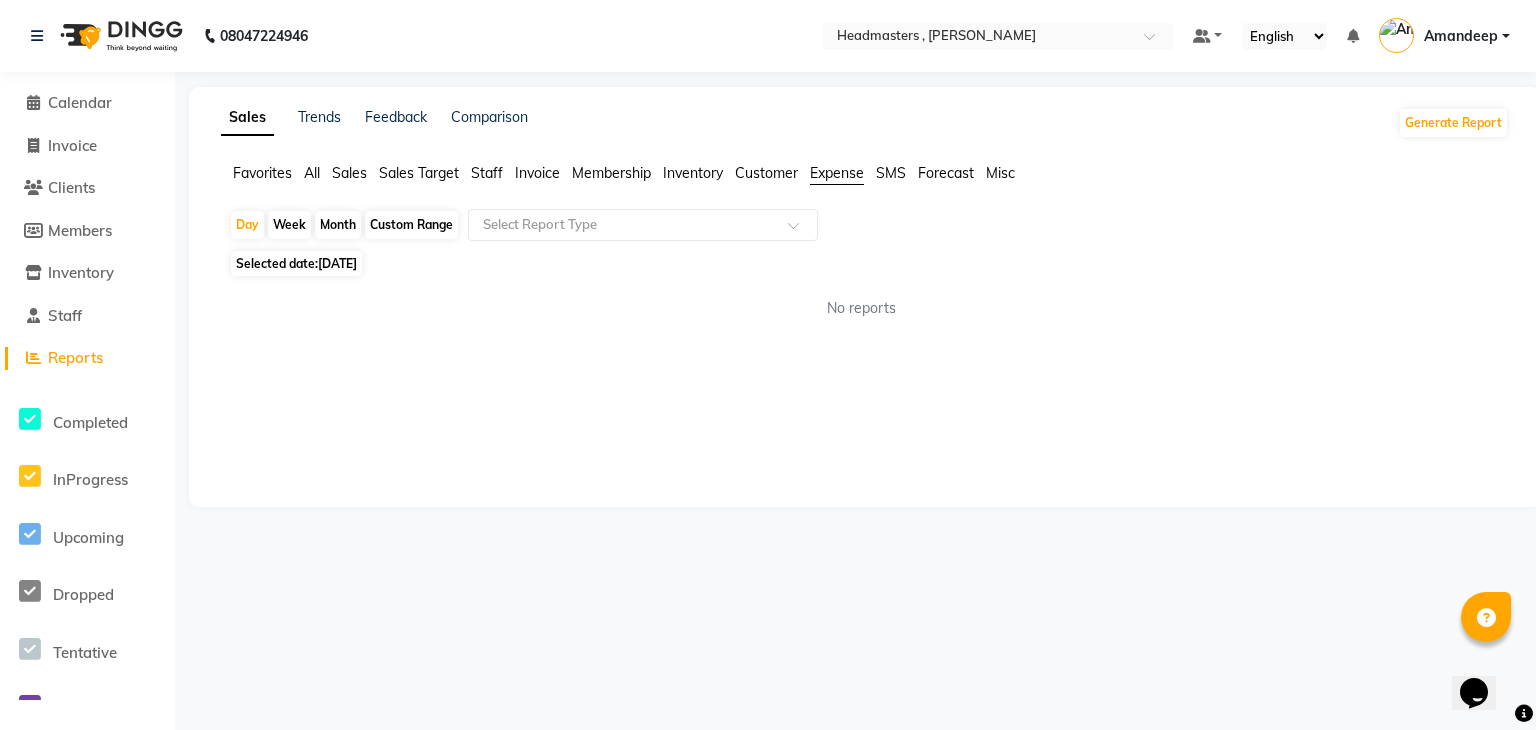 click on "SMS" 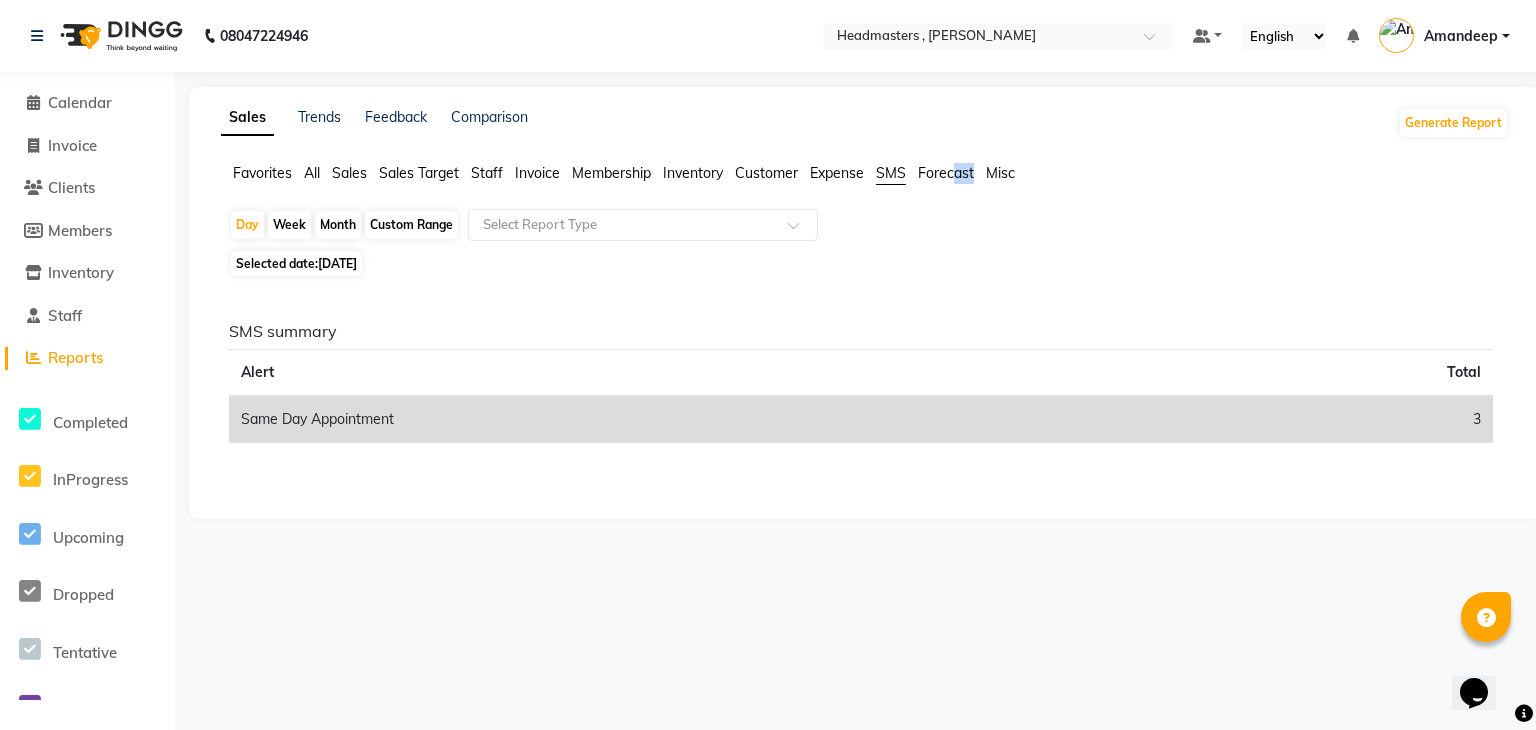 drag, startPoint x: 952, startPoint y: 176, endPoint x: 991, endPoint y: 178, distance: 39.051247 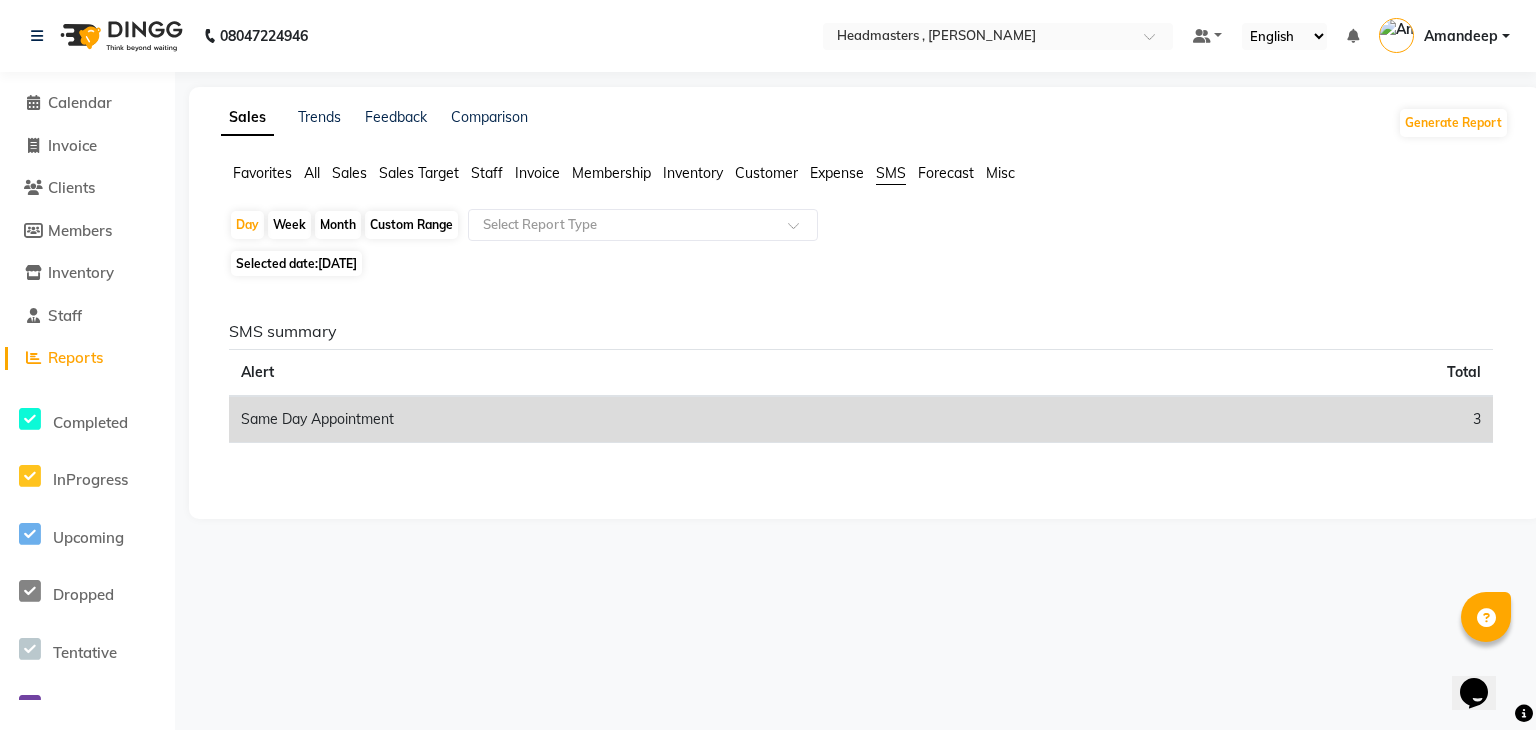 click on "Misc" 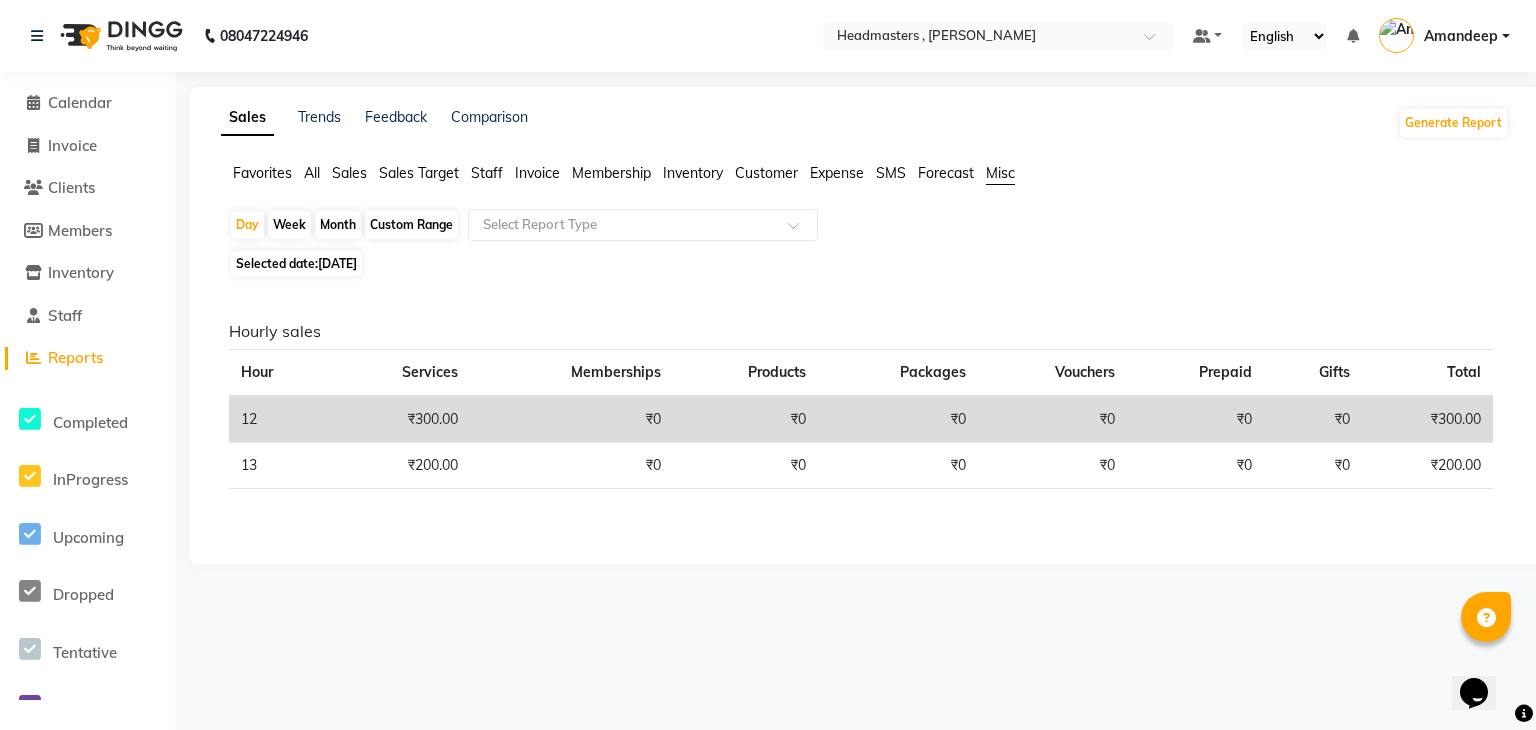 click on "Selected date:  10-07-2025" 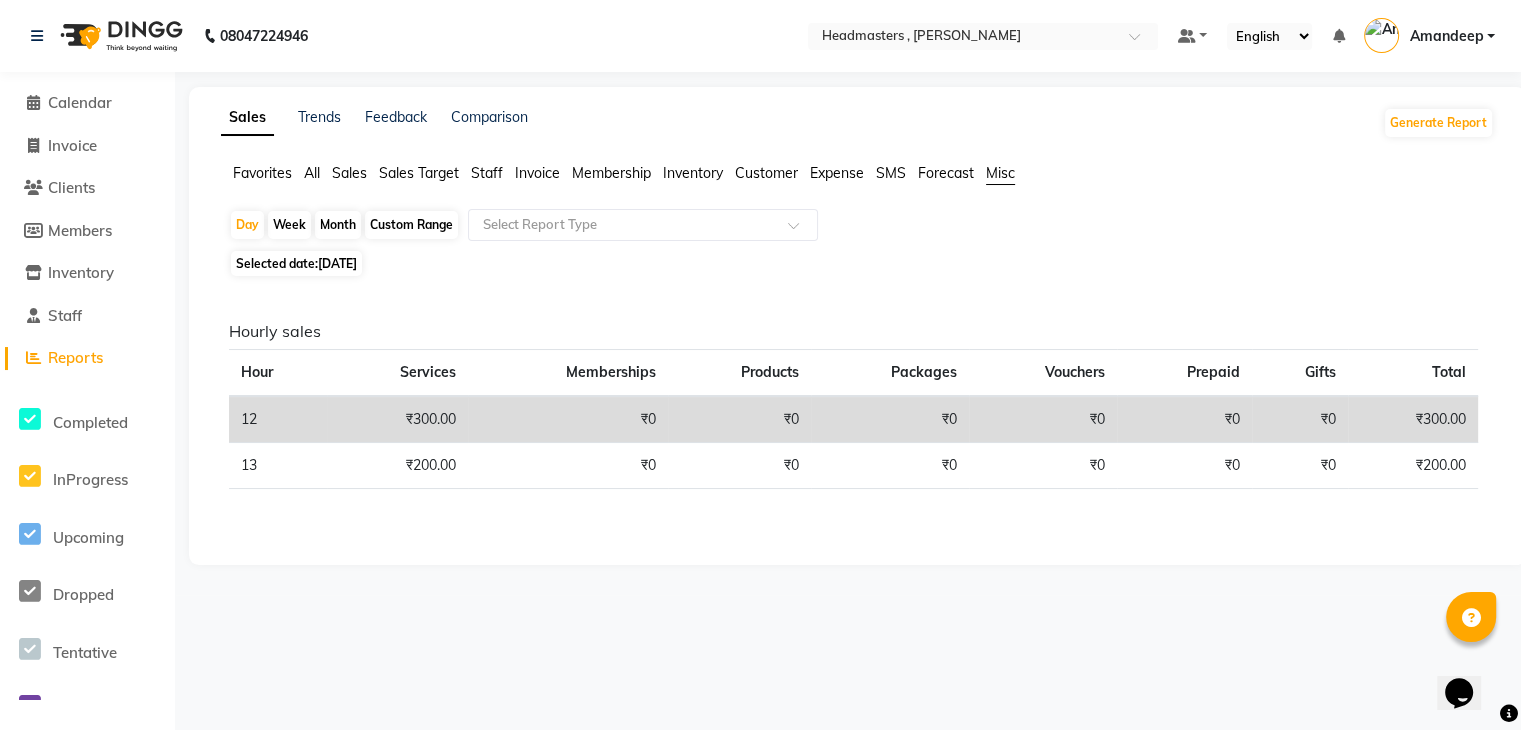 select on "7" 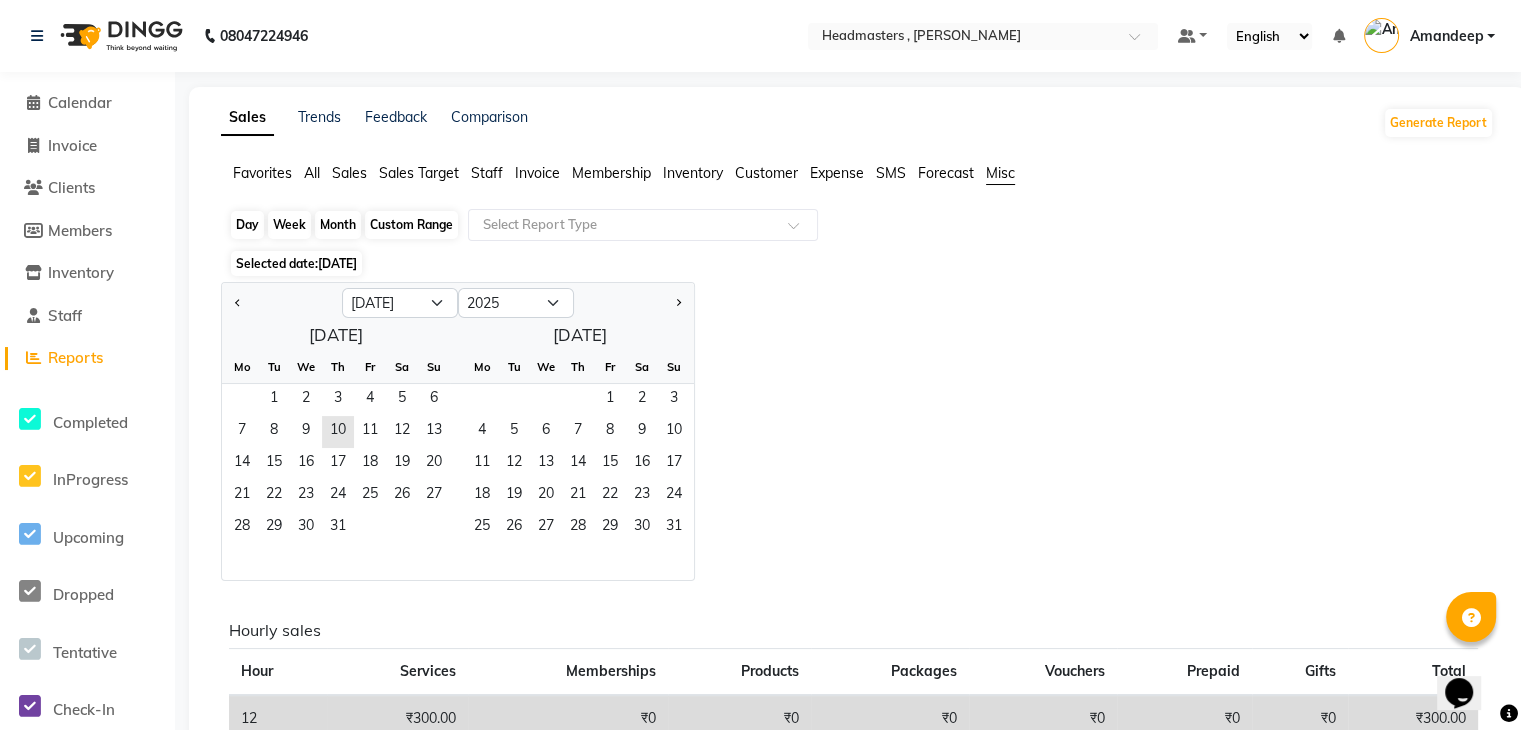click on "Week" 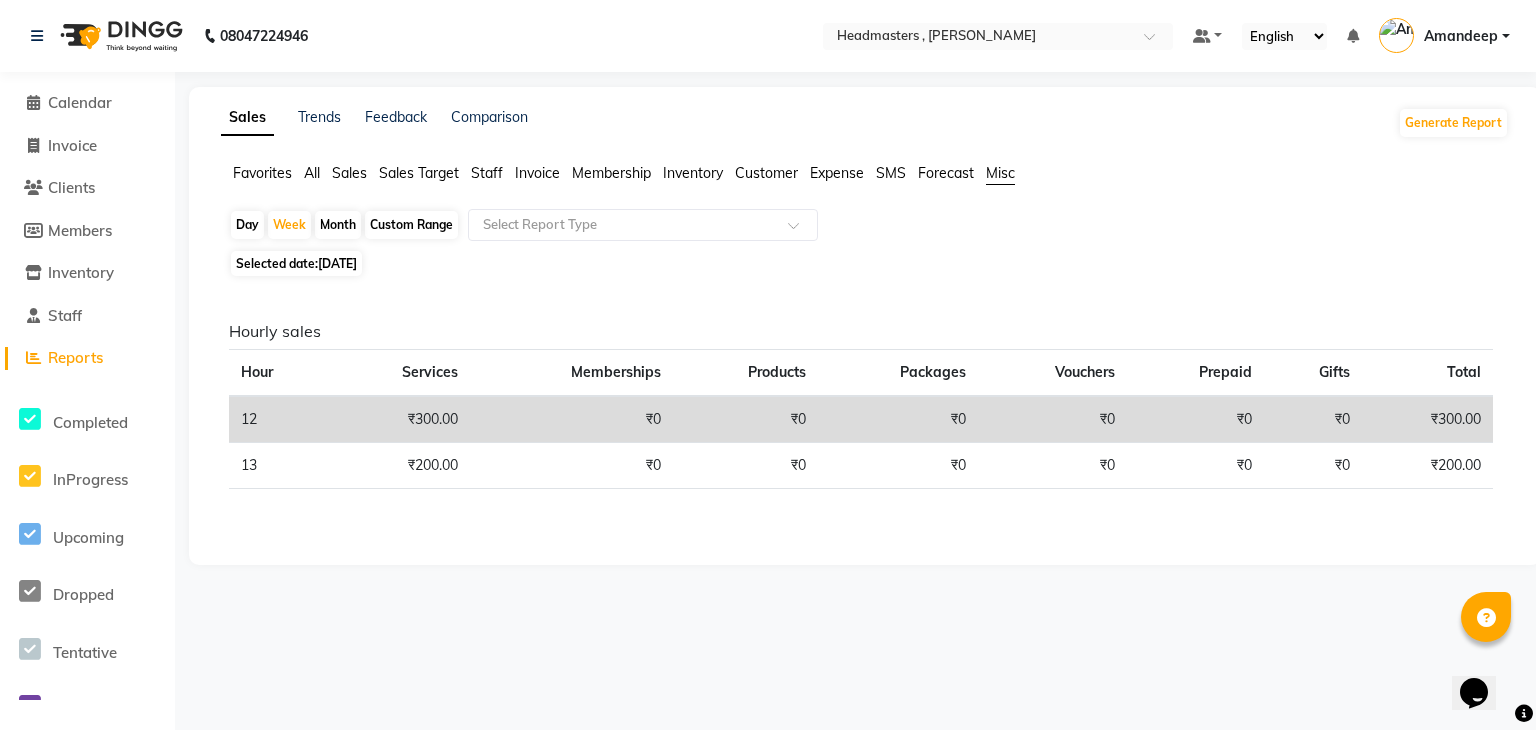 click on "Month" 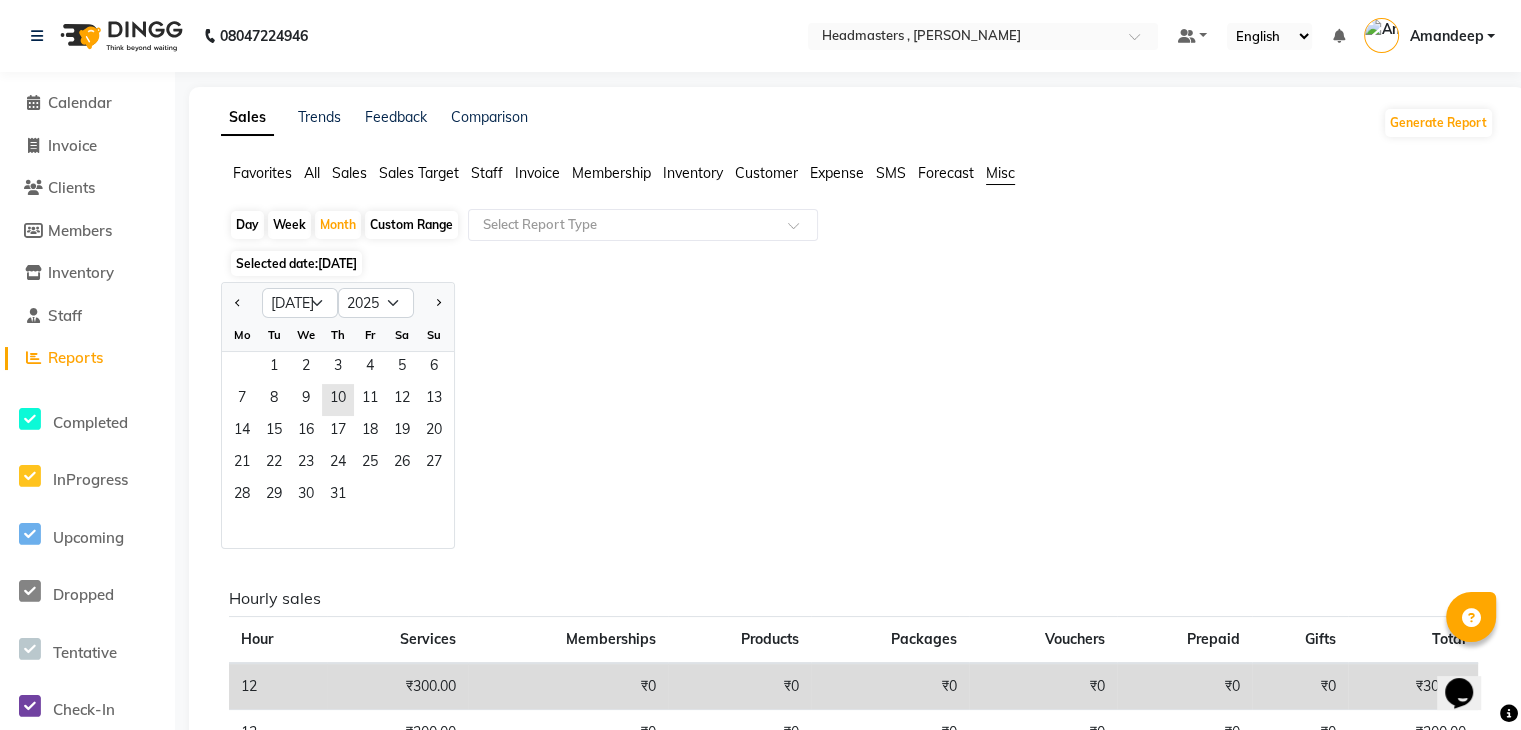 click on "Custom Range" 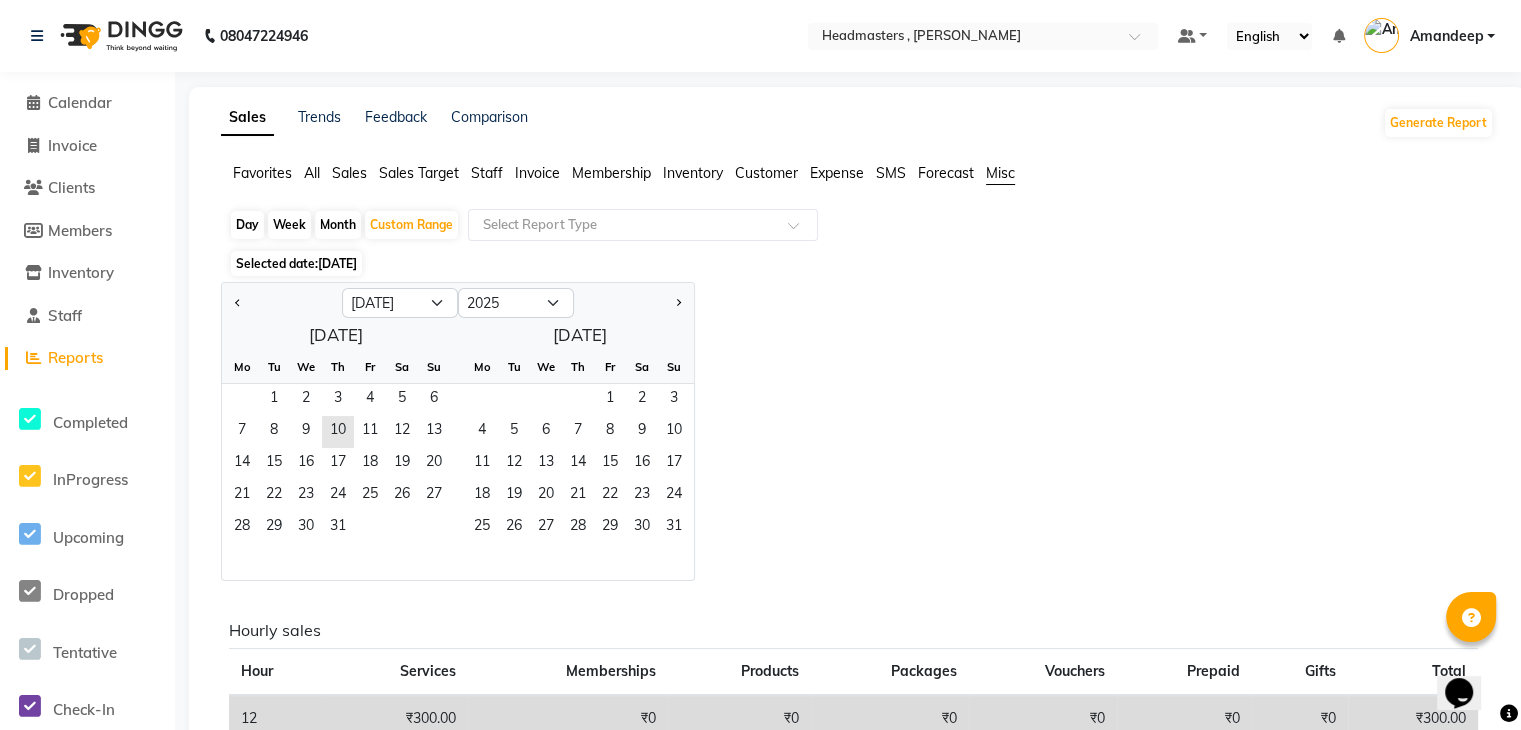 click on "Jan Feb Mar Apr May Jun Jul Aug Sep Oct Nov Dec 2015 2016 2017 2018 2019 2020 2021 2022 2023 2024 2025 2026 2027 2028 2029 2030 2031 2032 2033 2034 2035  July 2025  Mo Tu We Th Fr Sa Su  1   2   3   4   5   6   7   8   9   10   11   12   13   14   15   16   17   18   19   20   21   22   23   24   25   26   27   28   29   30   31   August 2025  Mo Tu We Th Fr Sa Su  1   2   3   4   5   6   7   8   9   10   11   12   13   14   15   16   17   18   19   20   21   22   23   24   25   26   27   28   29   30   31" 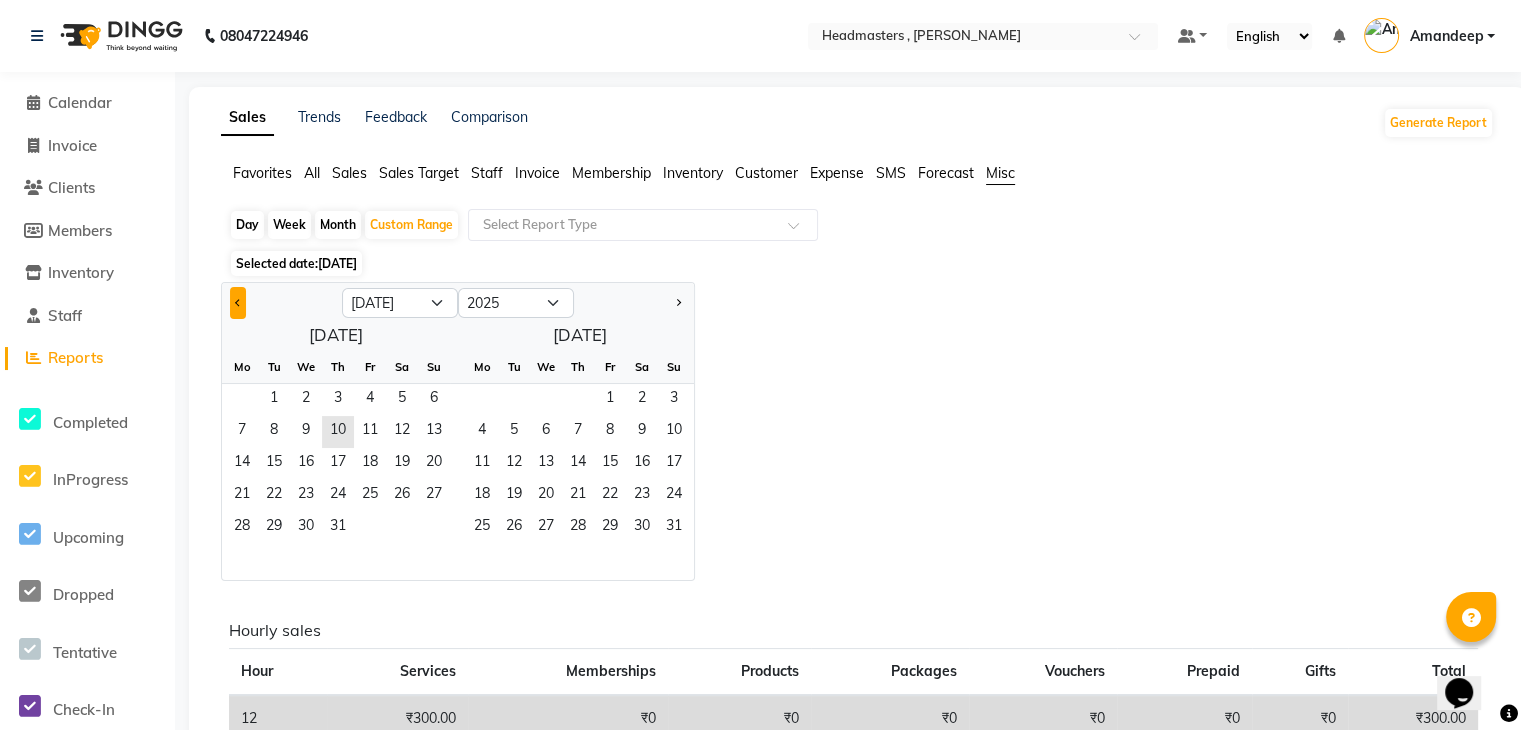 click 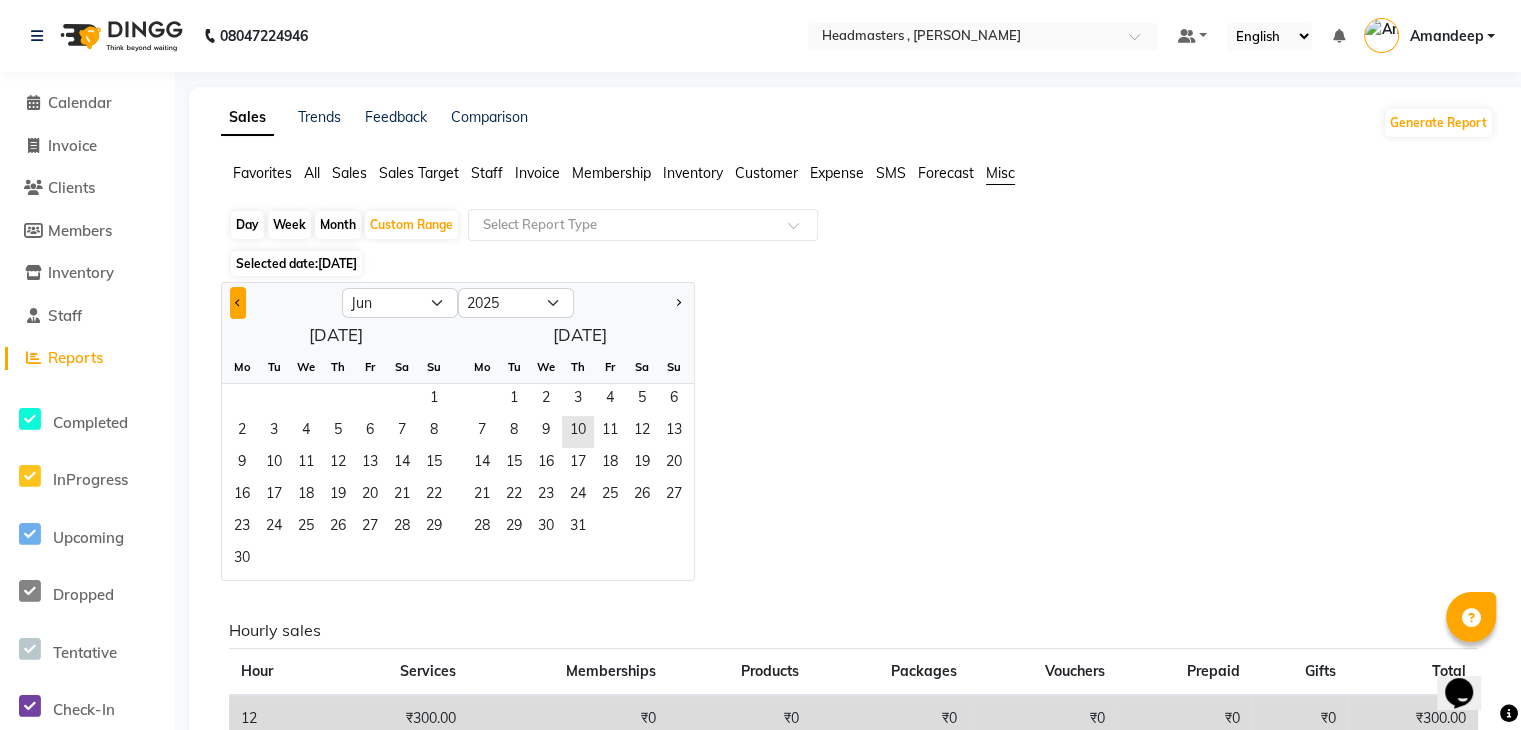 click 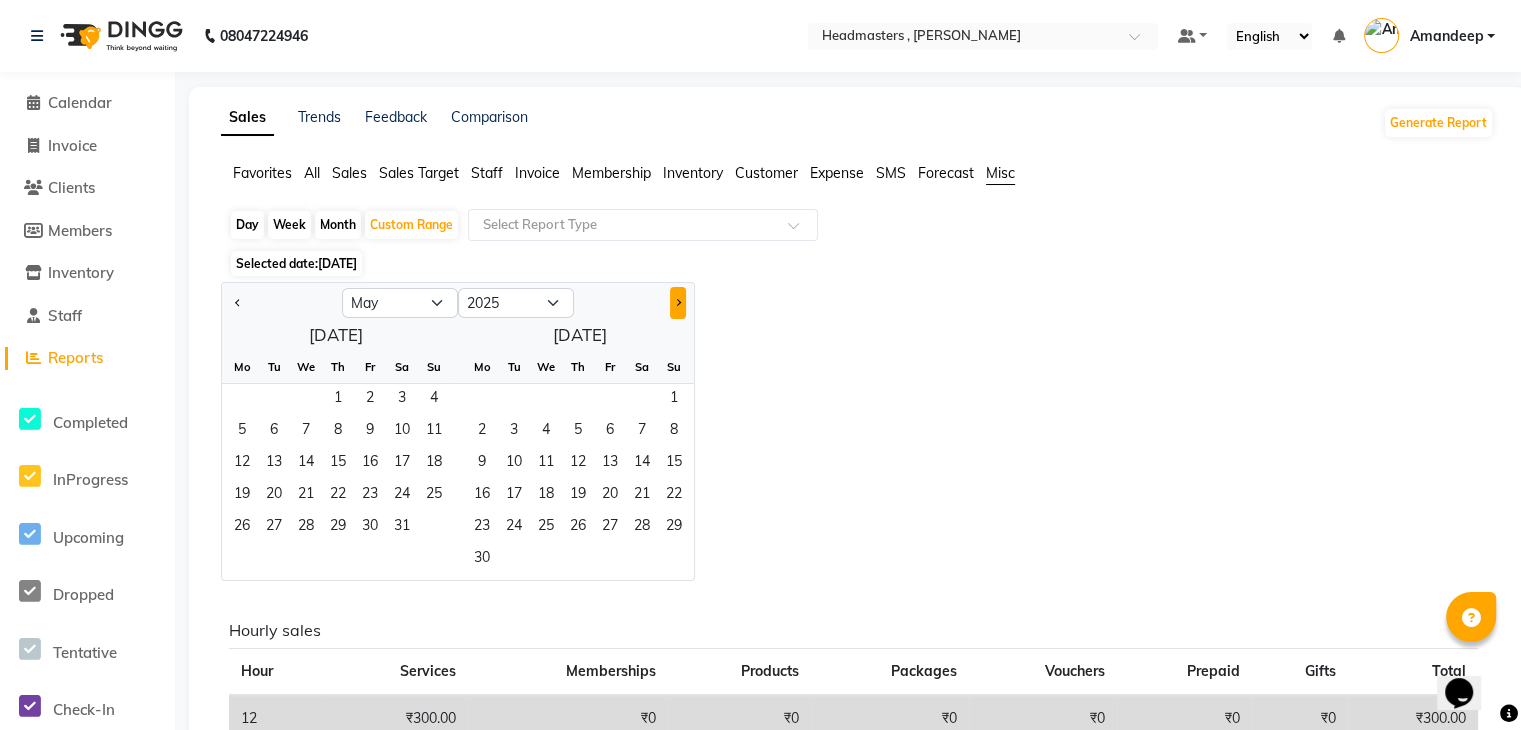 click 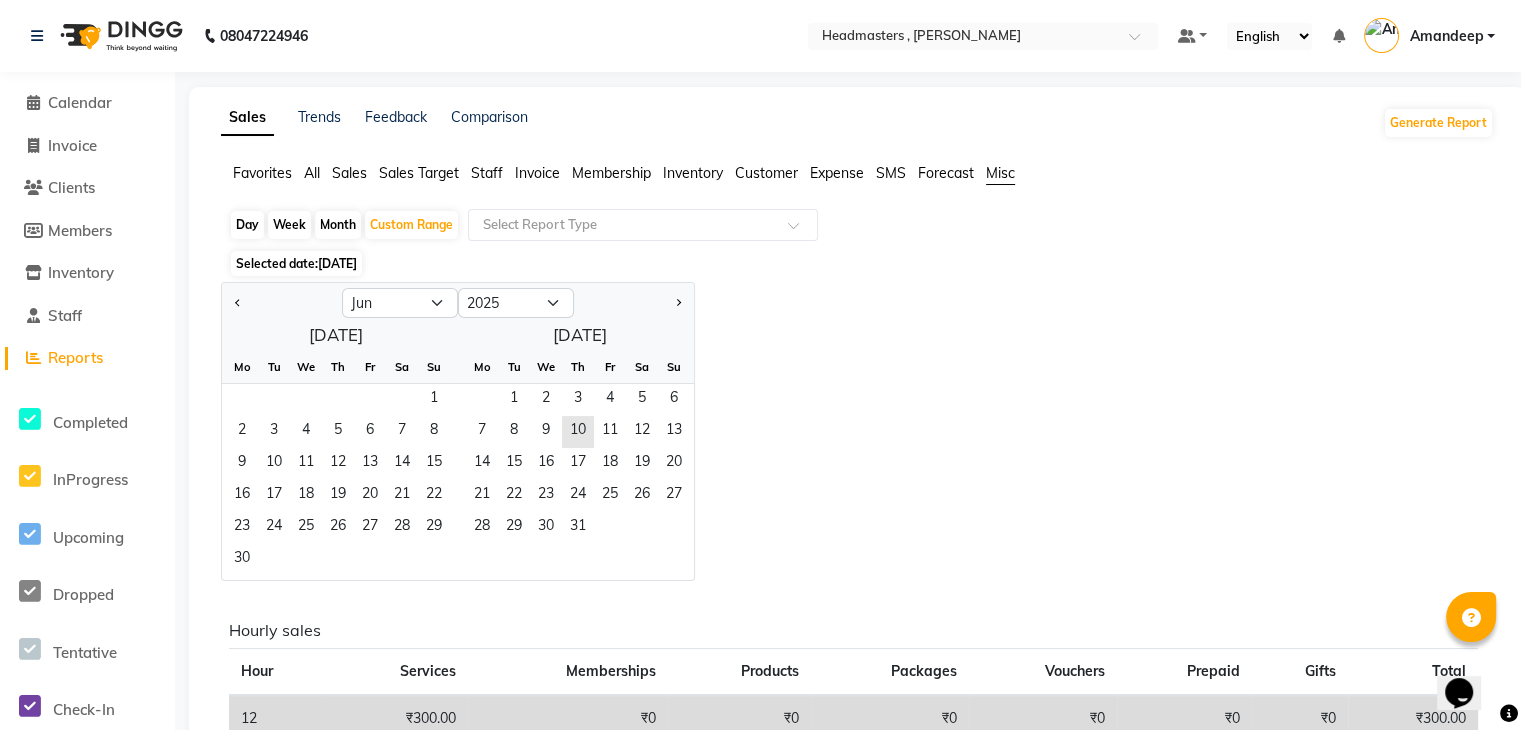click on "Jan Feb Mar Apr May Jun Jul Aug Sep Oct Nov Dec 2015 2016 2017 2018 2019 2020 2021 2022 2023 2024 2025 2026 2027 2028 2029 2030 2031 2032 2033 2034 2035  June 2025  Mo Tu We Th Fr Sa Su  1   2   3   4   5   6   7   8   9   10   11   12   13   14   15   16   17   18   19   20   21   22   23   24   25   26   27   28   29   30   July 2025  Mo Tu We Th Fr Sa Su  1   2   3   4   5   6   7   8   9   10   11   12   13   14   15   16   17   18   19   20   21   22   23   24   25   26   27   28   29   30   31" 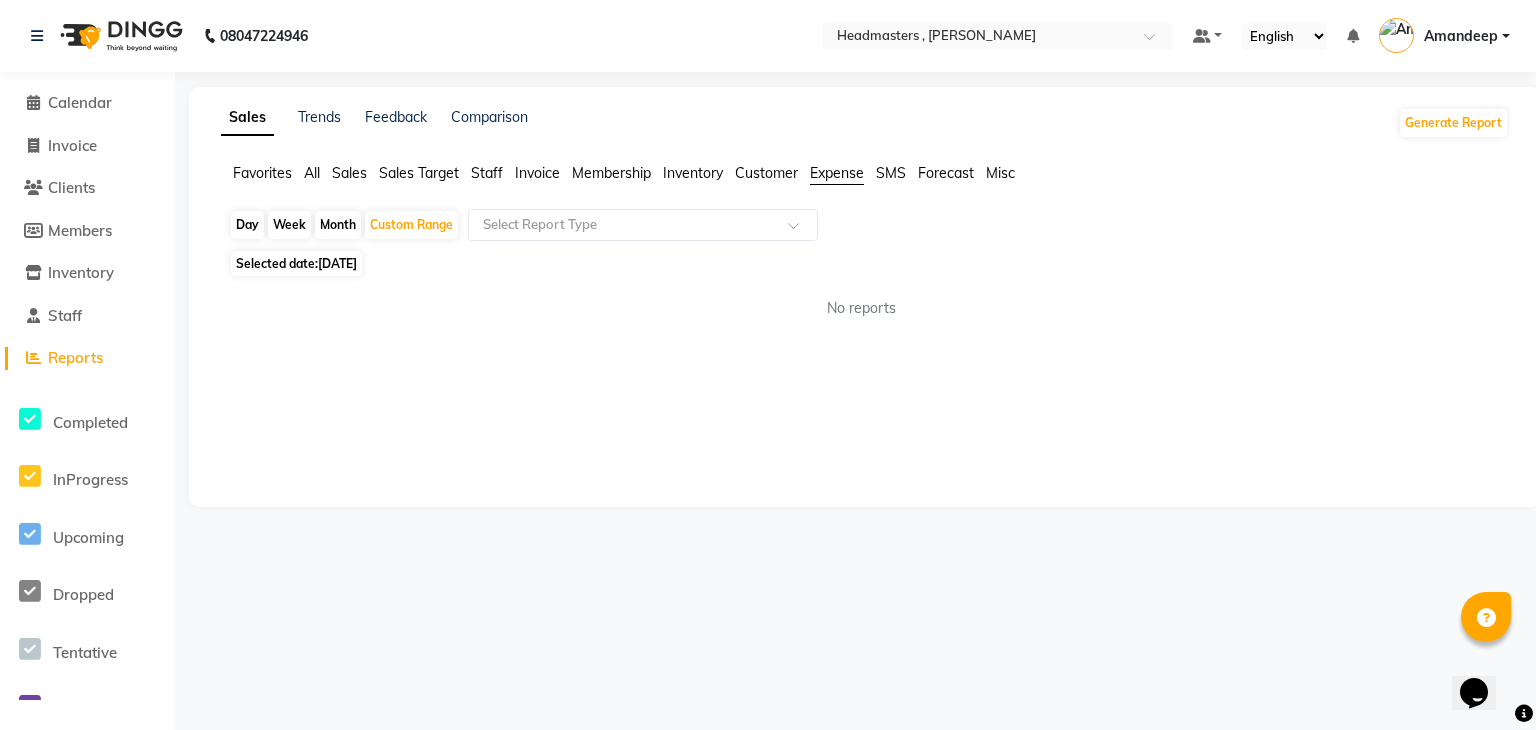 click on "Favorites All Sales Sales Target Staff Invoice Membership Inventory Customer Expense SMS Forecast Misc" 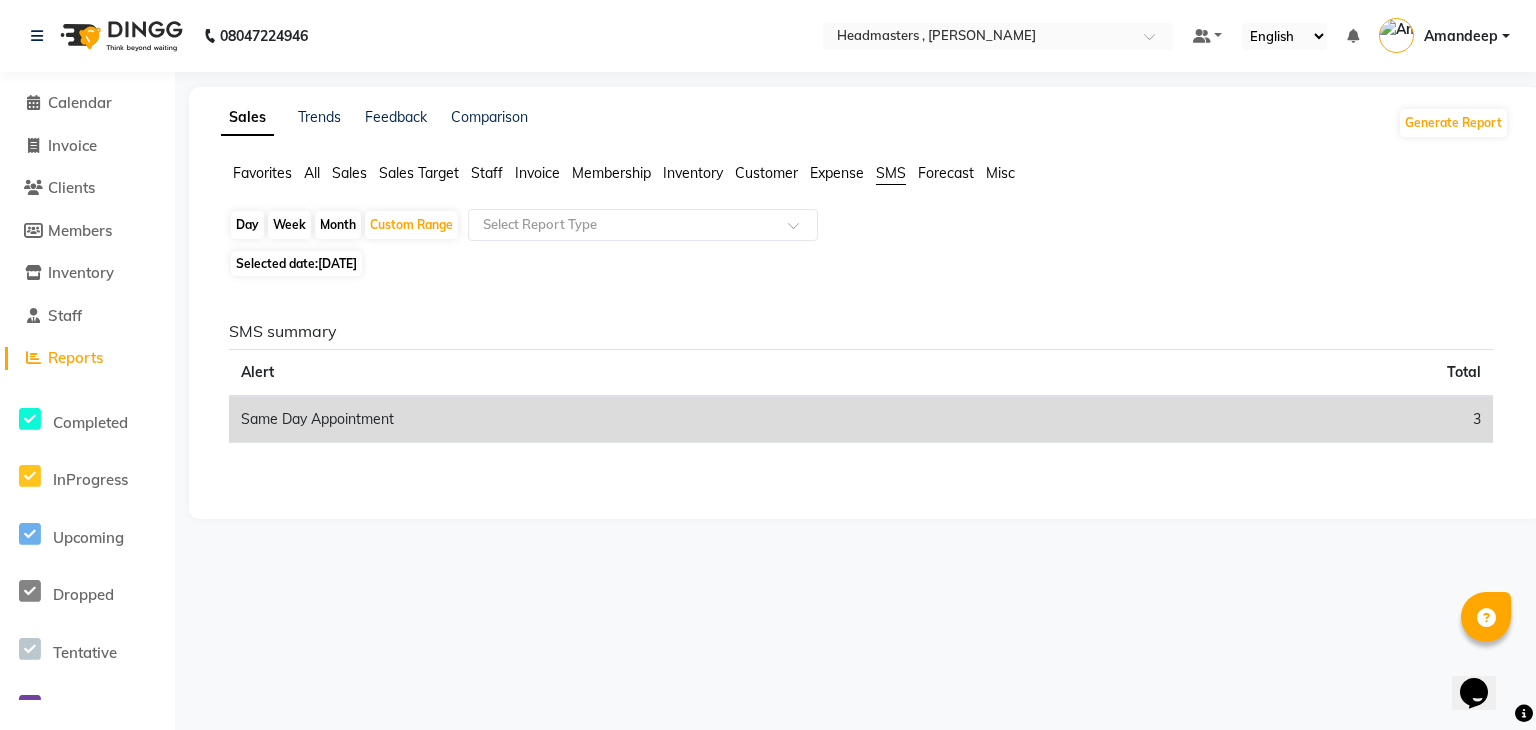click on "Same Day Appointment" 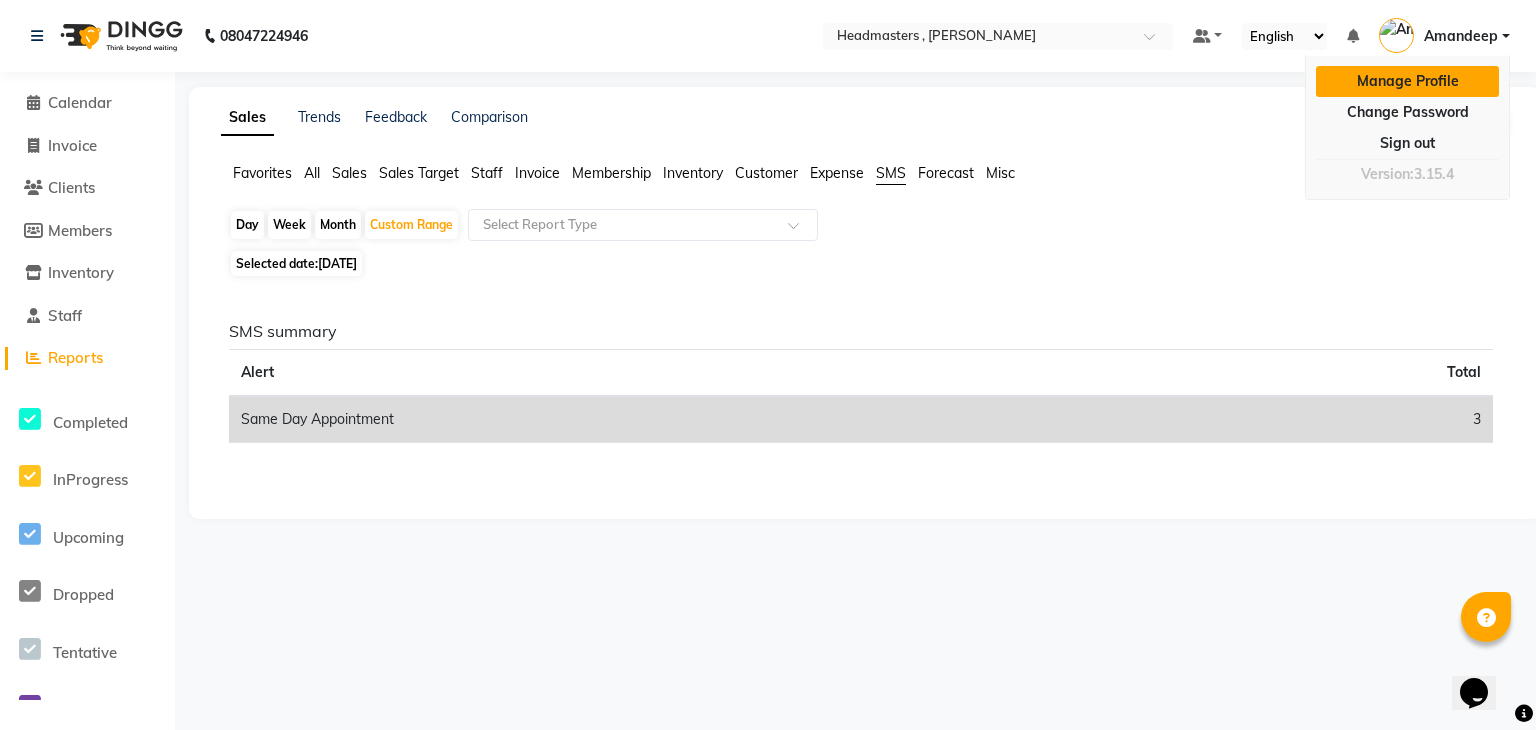 click on "Manage Profile" at bounding box center [1407, 81] 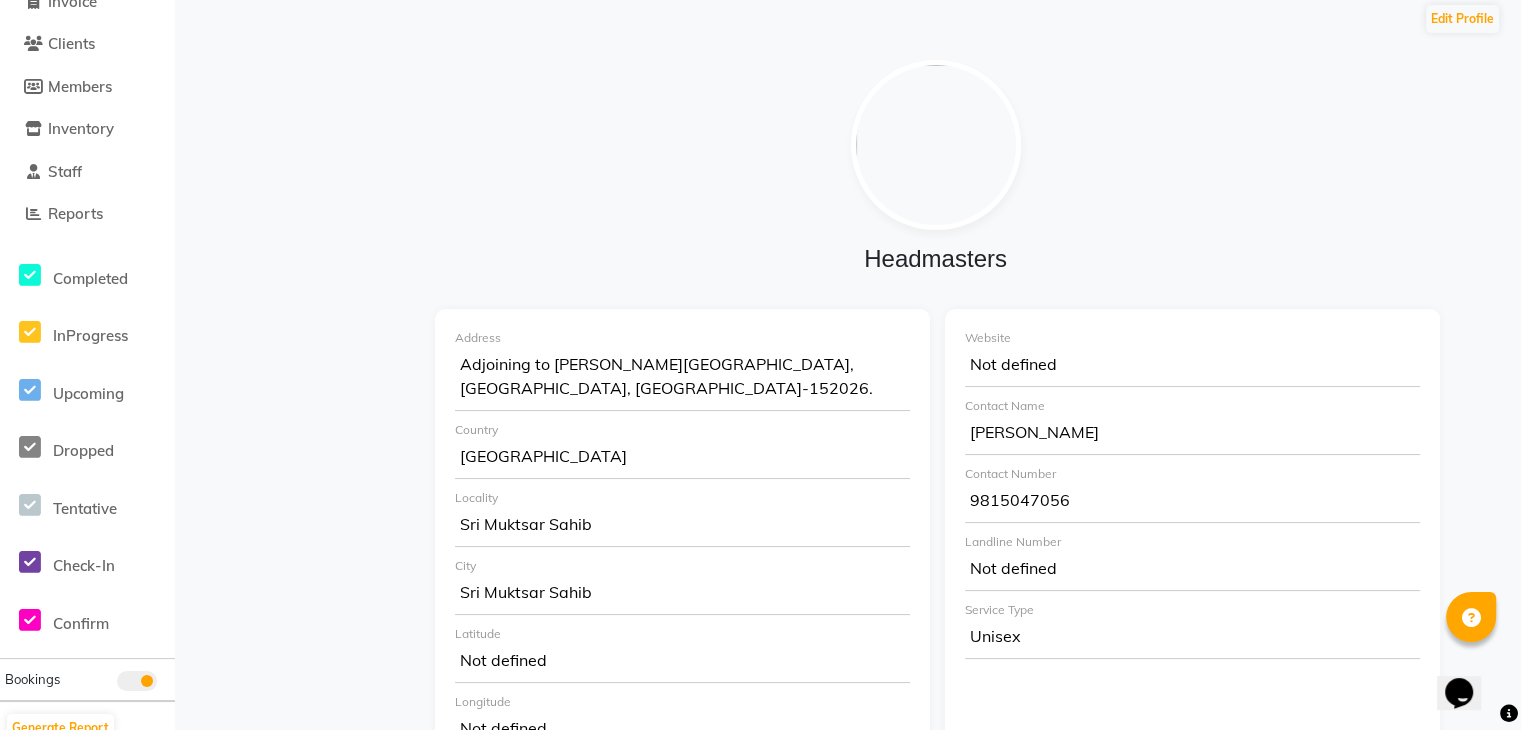 scroll, scrollTop: 0, scrollLeft: 0, axis: both 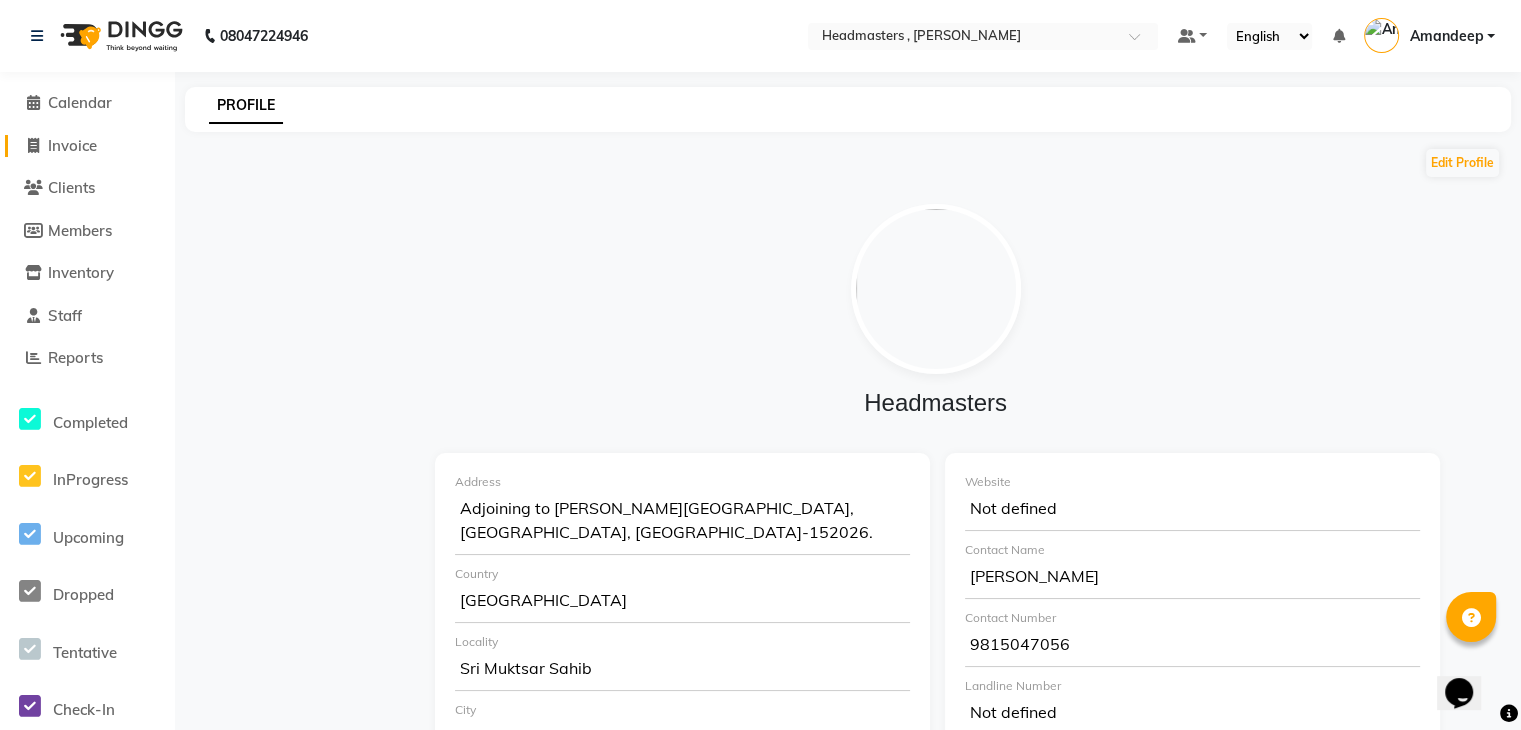 click on "Invoice" 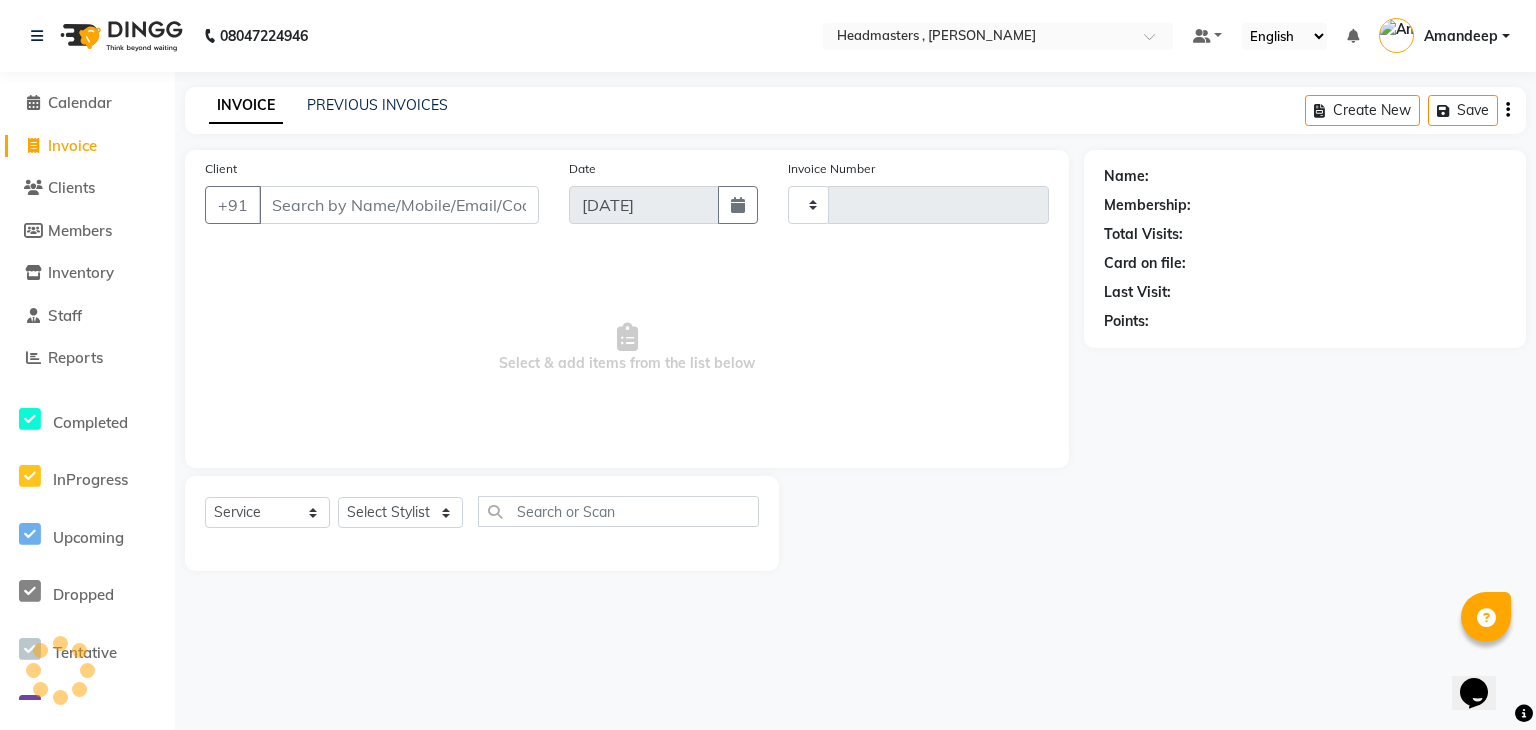 type on "0701" 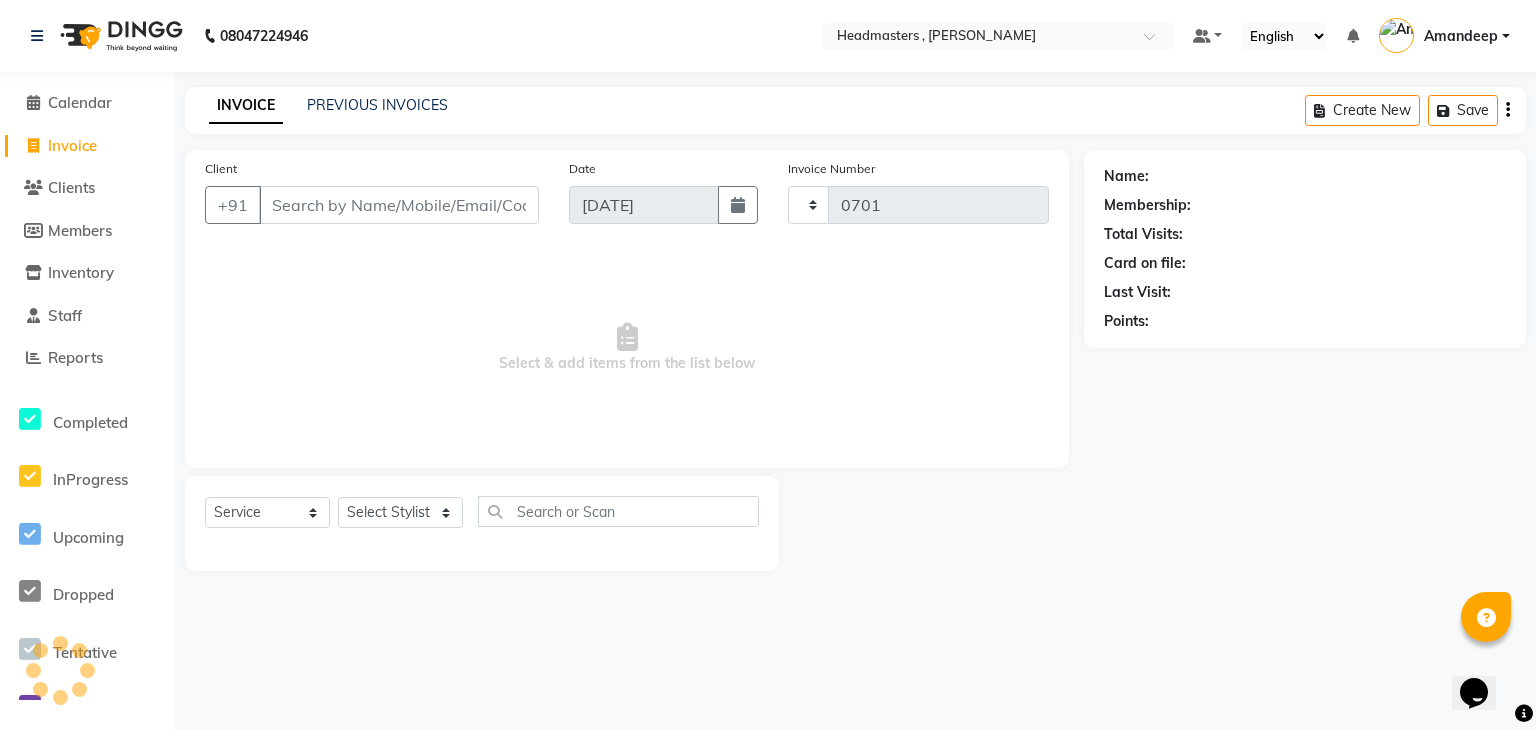 select on "8566" 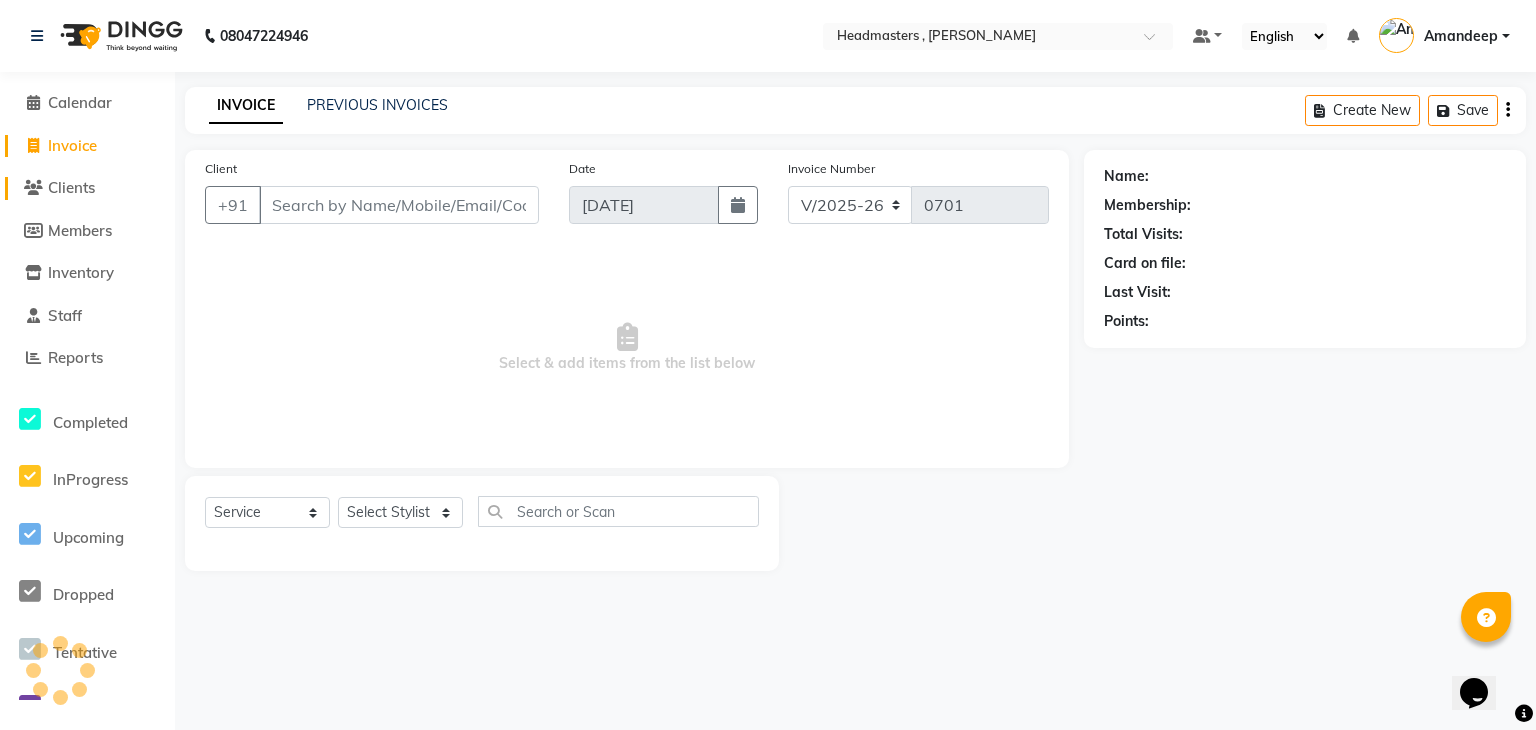 click on "Clients" 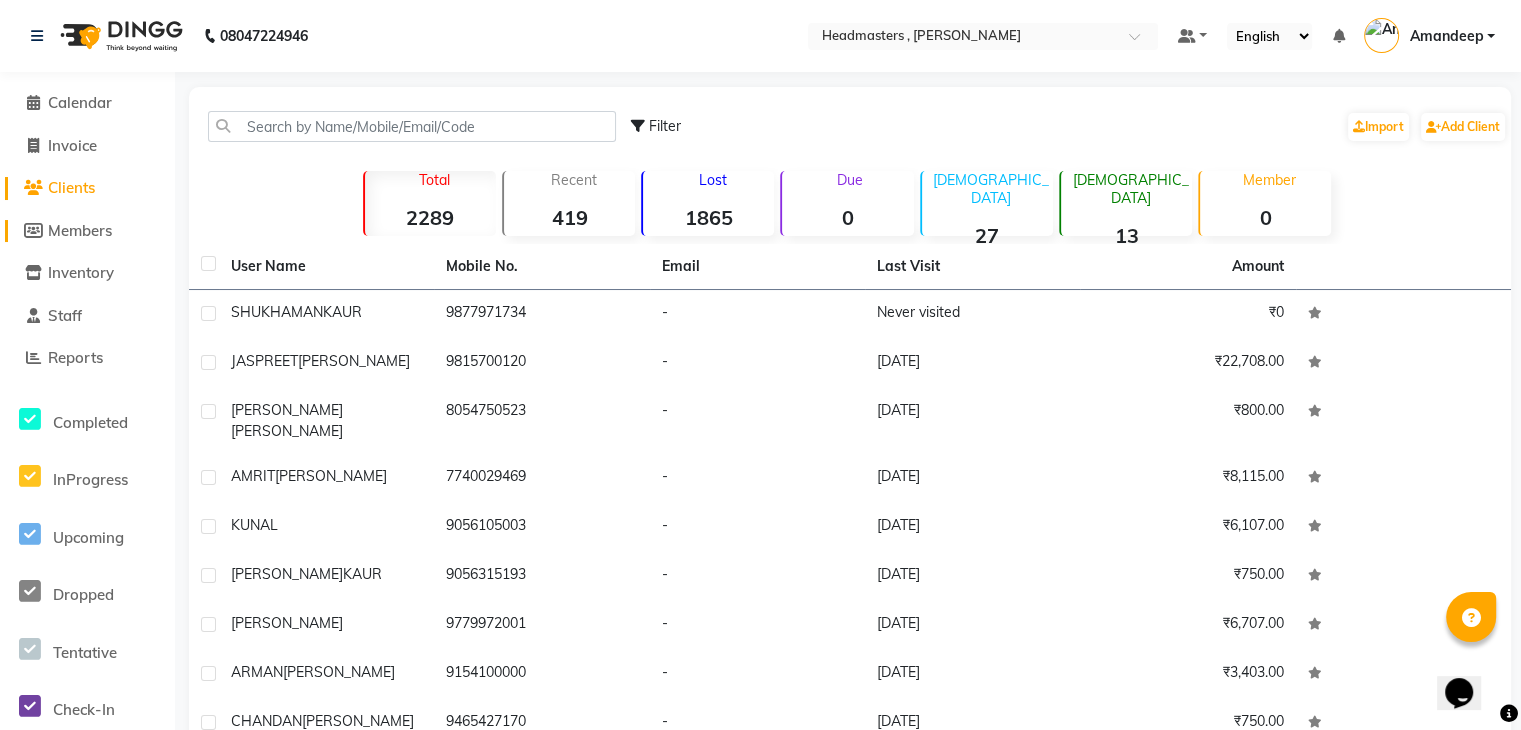 click on "Members" 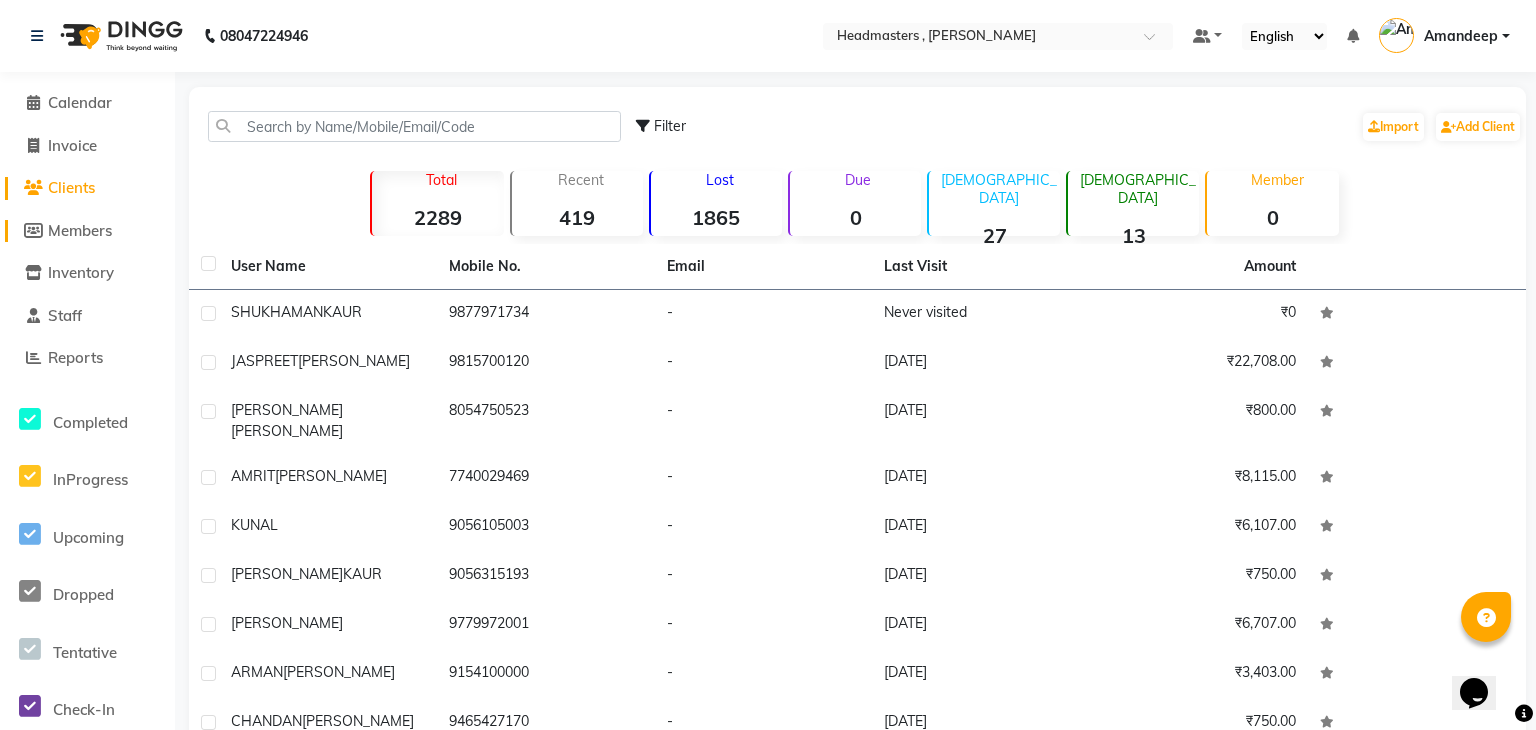 select 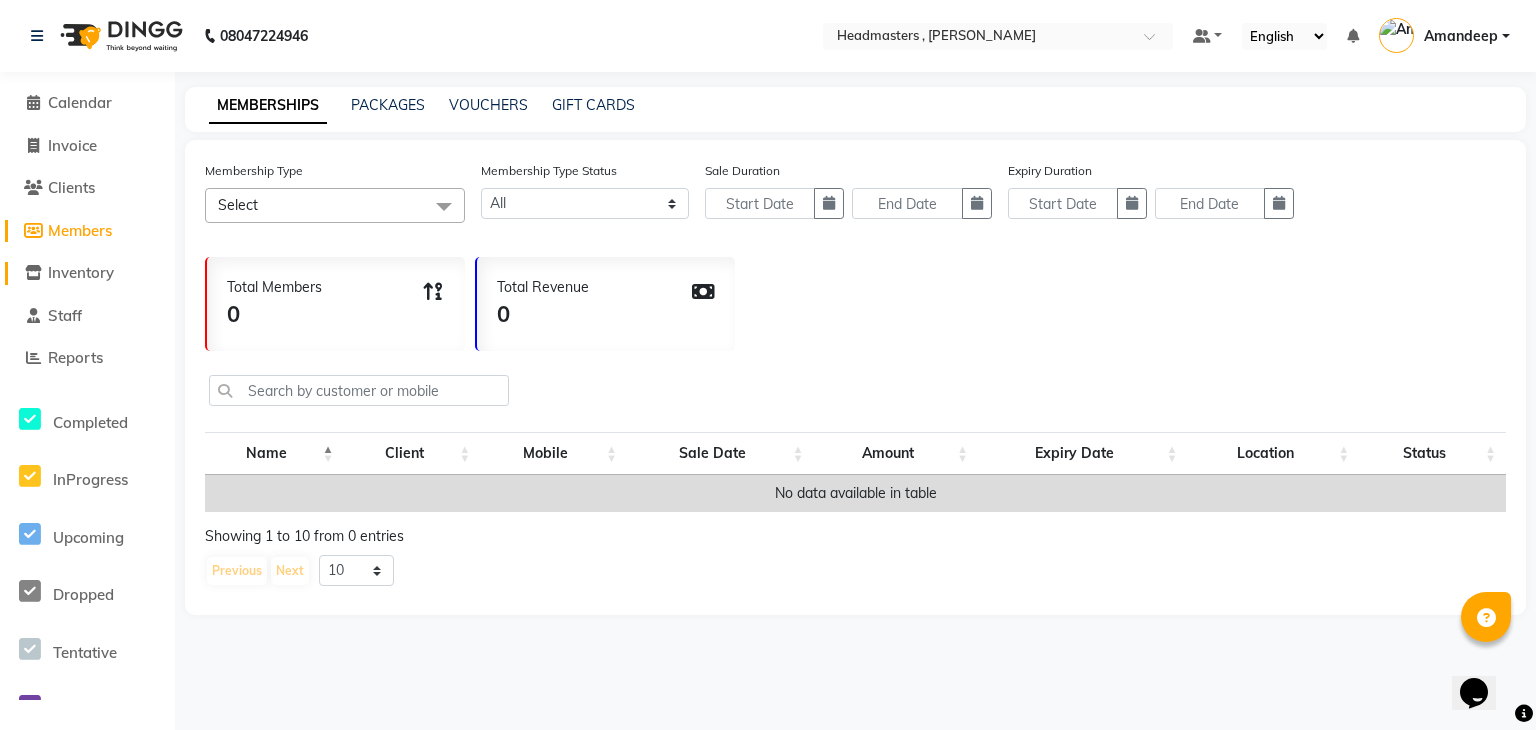 click on "Inventory" 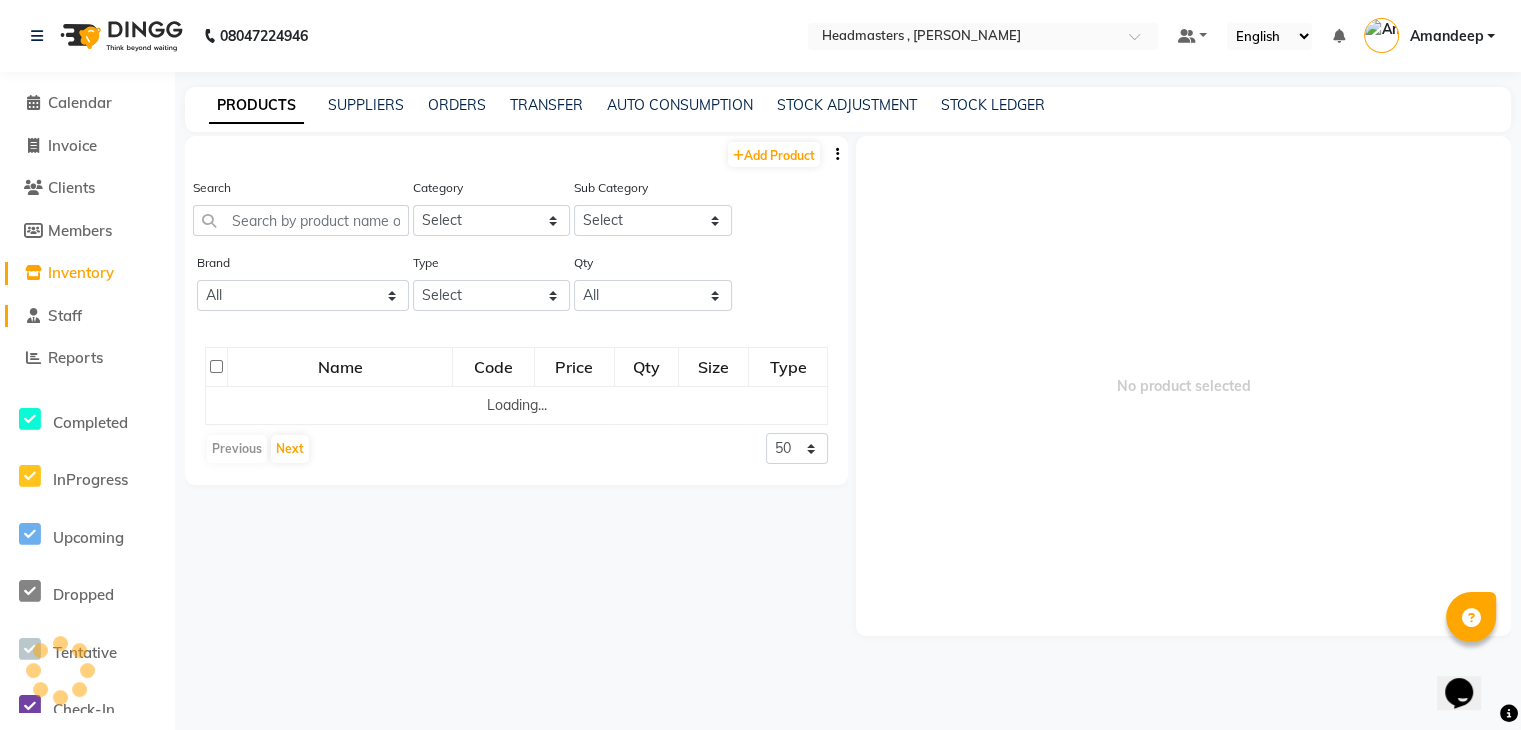 click on "Staff" 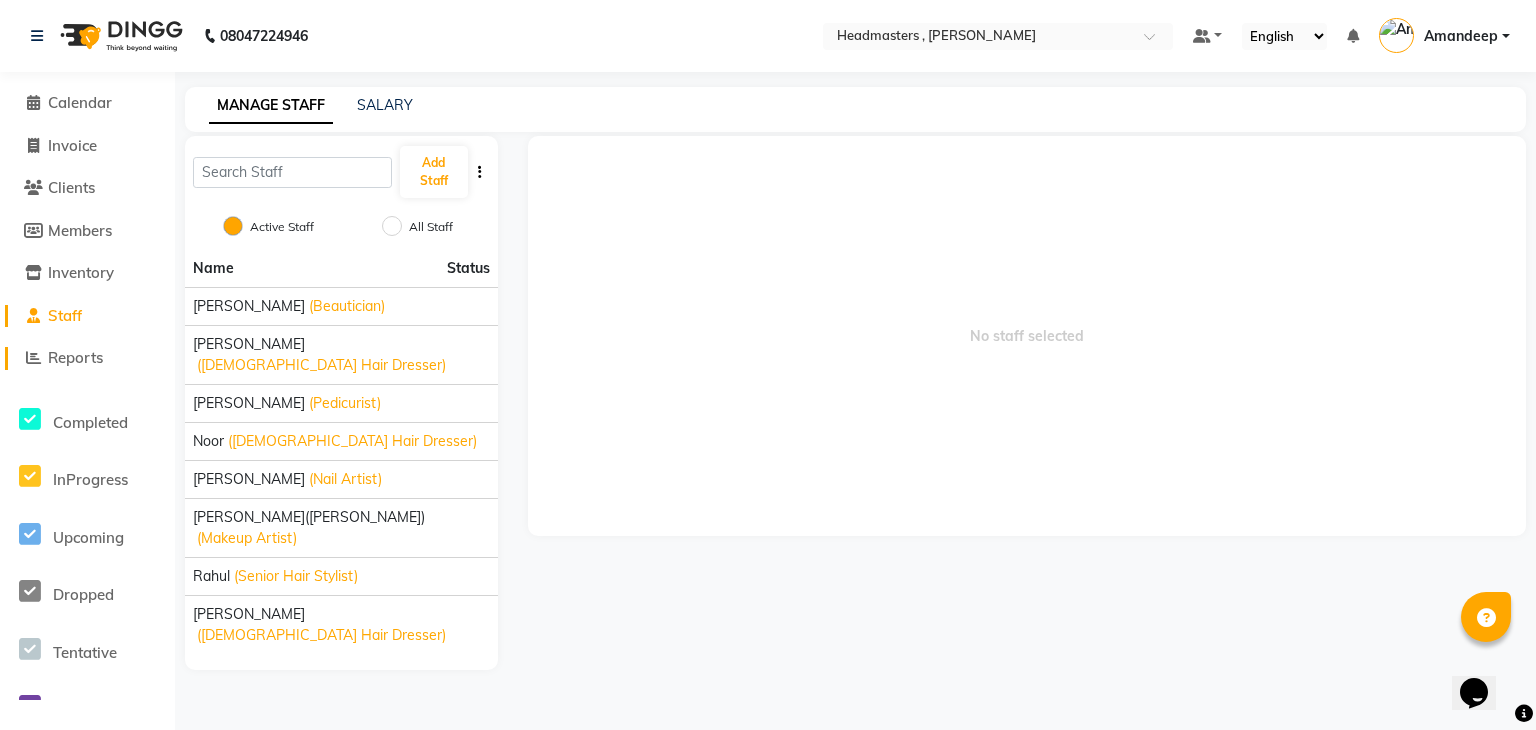 click on "Reports" 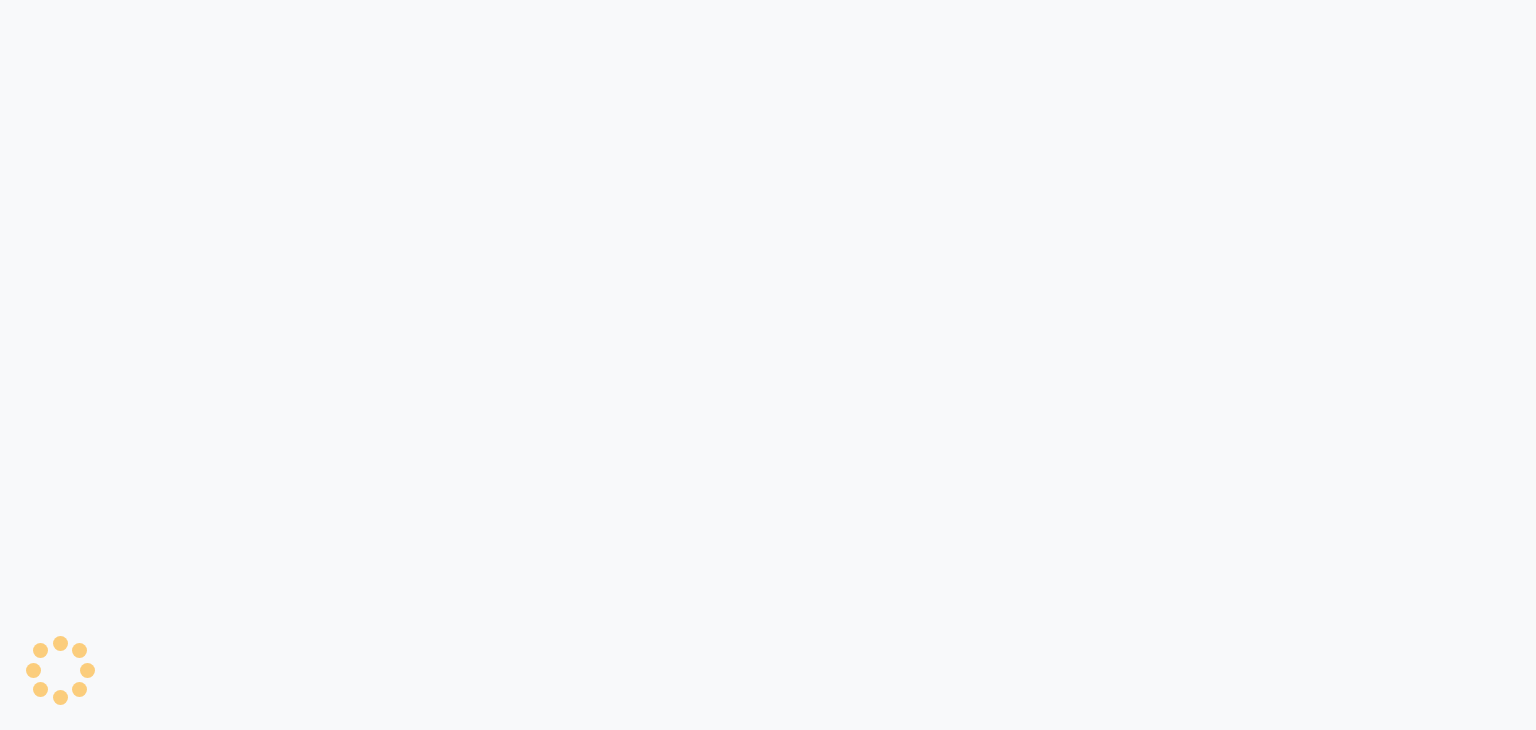 scroll, scrollTop: 0, scrollLeft: 0, axis: both 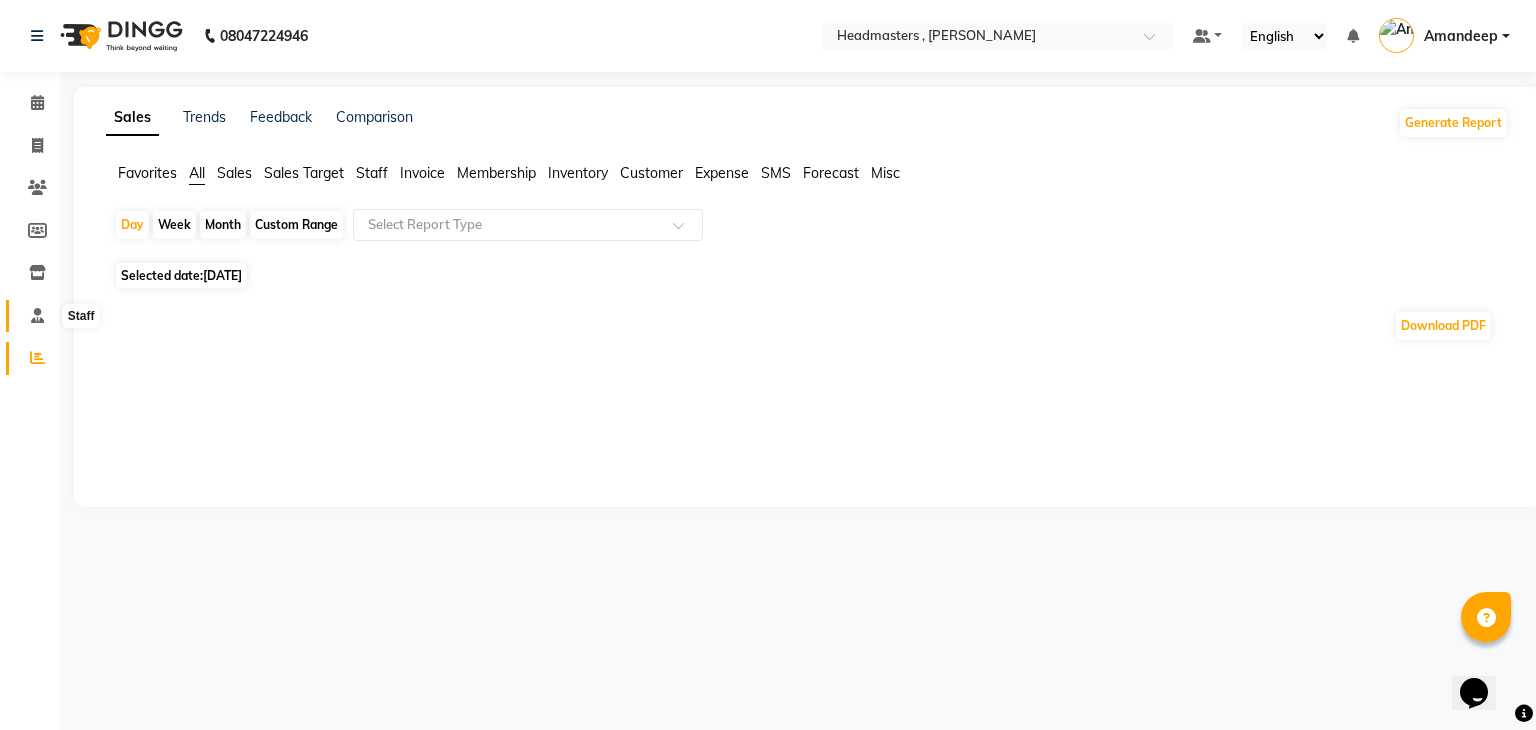 click 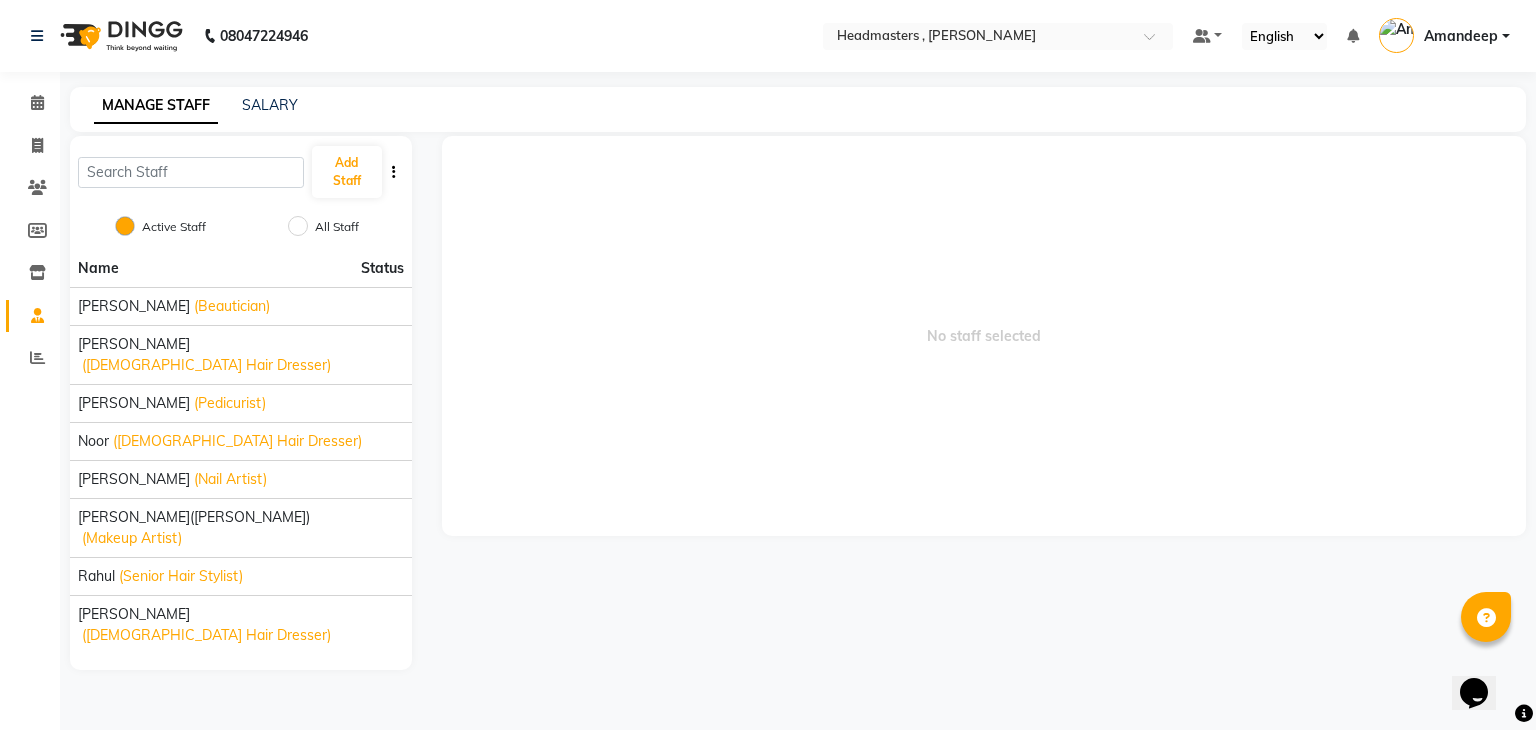 click on "Members" 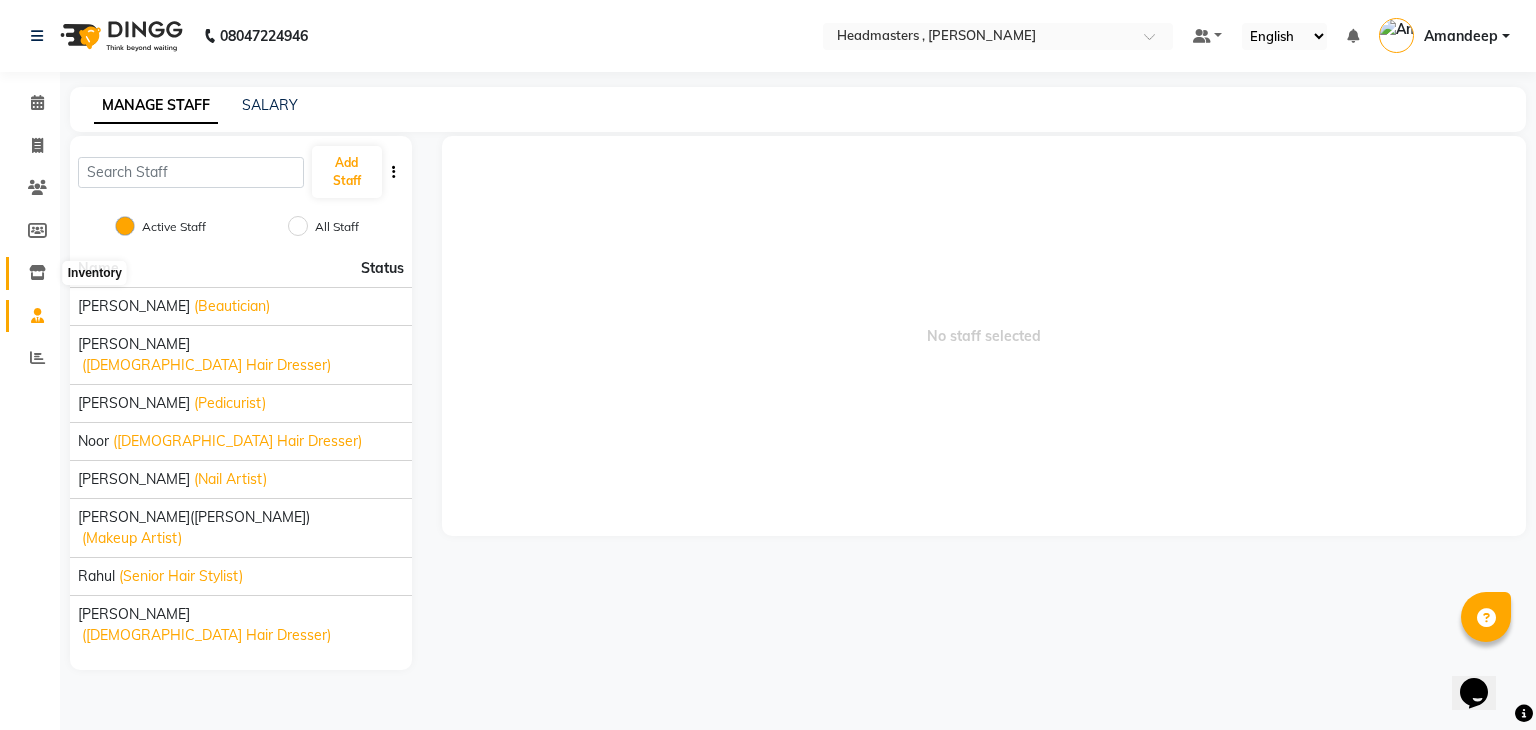 click 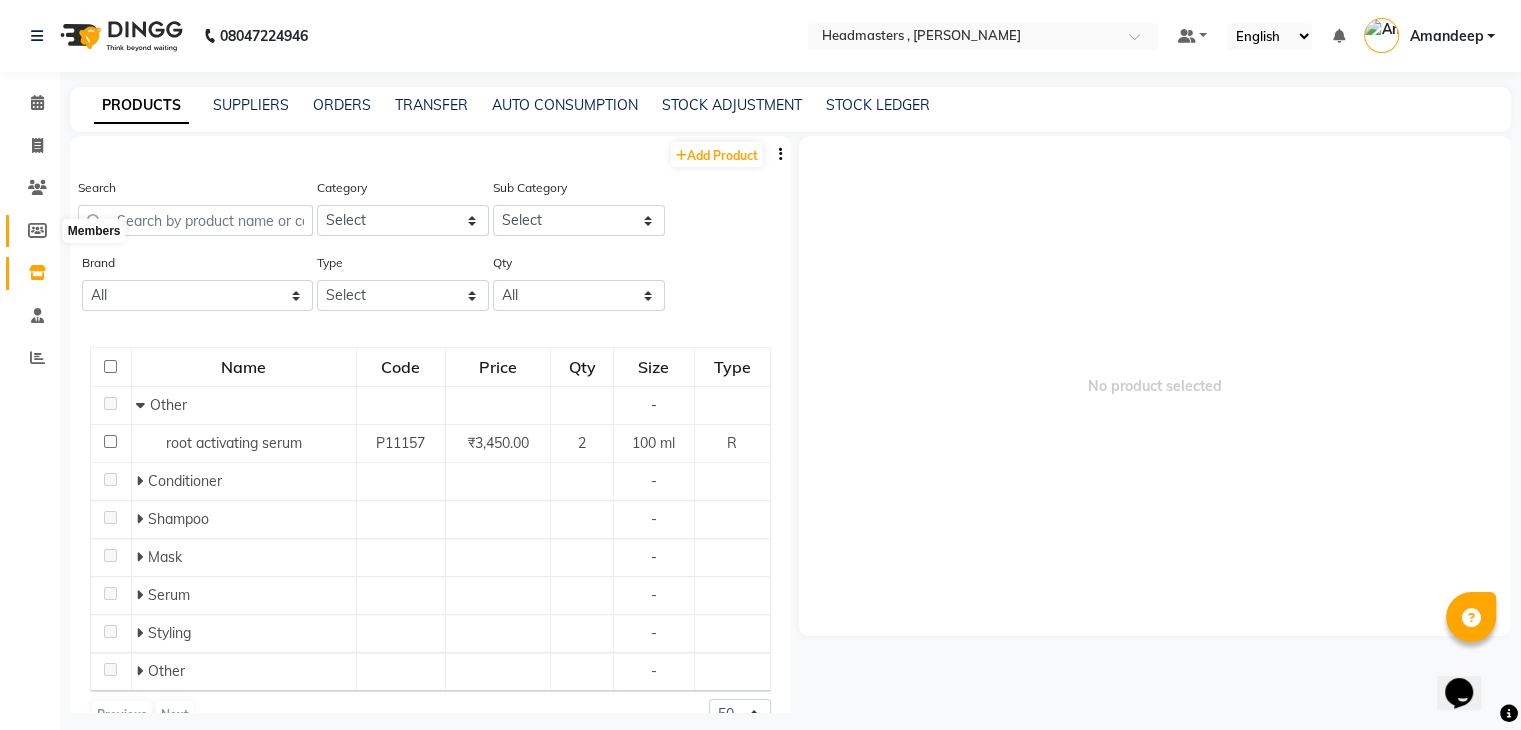 click 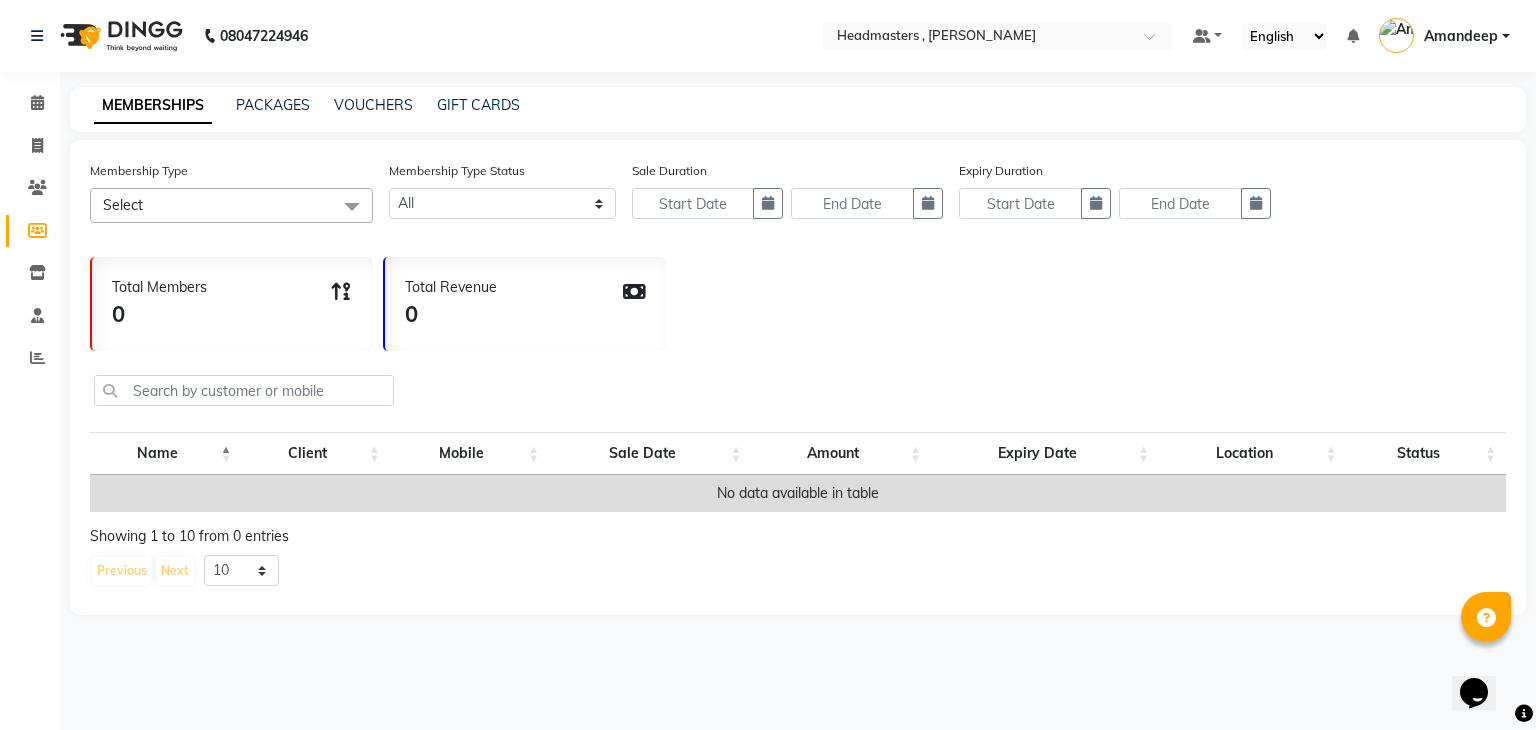 click on "Members" 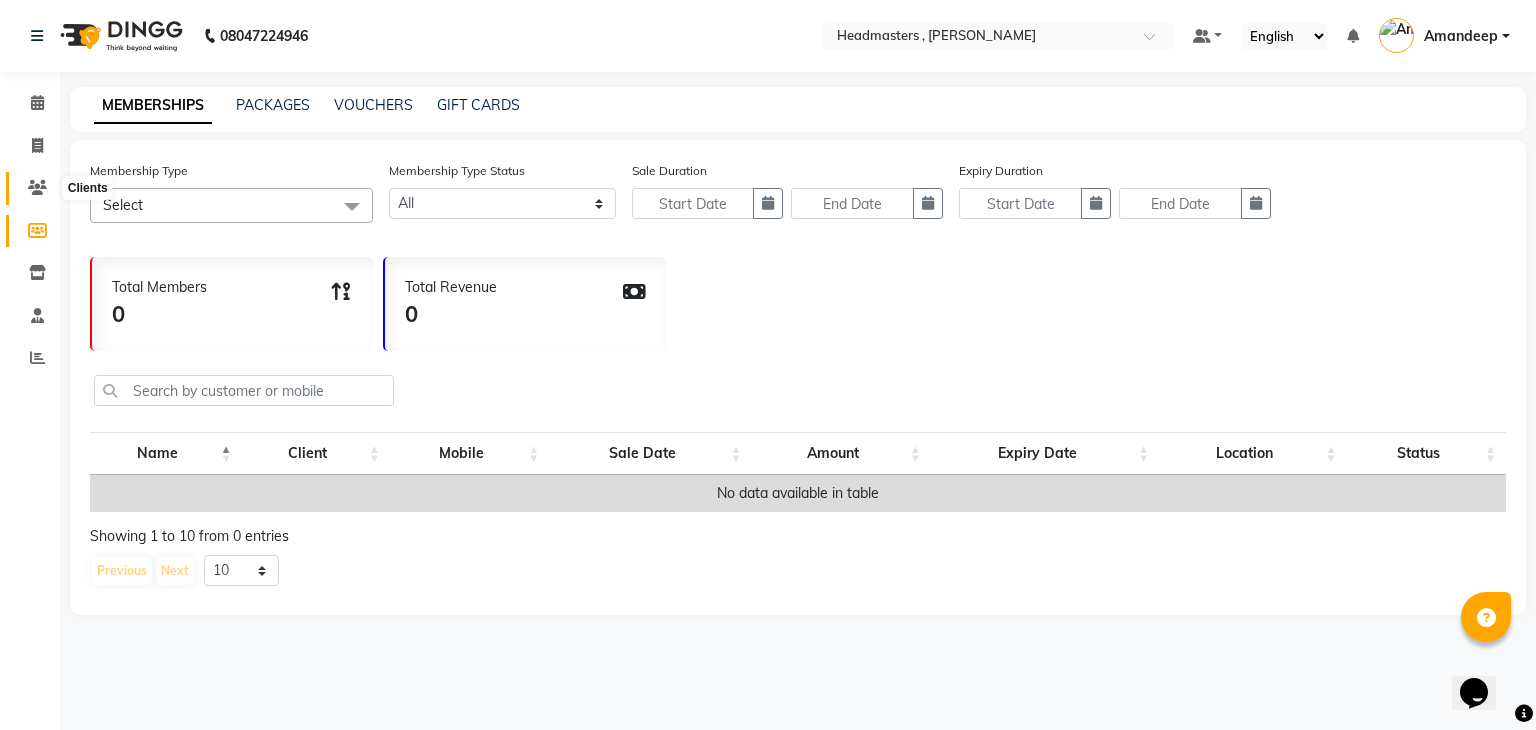 click 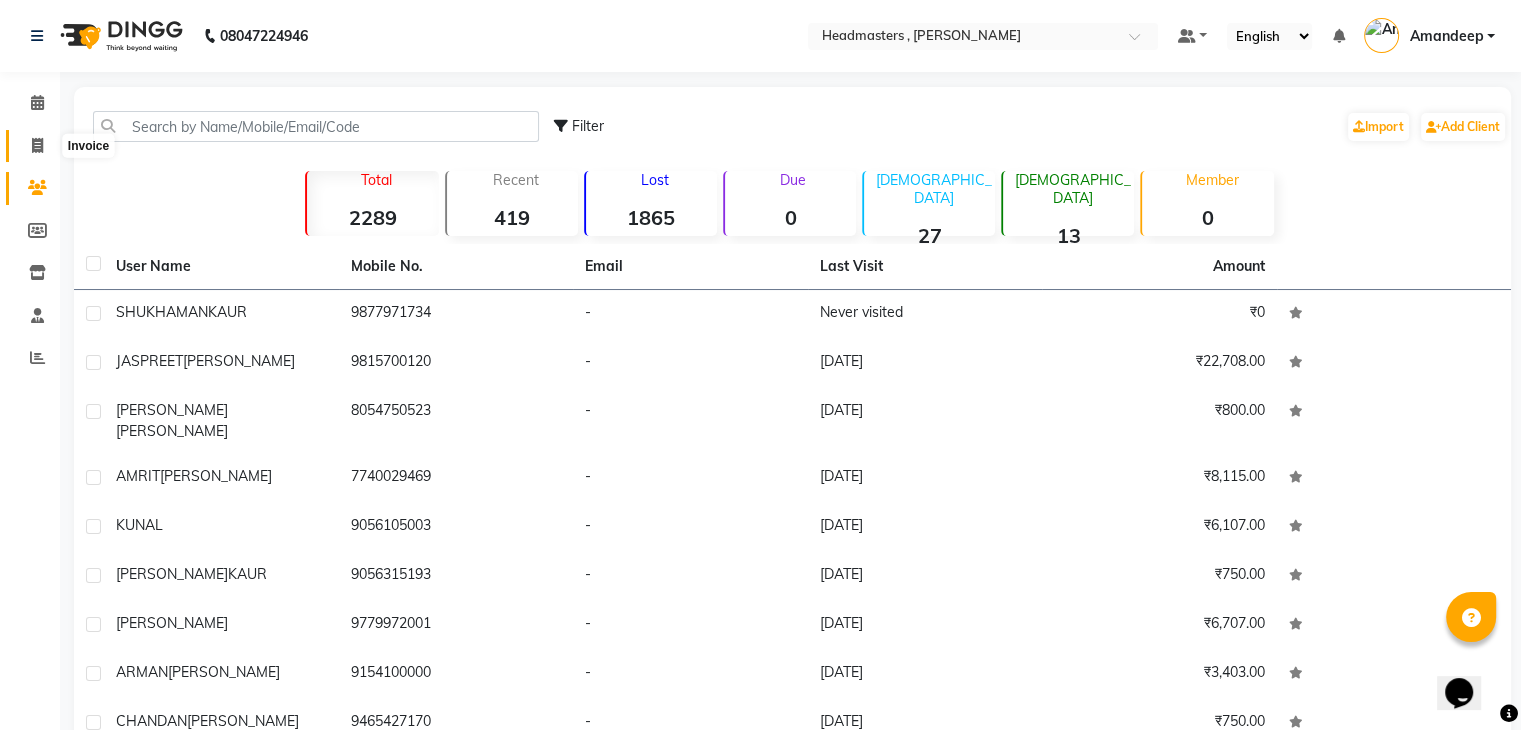 click 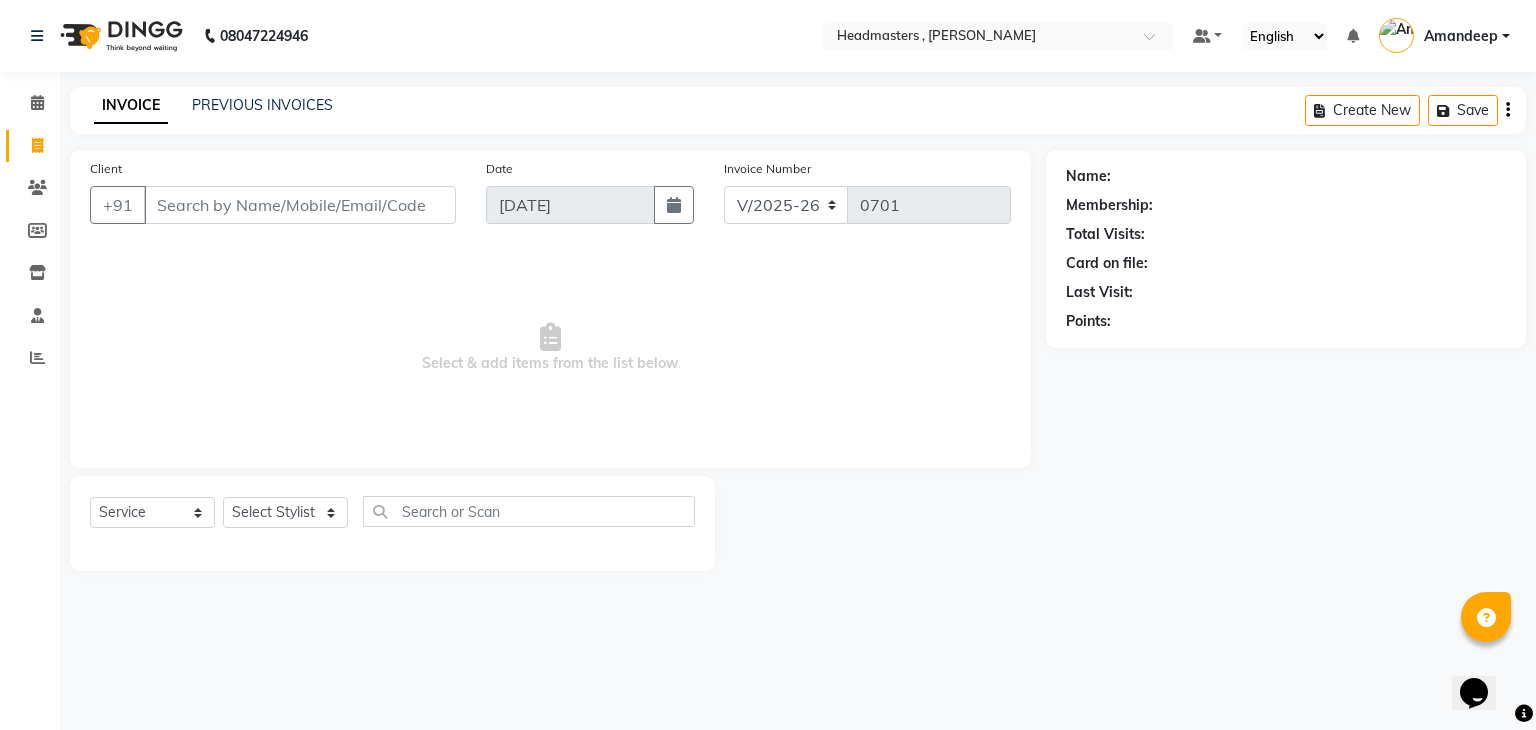 click on "Calendar" 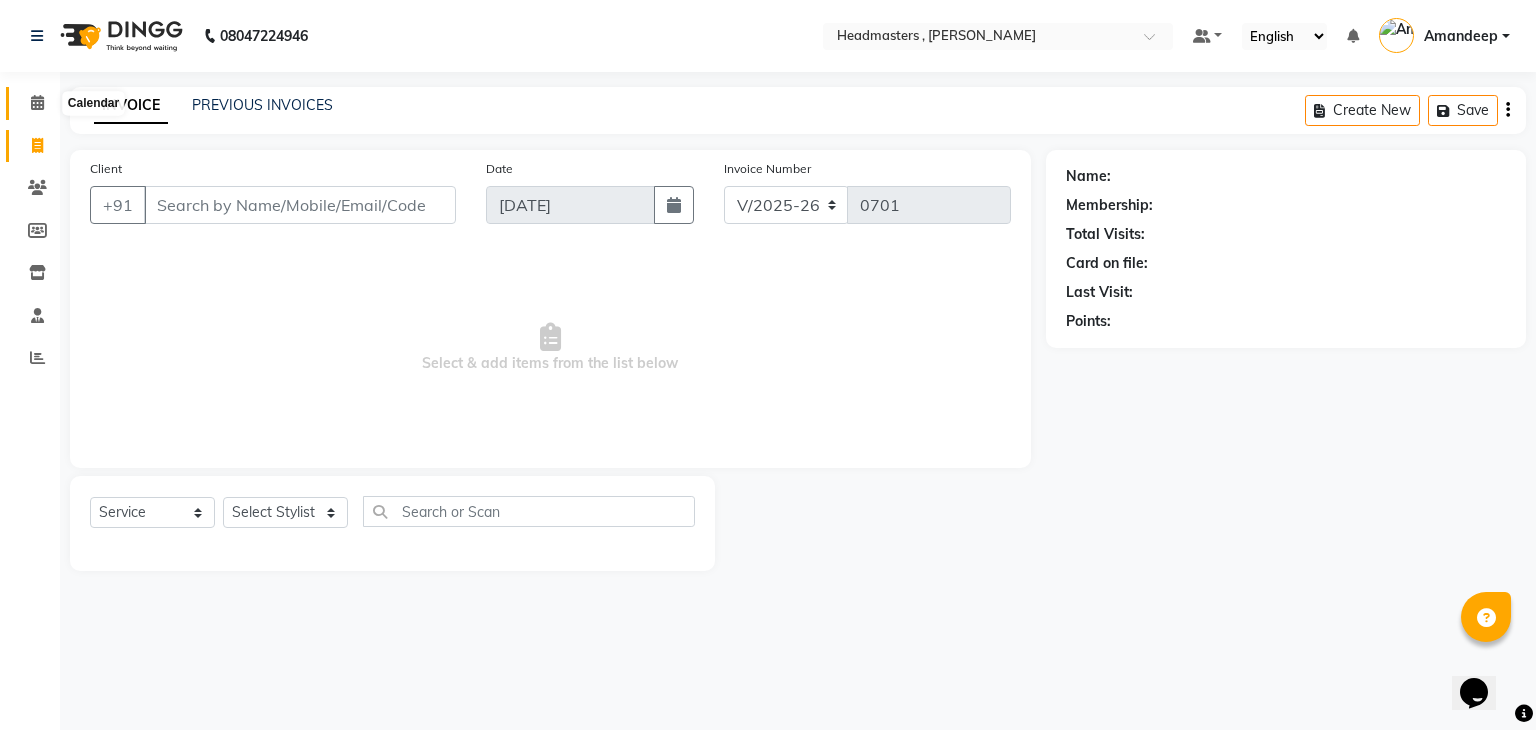 click 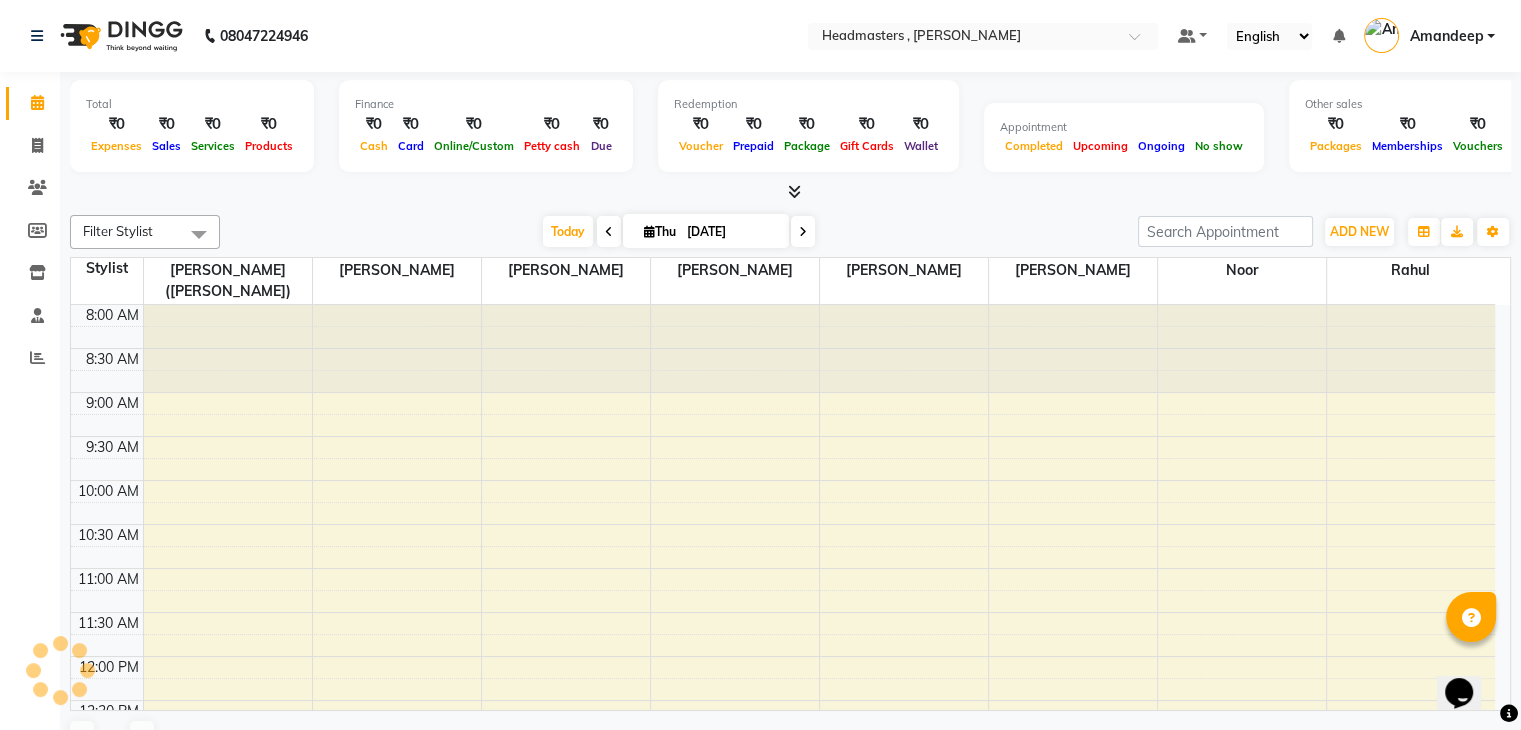 scroll, scrollTop: 0, scrollLeft: 0, axis: both 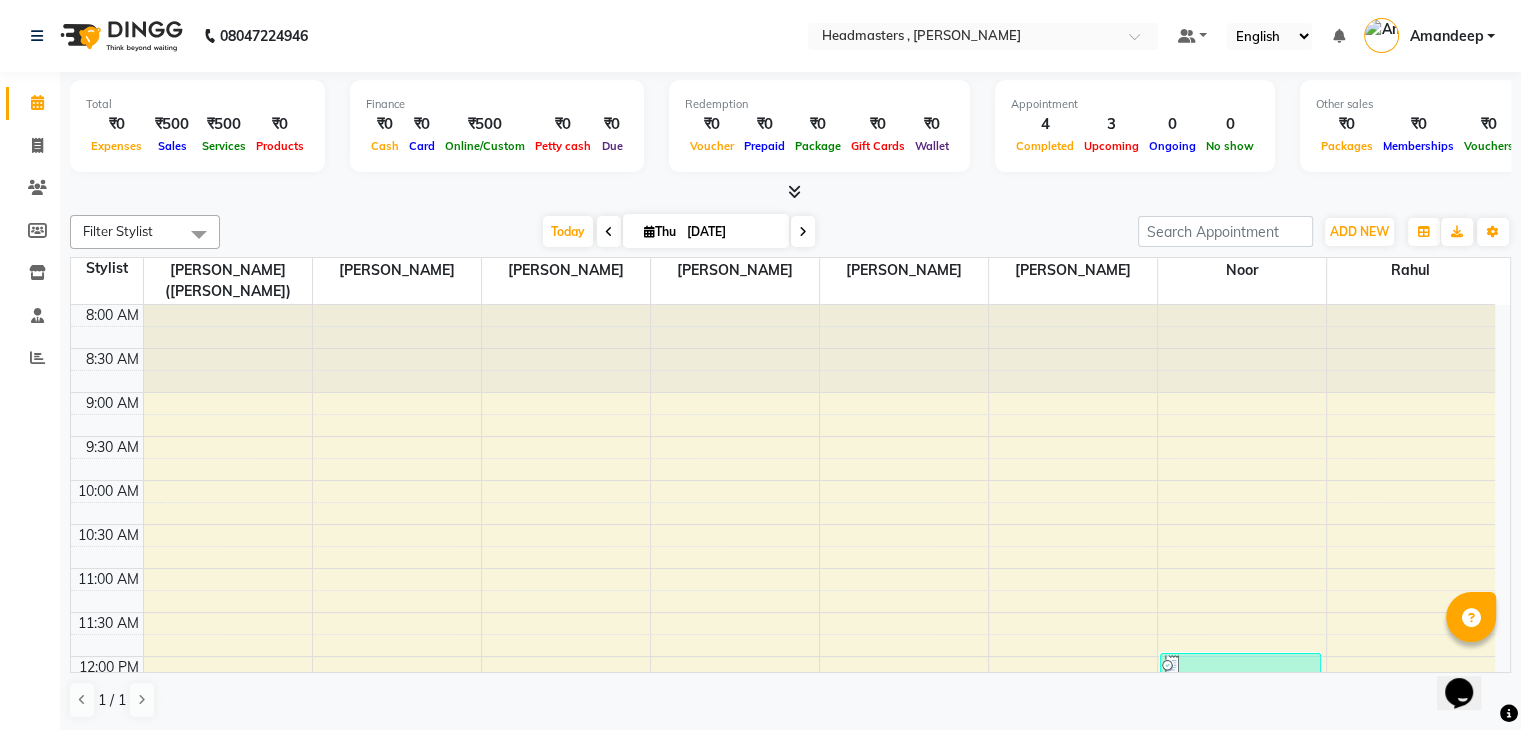 click 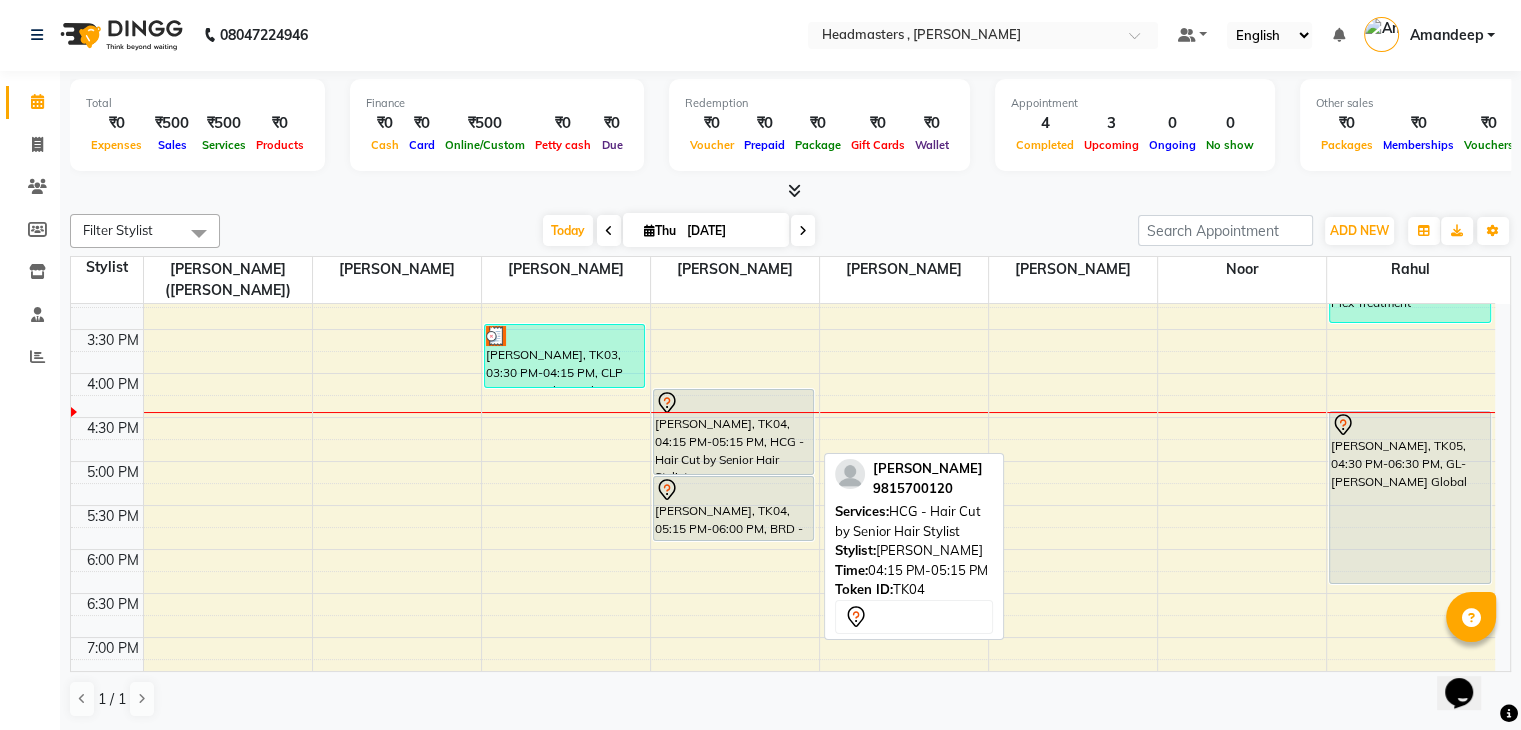 scroll, scrollTop: 635, scrollLeft: 0, axis: vertical 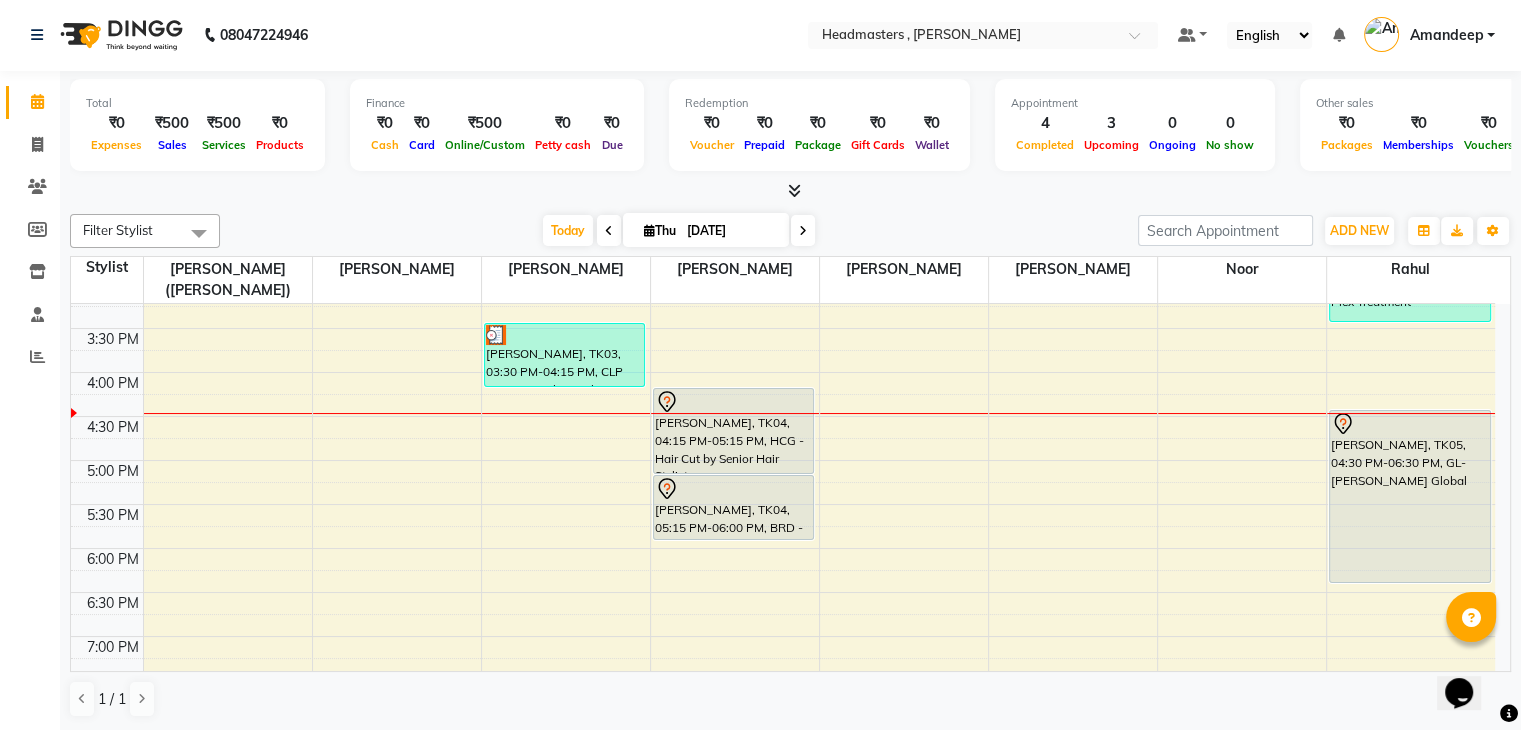 click on "08047224946 Select Location × Headmasters , Sri Muktsar Sahib Default Panel My Panel English ENGLISH Español العربية मराठी हिंदी ગુજરાતી தமிழ் 中文 Notifications nothing to show [PERSON_NAME] Manage Profile Change Password Sign out  Version:3.15.4" 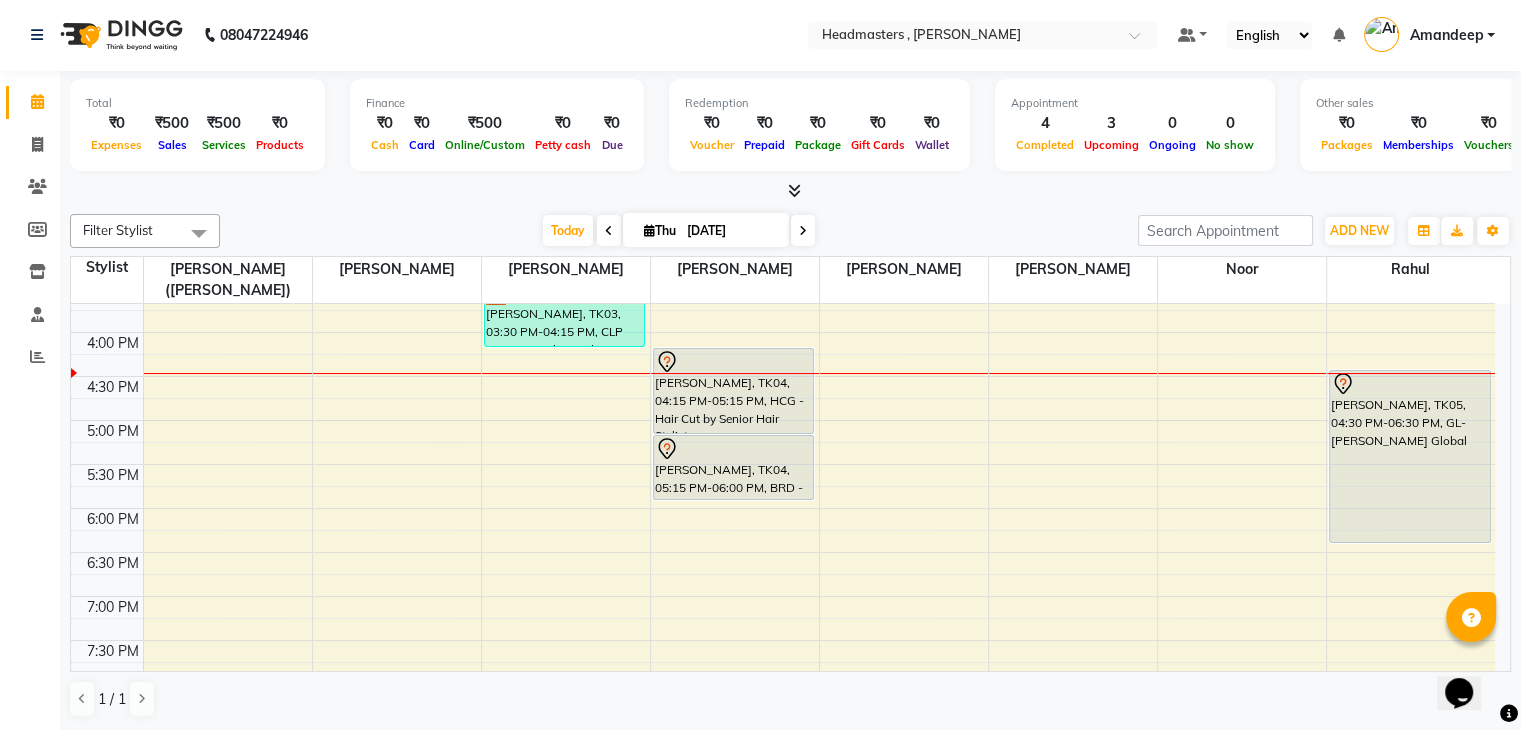 scroll, scrollTop: 672, scrollLeft: 0, axis: vertical 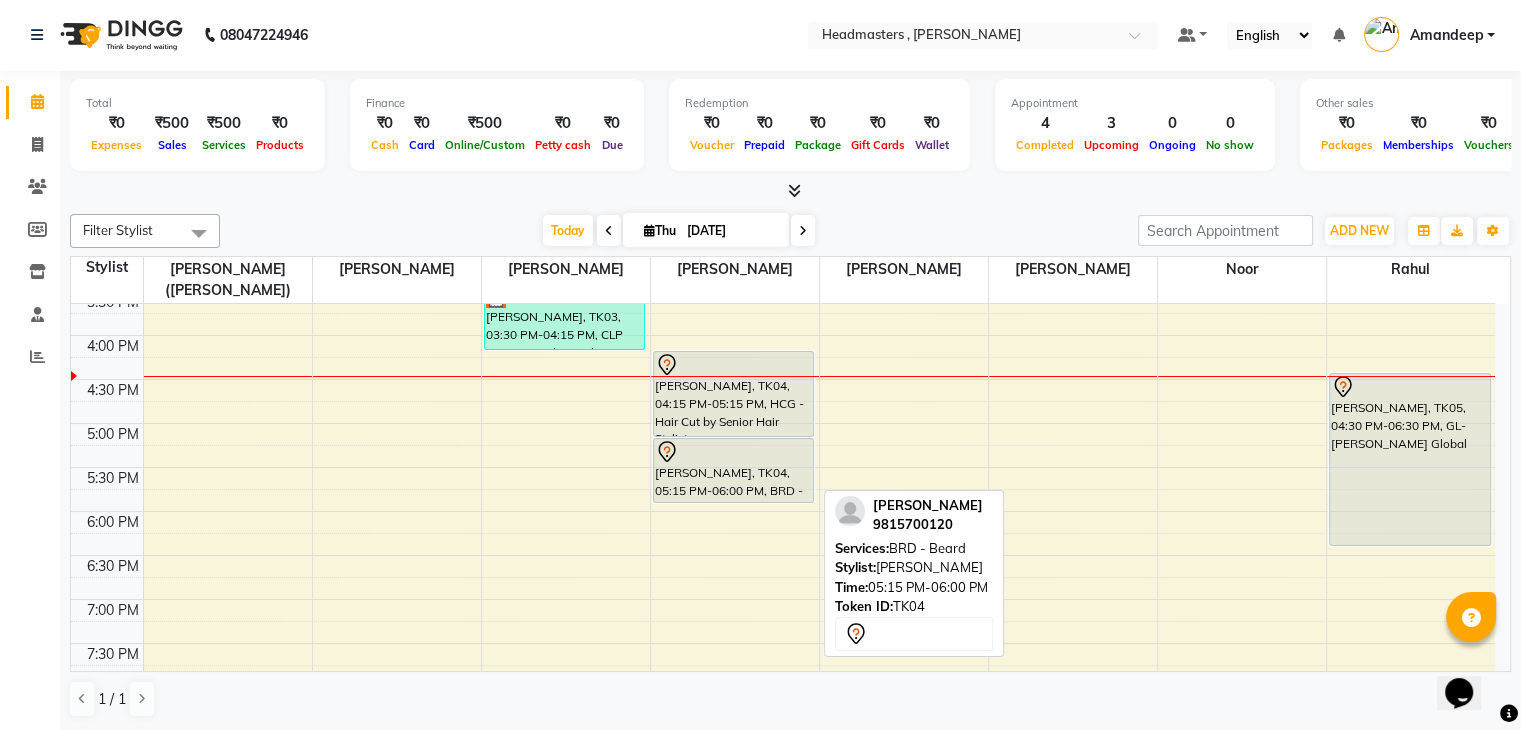 click on "[PERSON_NAME], TK04, 05:15 PM-06:00 PM, BRD - [PERSON_NAME]" at bounding box center (734, 470) 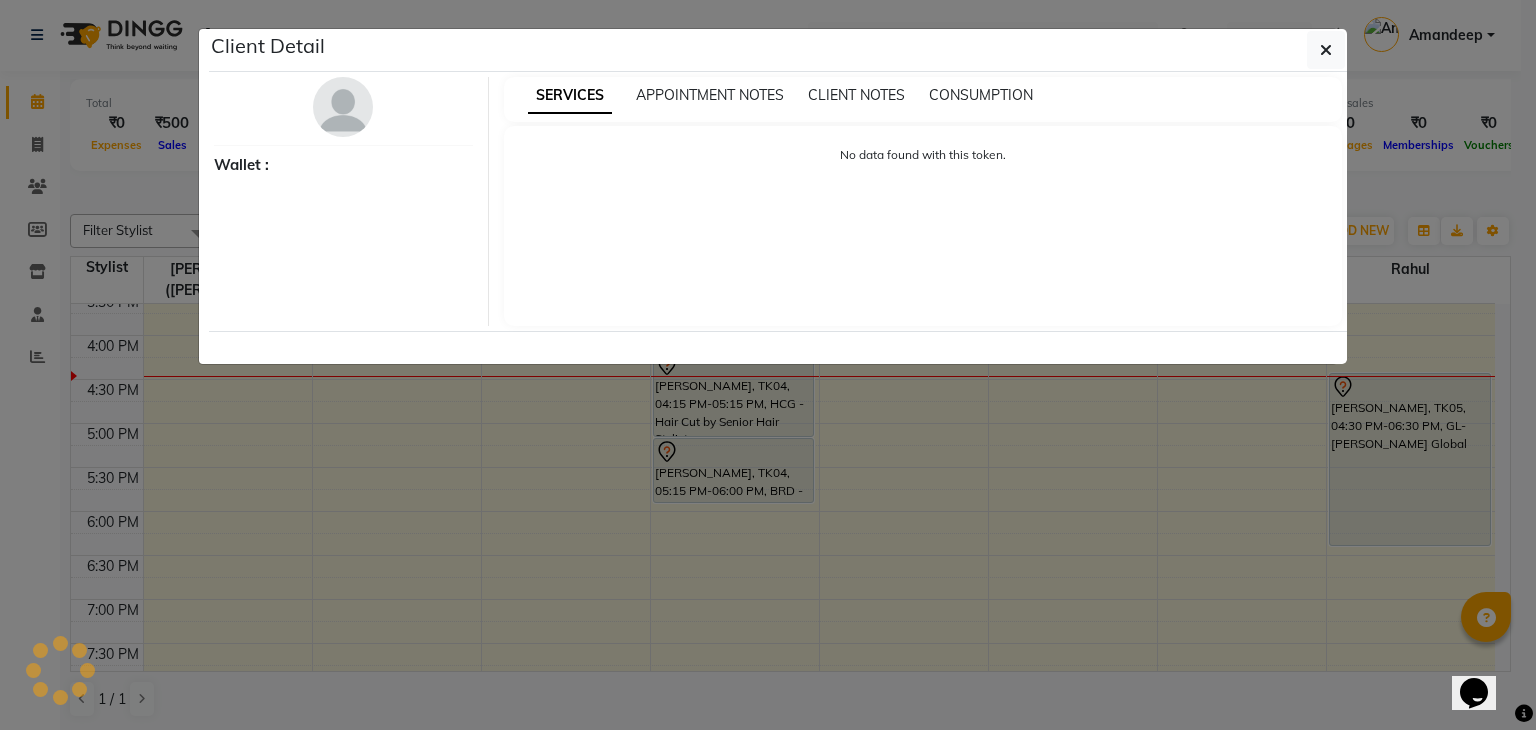 select on "7" 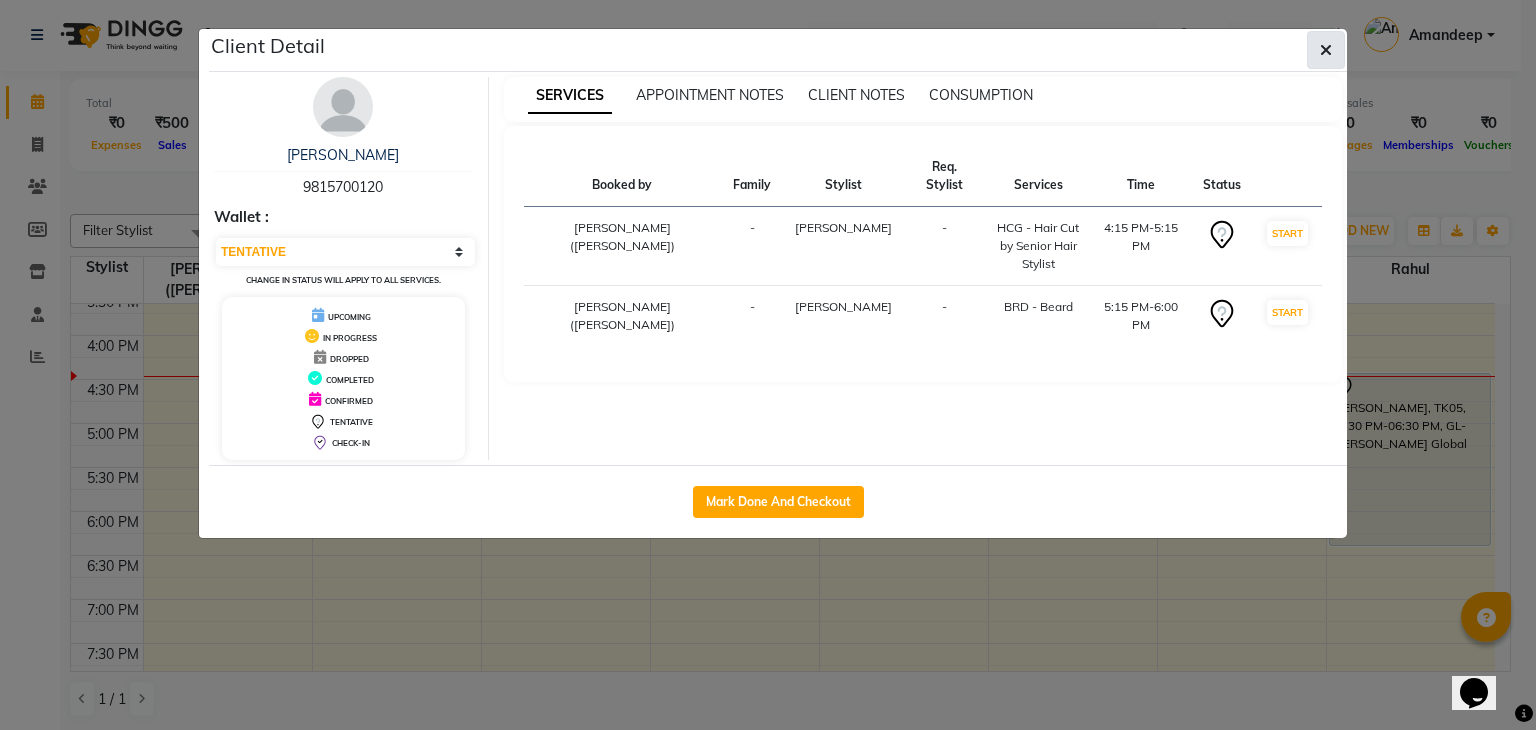 click 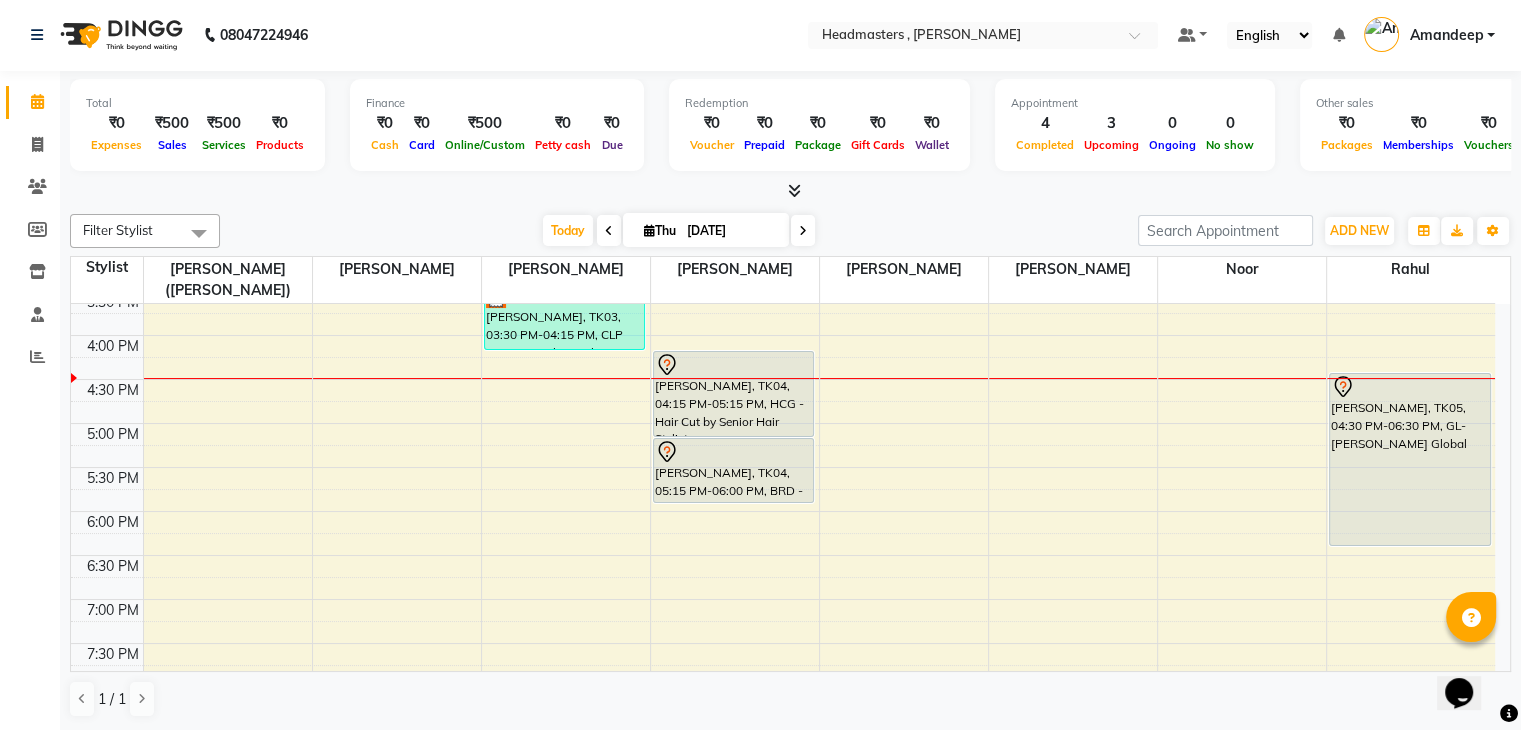click on "Completed" at bounding box center [1045, 144] 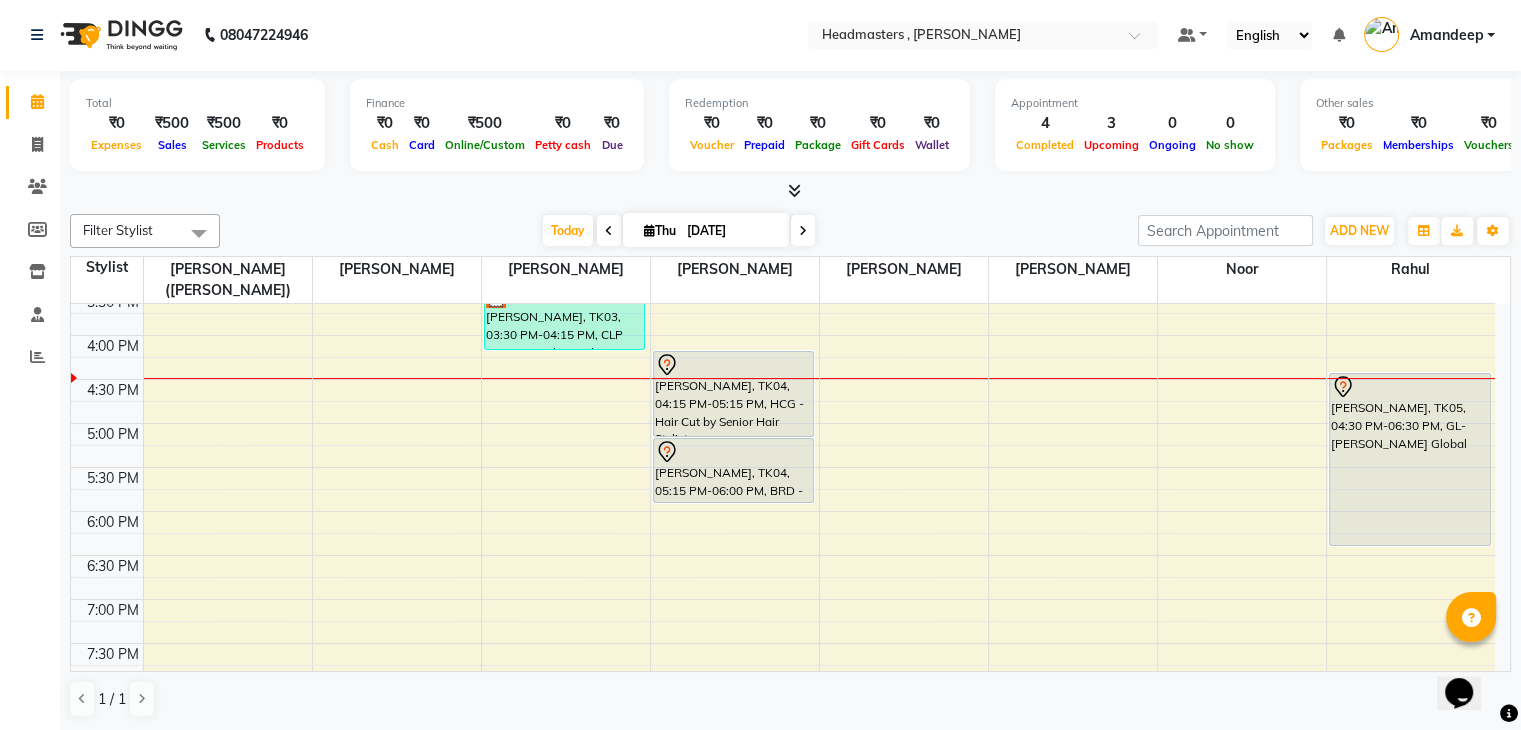 click on "Upcoming" at bounding box center [1111, 145] 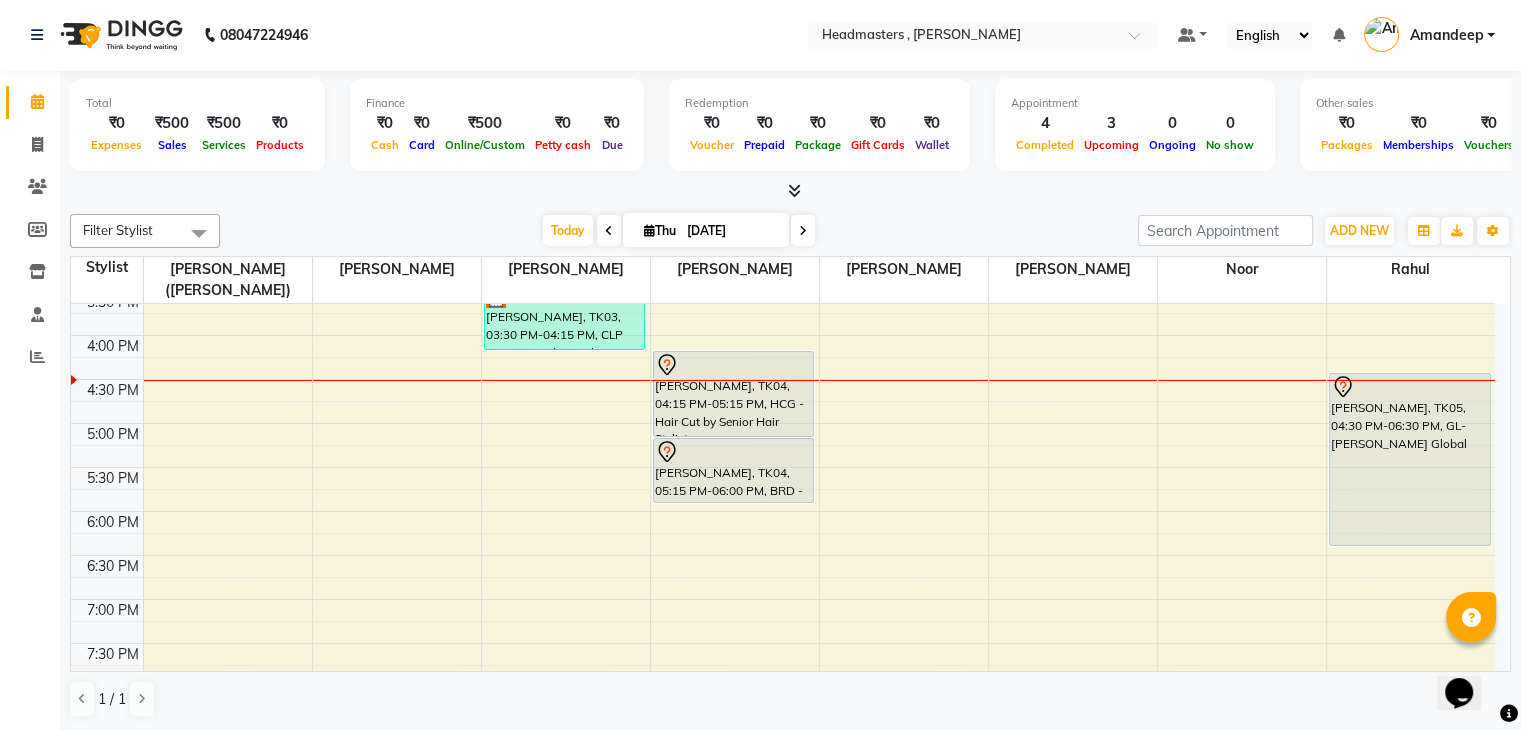 scroll, scrollTop: 0, scrollLeft: 0, axis: both 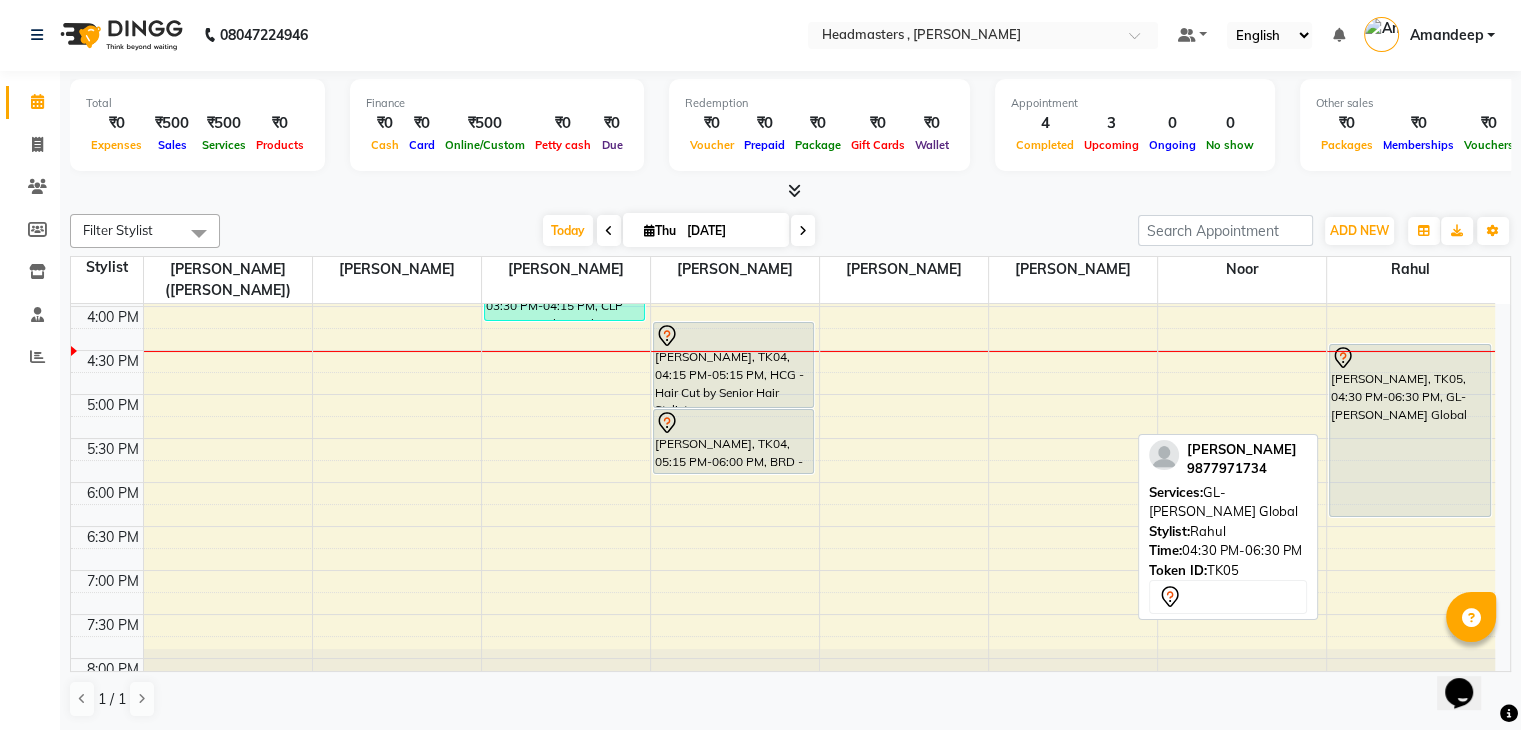 click on "[PERSON_NAME], TK05, 04:30 PM-06:30 PM, GL-[PERSON_NAME] Global" at bounding box center [1410, 430] 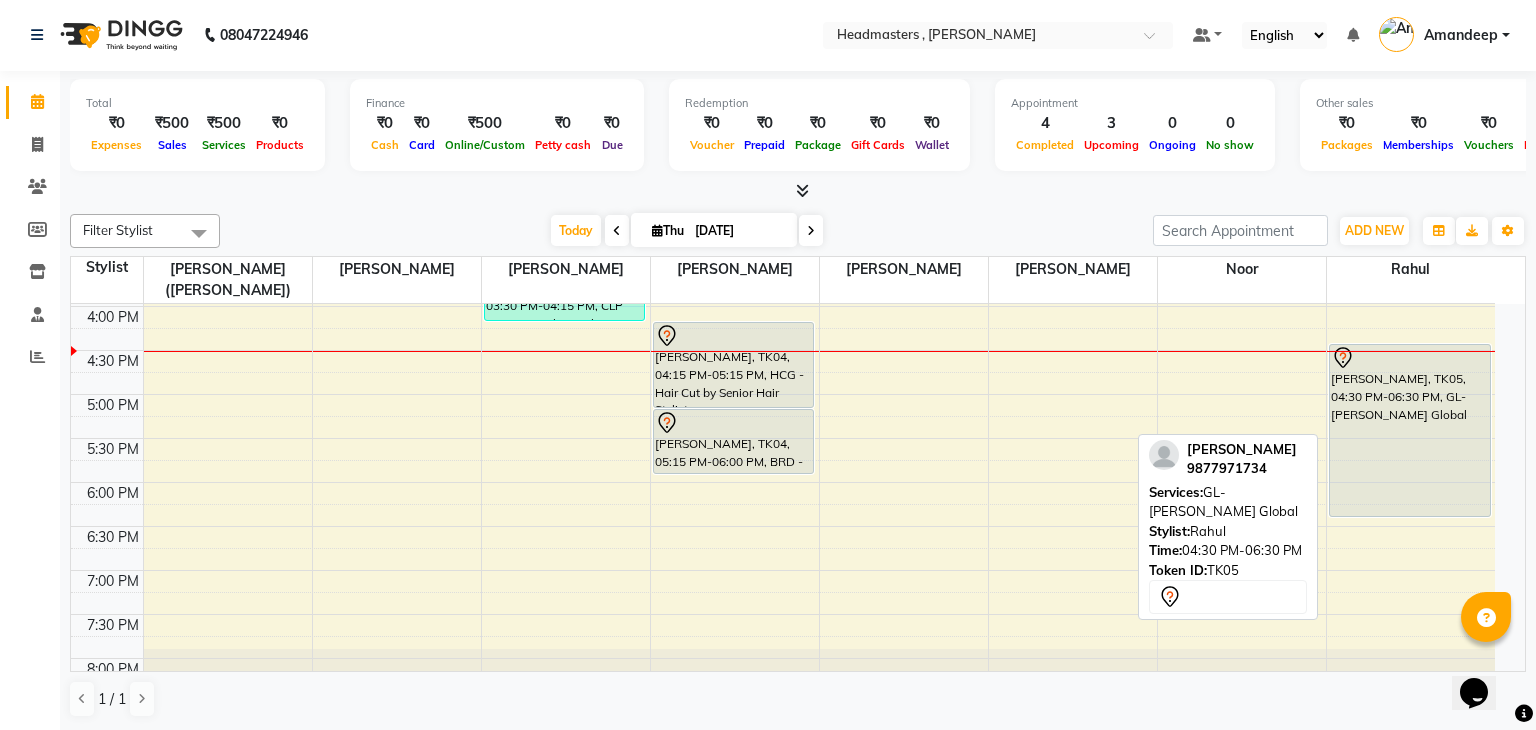 select on "7" 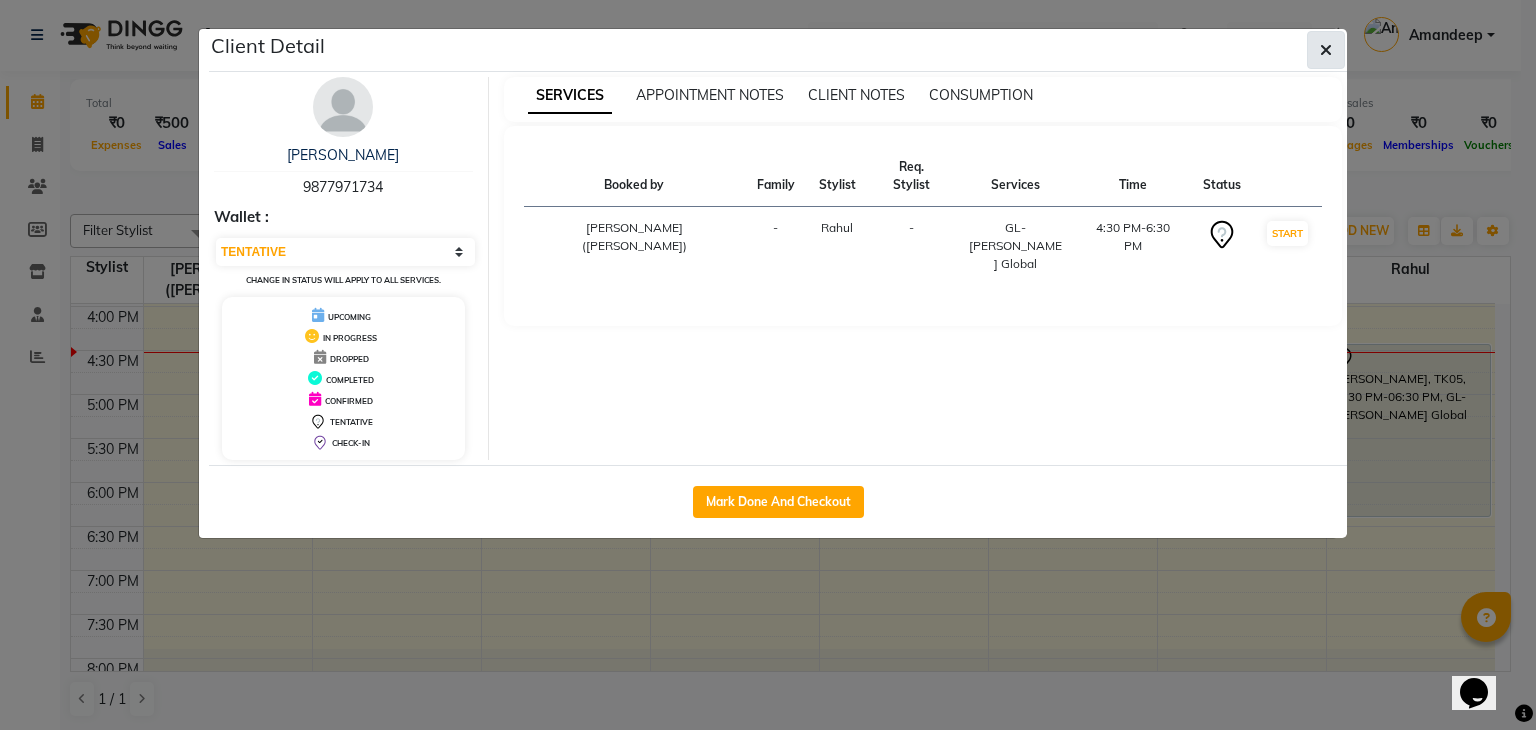 click 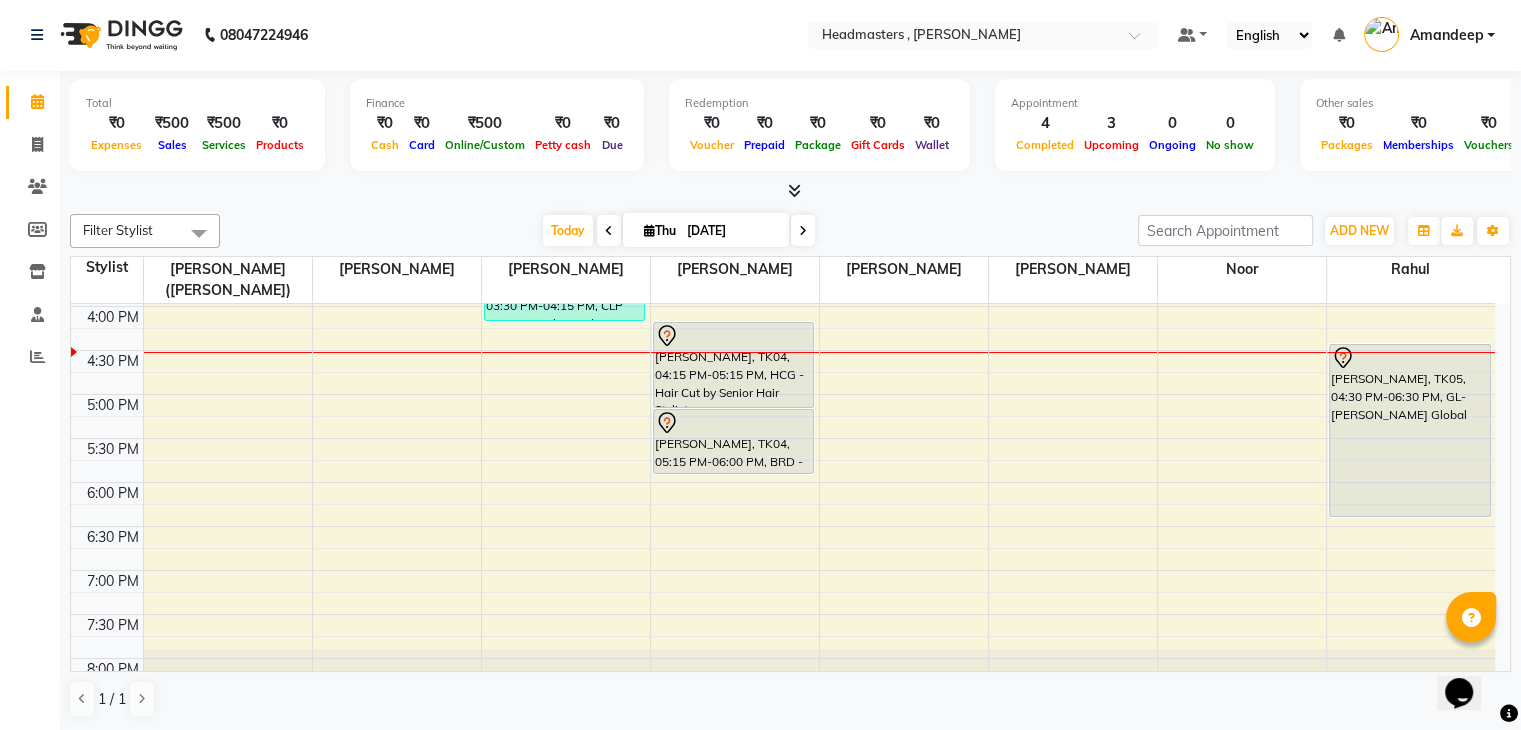 click at bounding box center [790, 191] 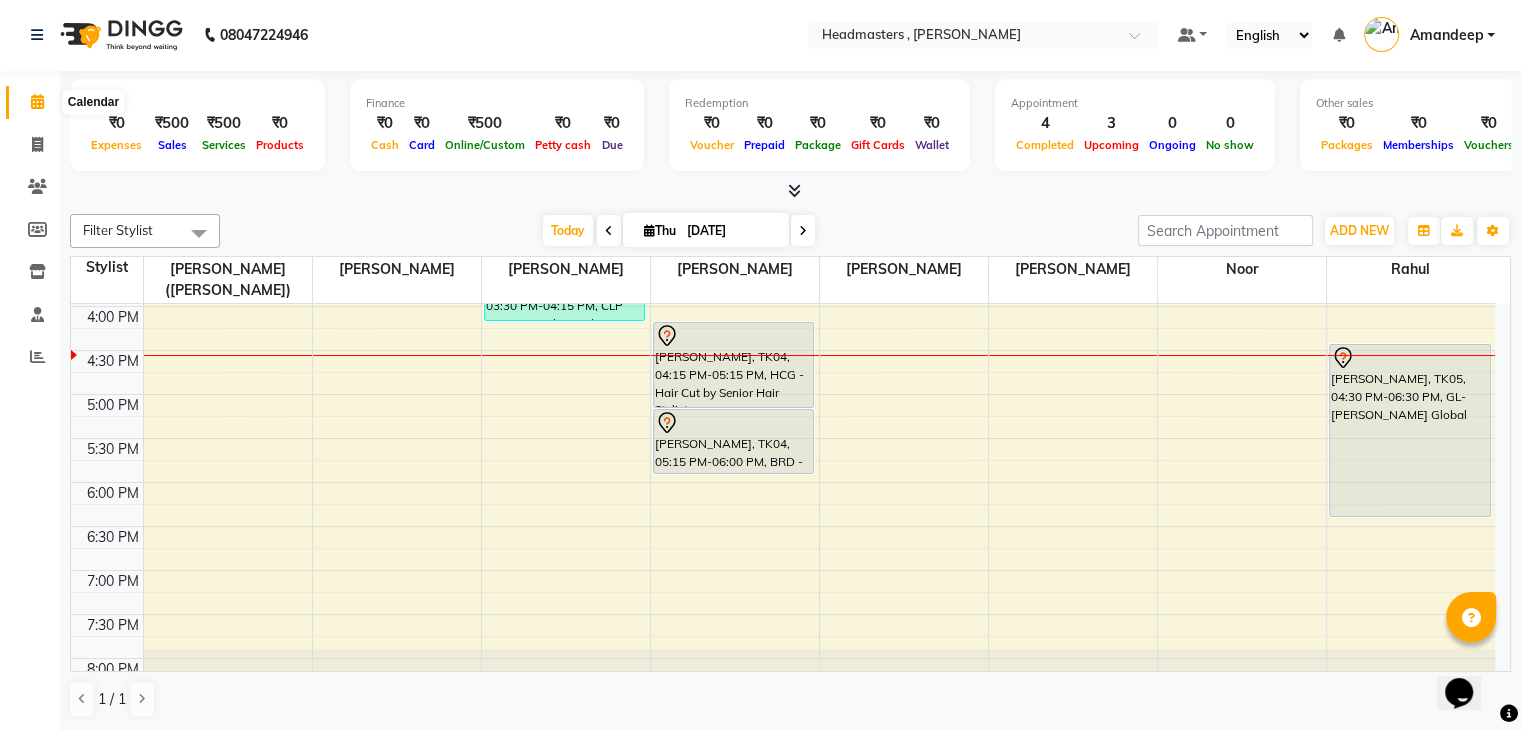 click 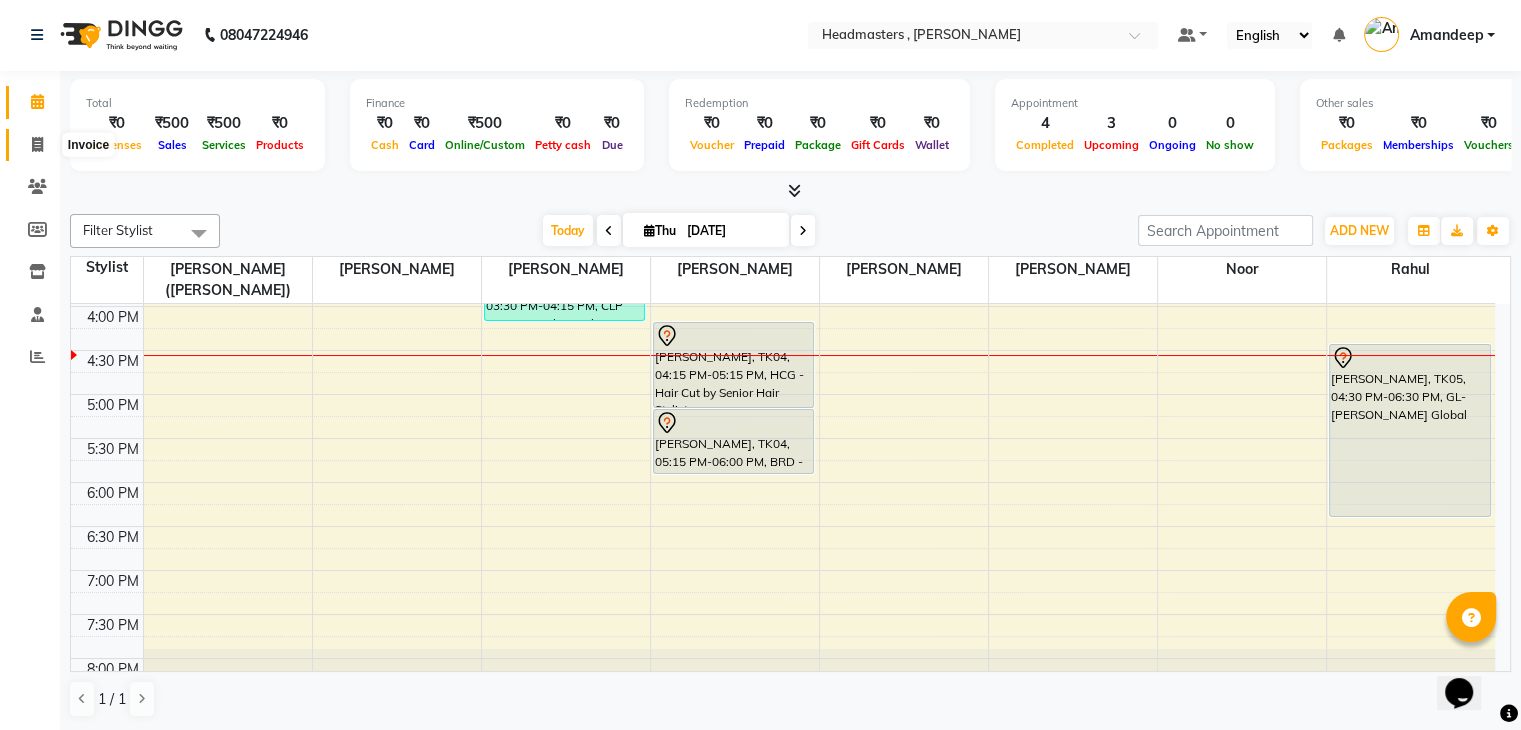 click 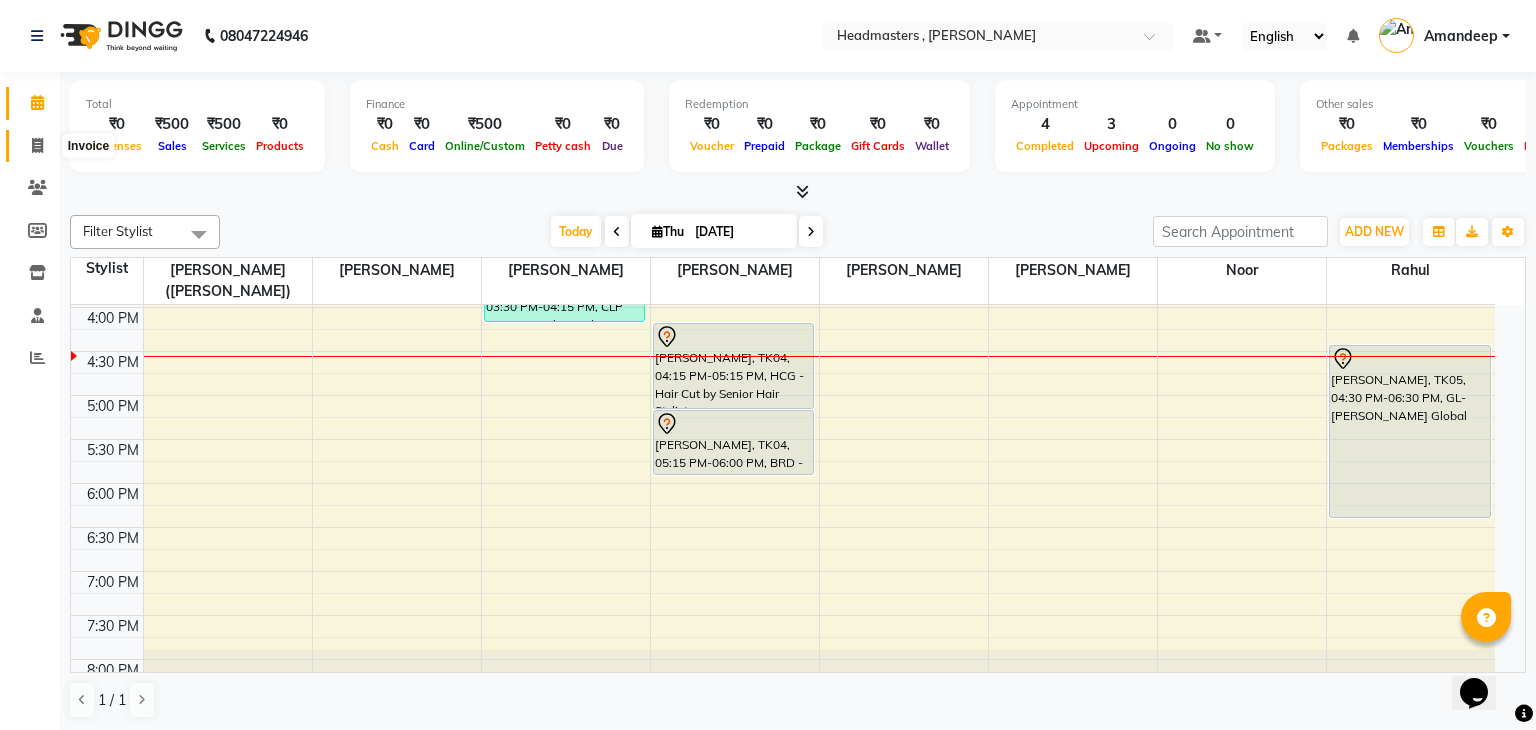 select on "service" 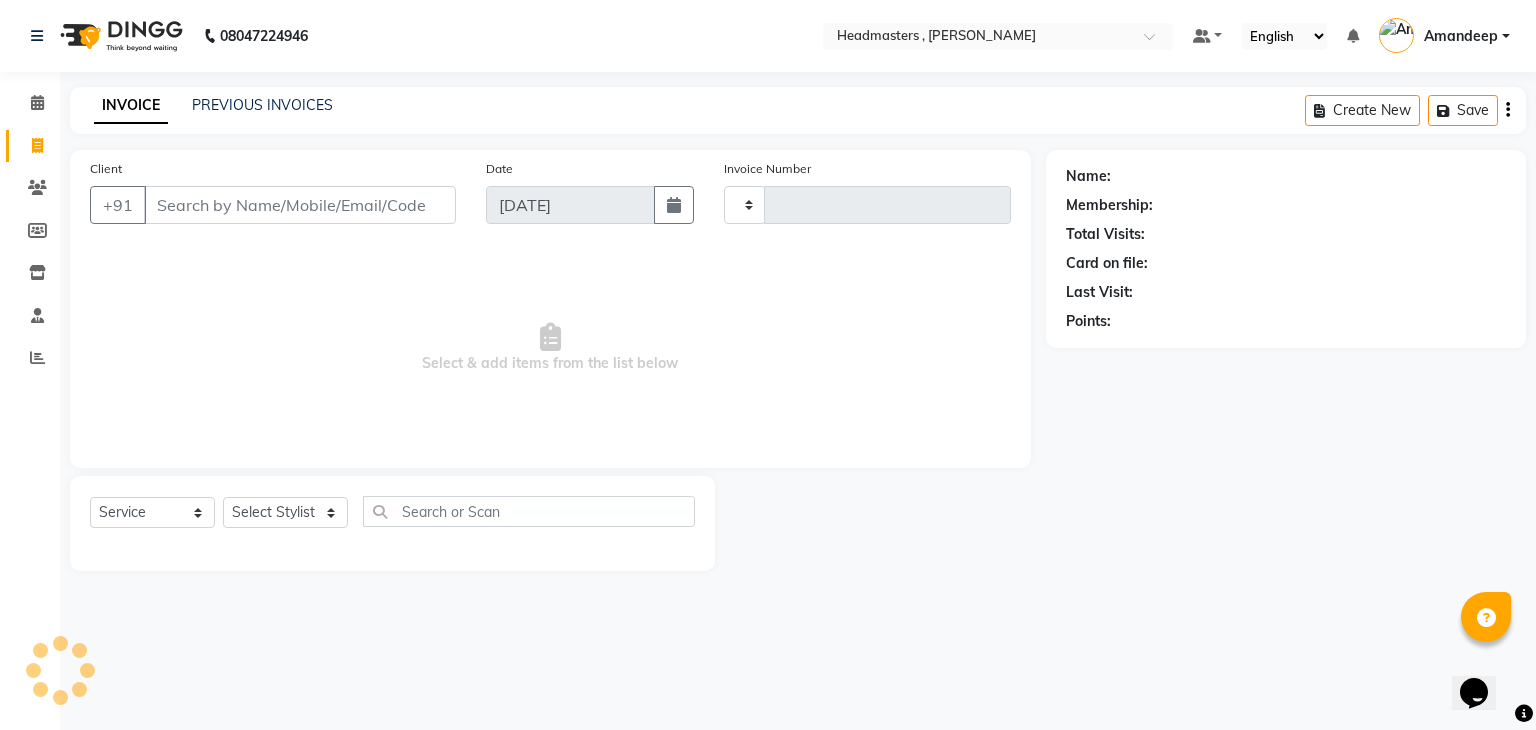 type on "0701" 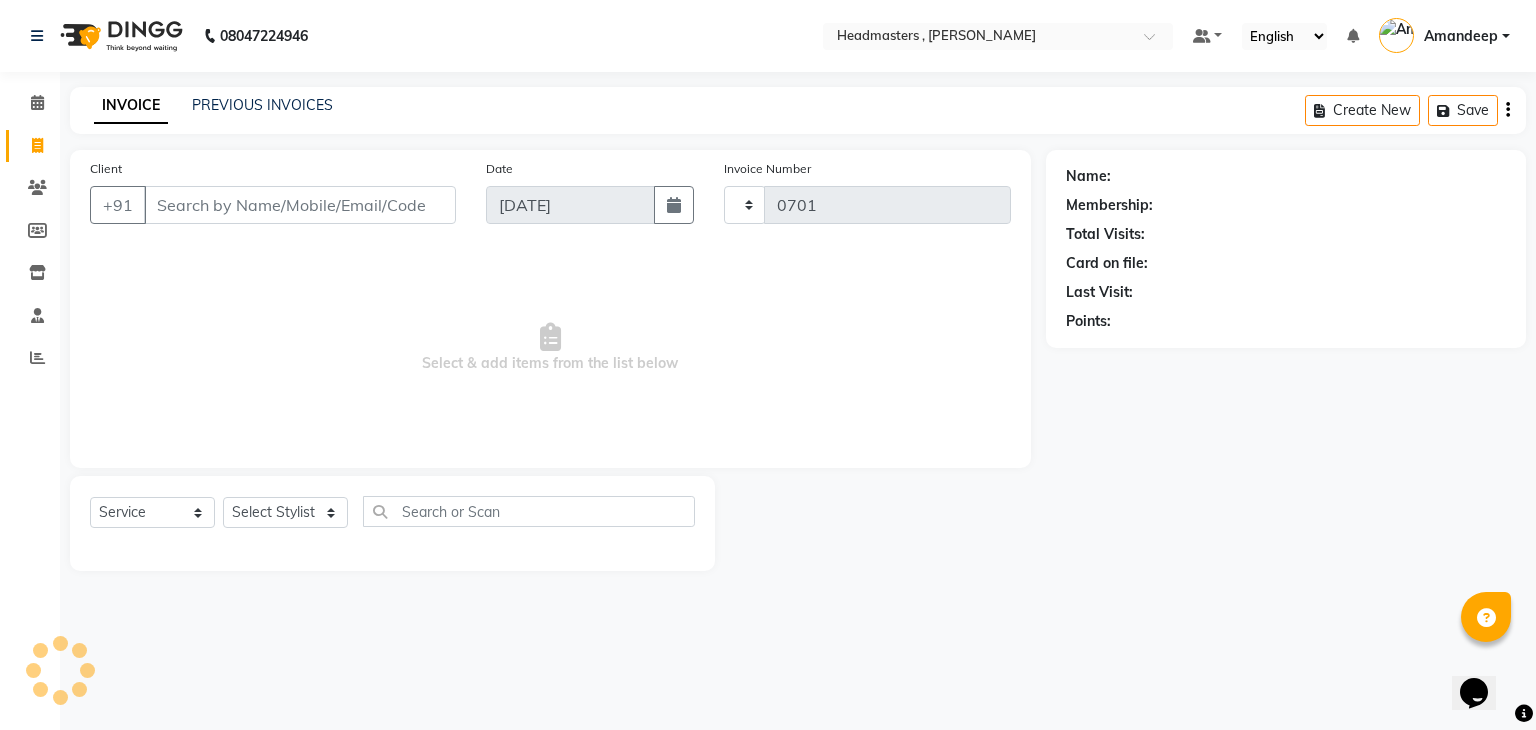 select on "8566" 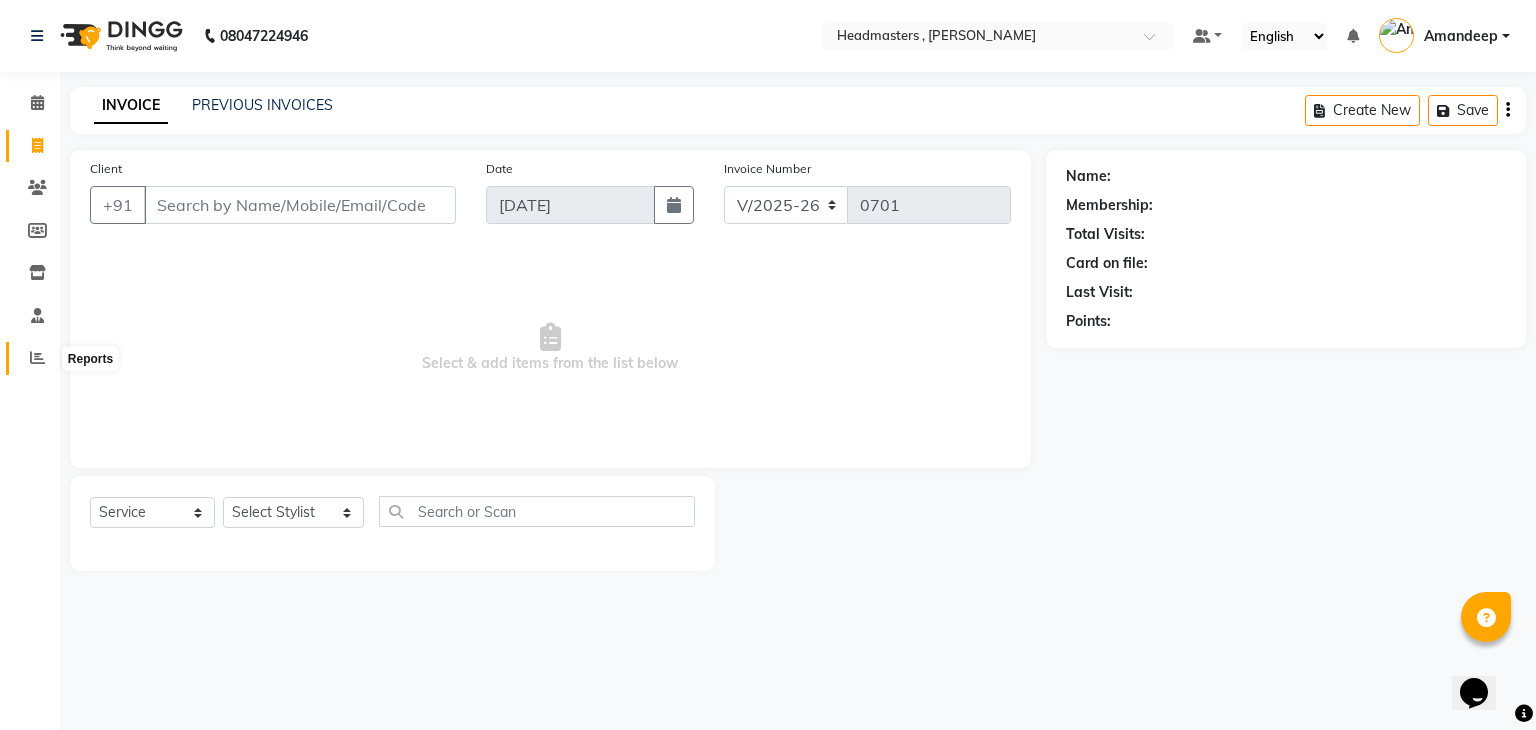 click 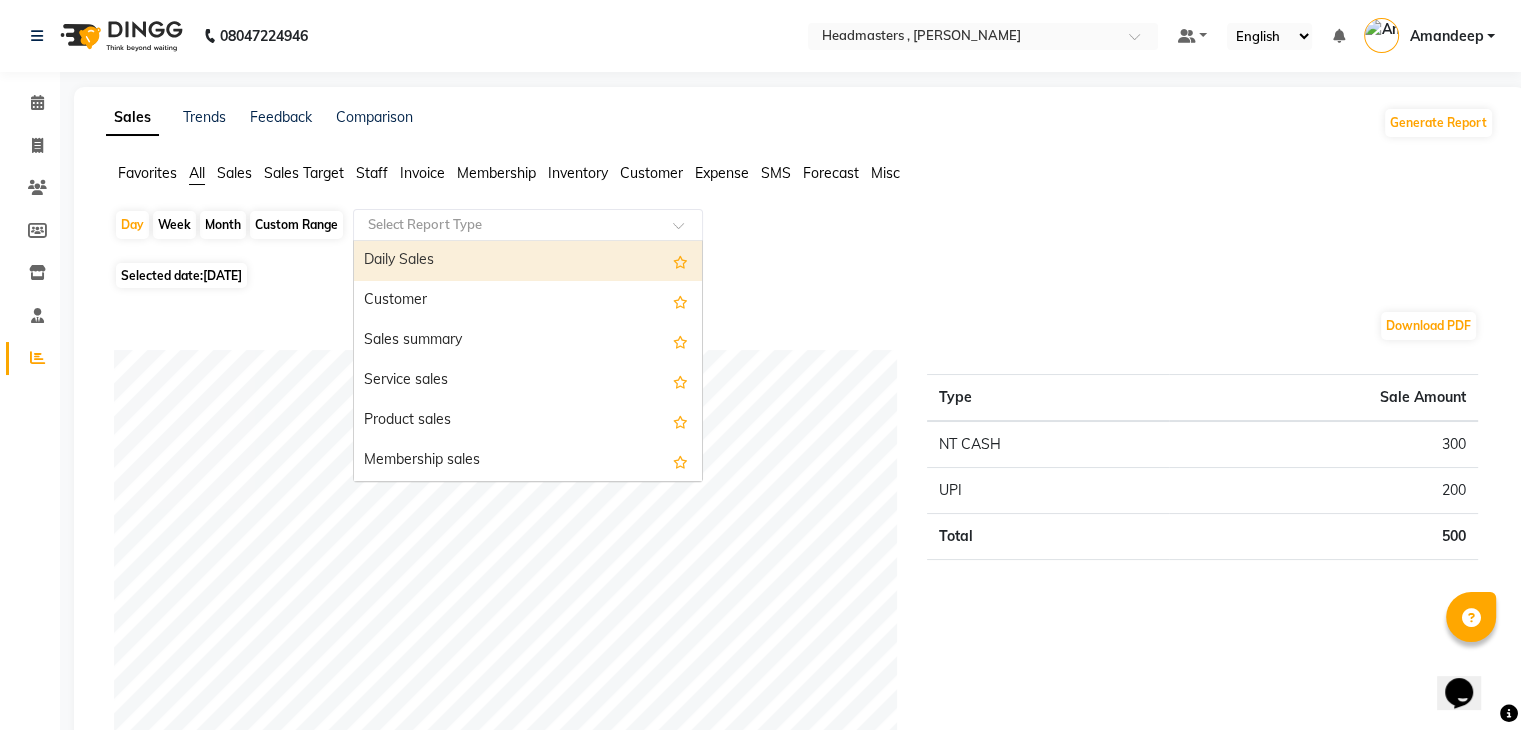click 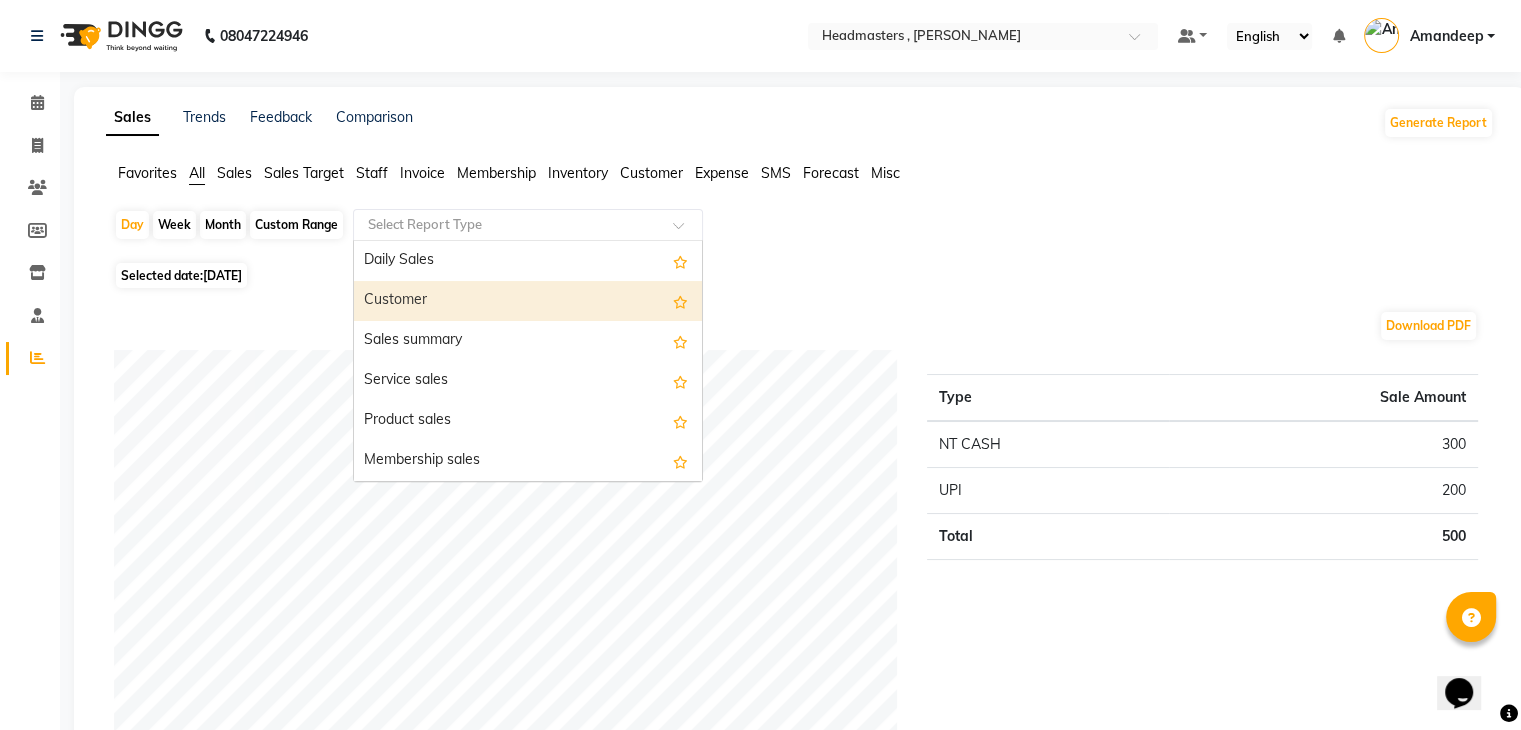 click on "Customer" at bounding box center (528, 301) 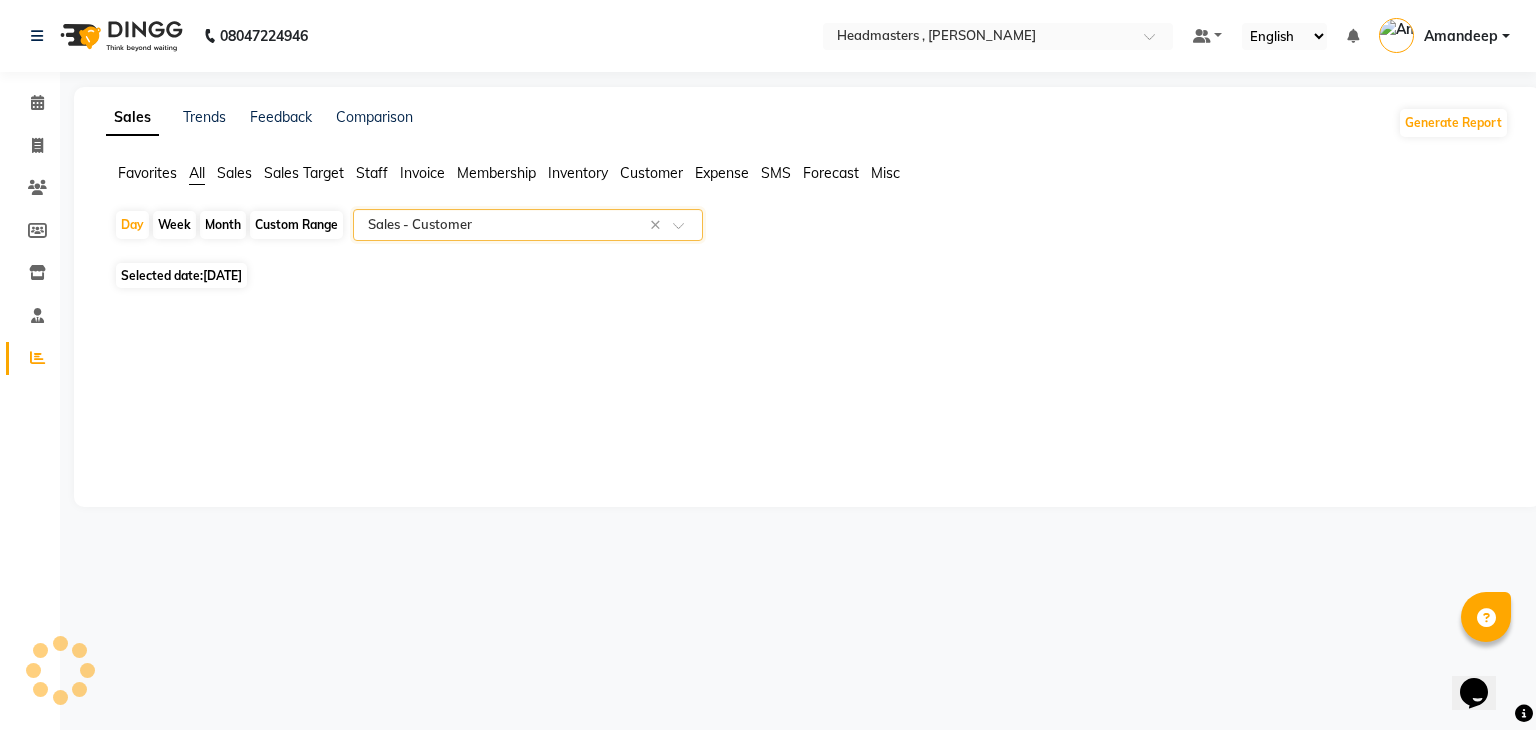 select on "full_report" 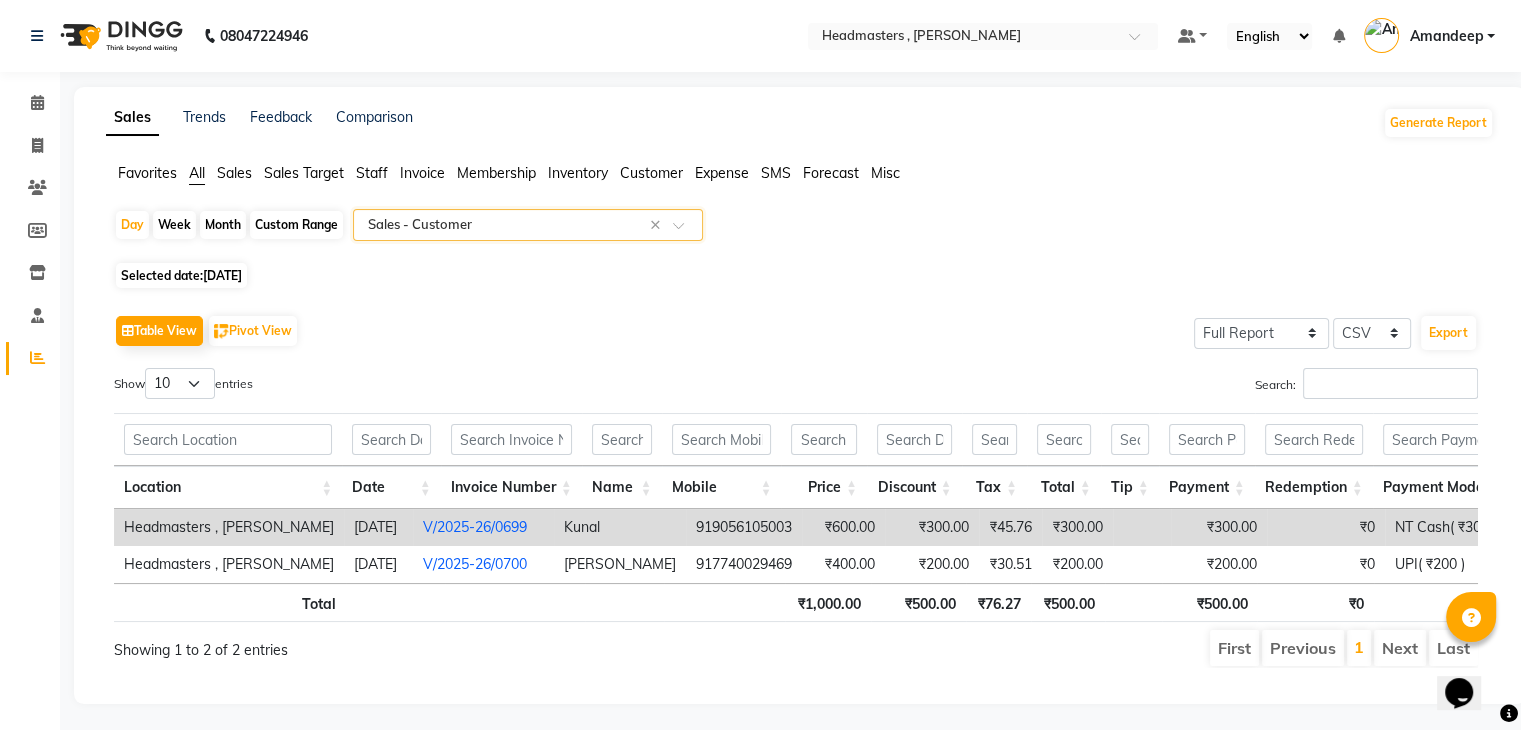 scroll, scrollTop: 0, scrollLeft: 32, axis: horizontal 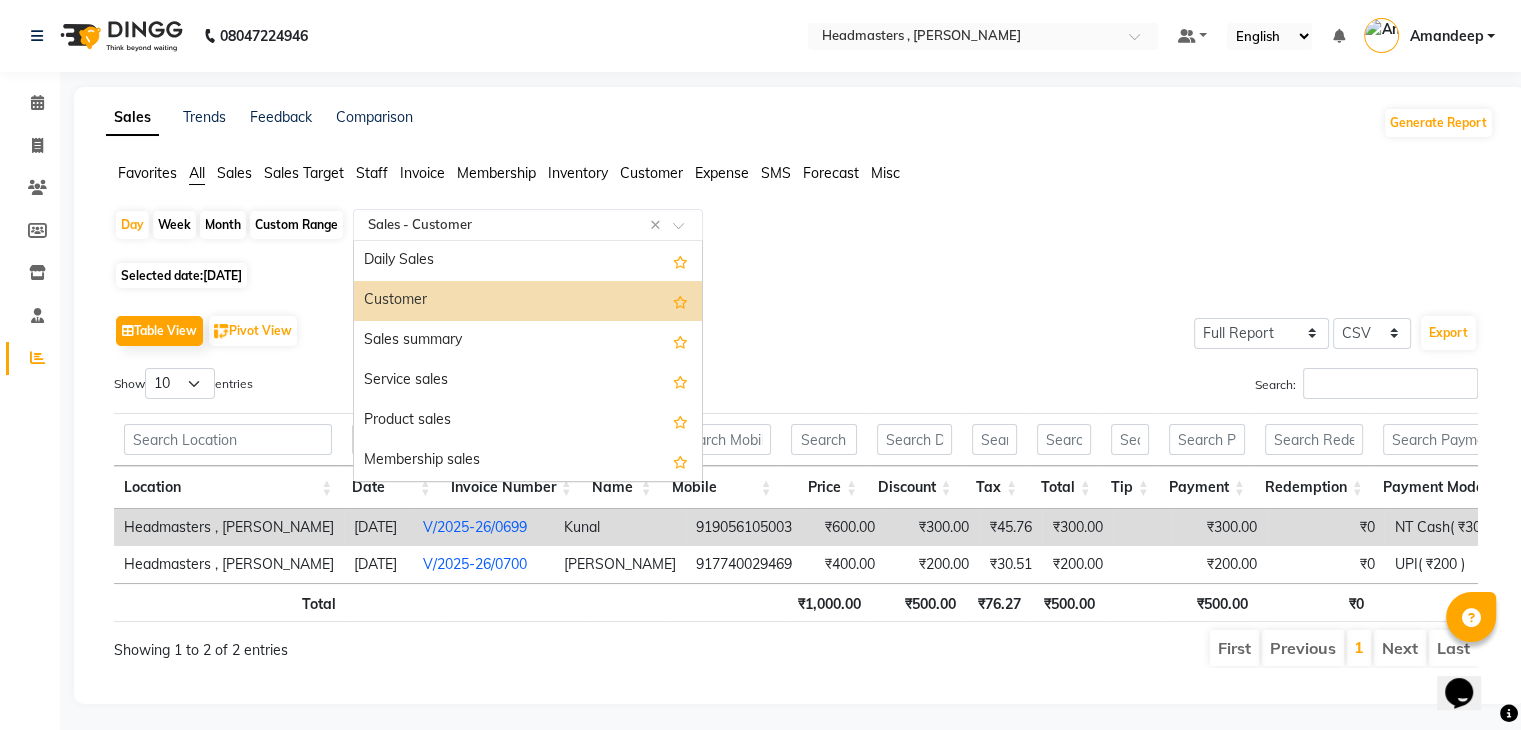 click on "Select Report Type × Sales -  Customer ×" 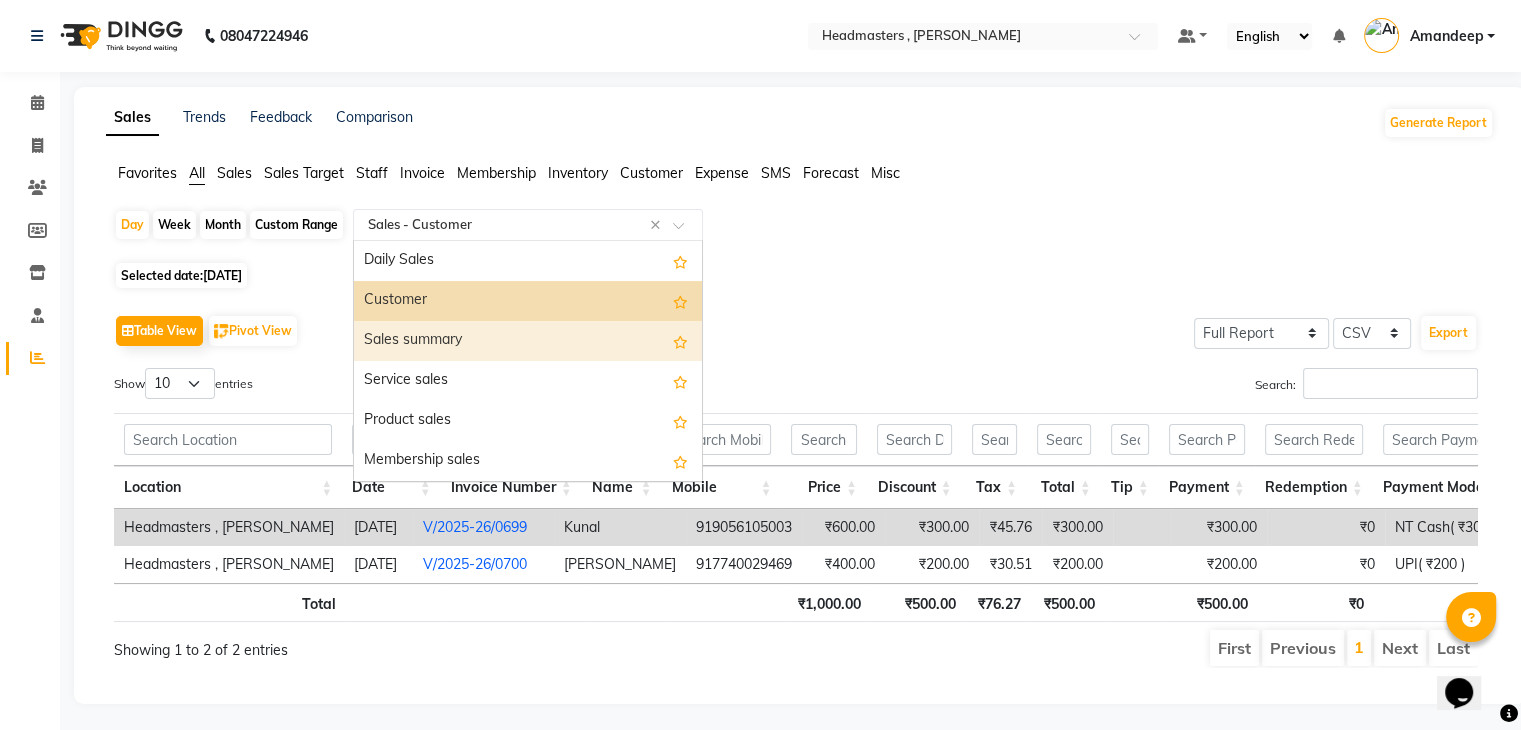 click on "Sales summary" at bounding box center (528, 341) 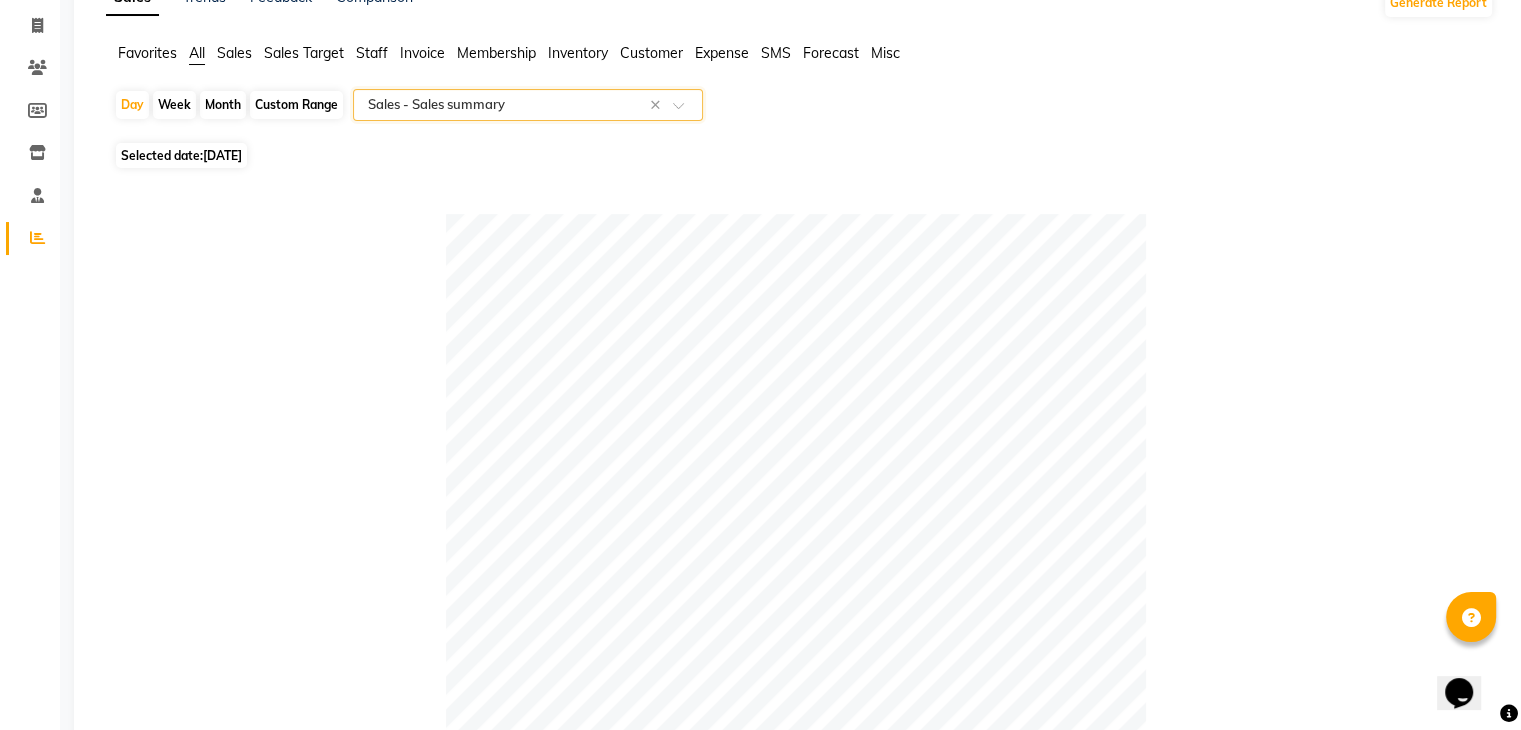 scroll, scrollTop: 119, scrollLeft: 0, axis: vertical 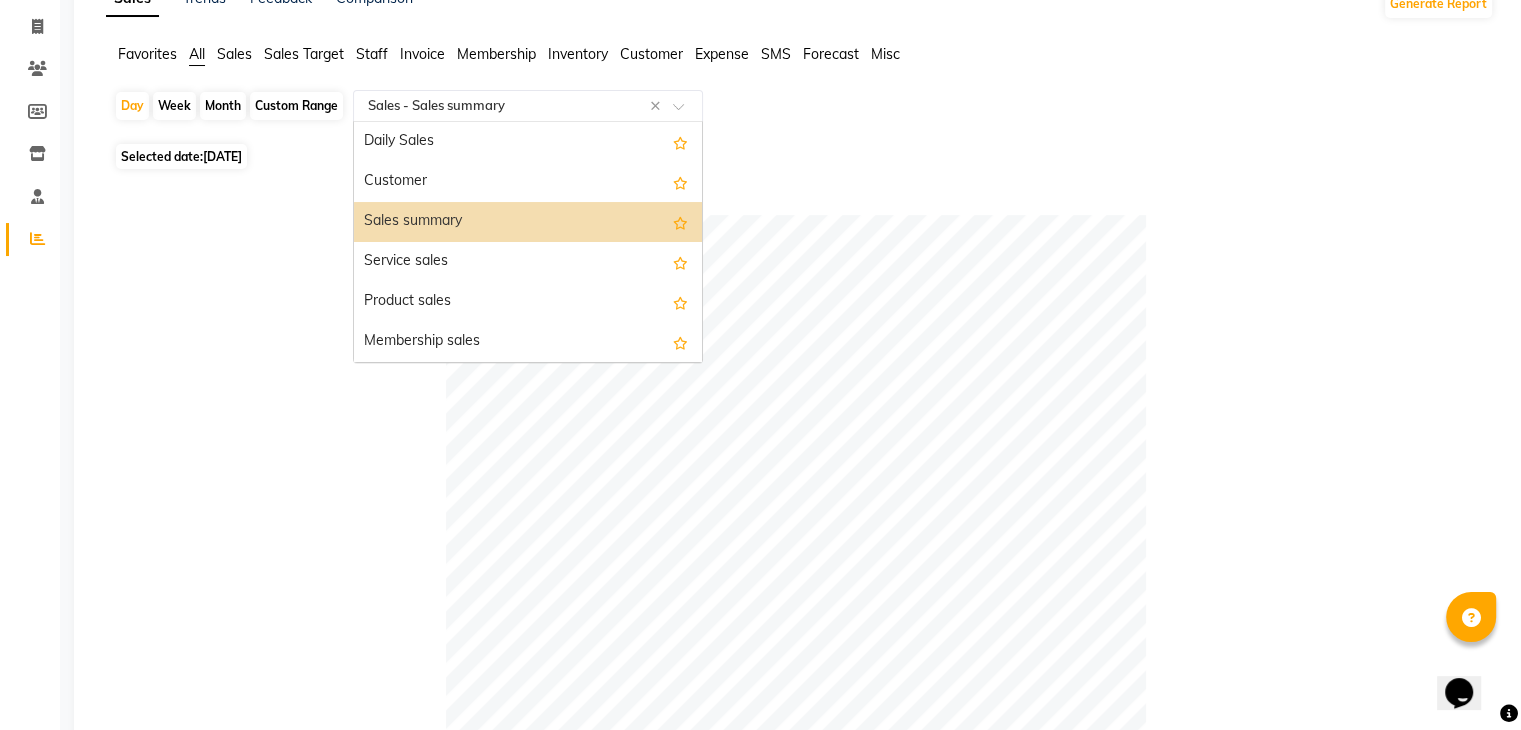 click 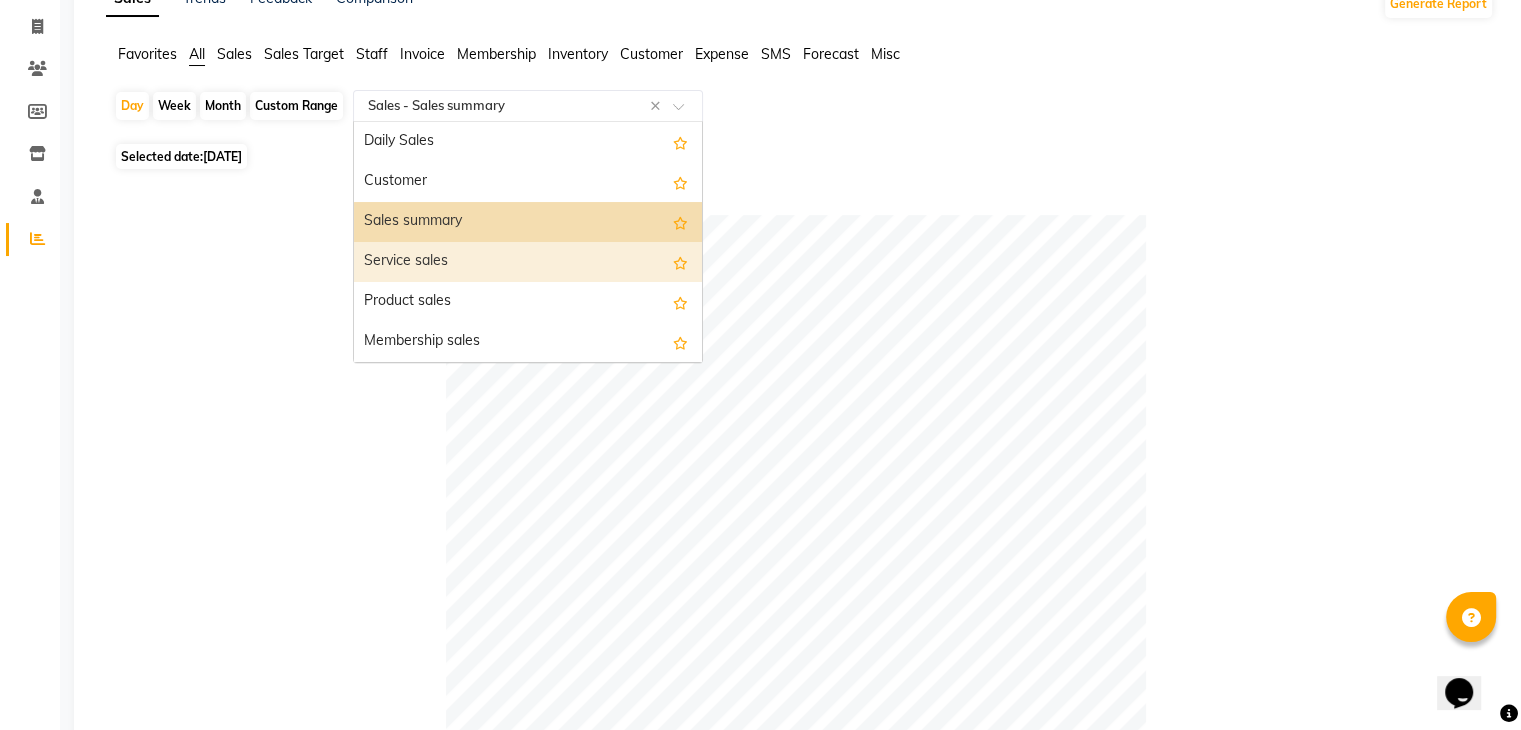 click on "Service sales" at bounding box center (528, 262) 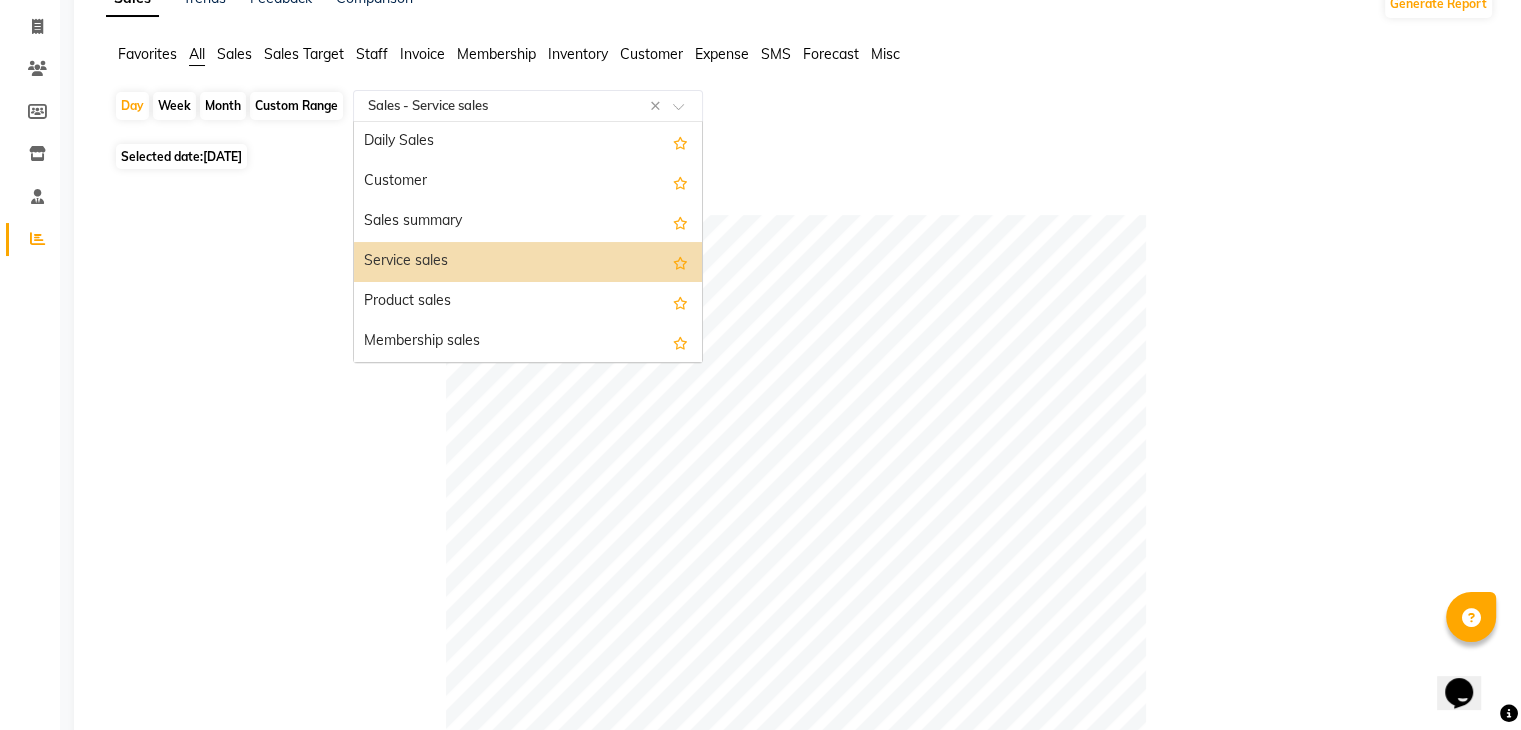 click on "Select Report Type × Sales -  Service sales ×" 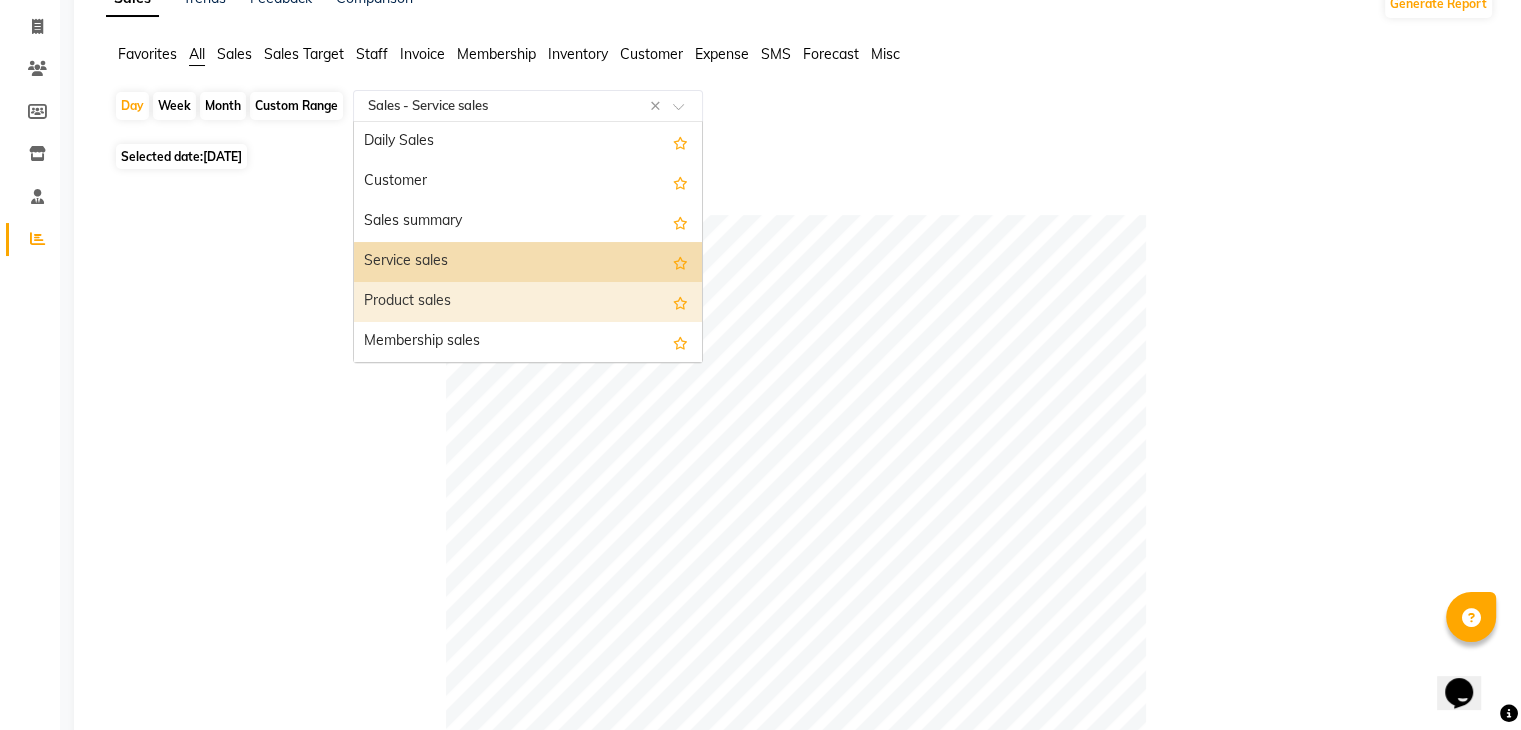 click on "Product sales" at bounding box center [528, 302] 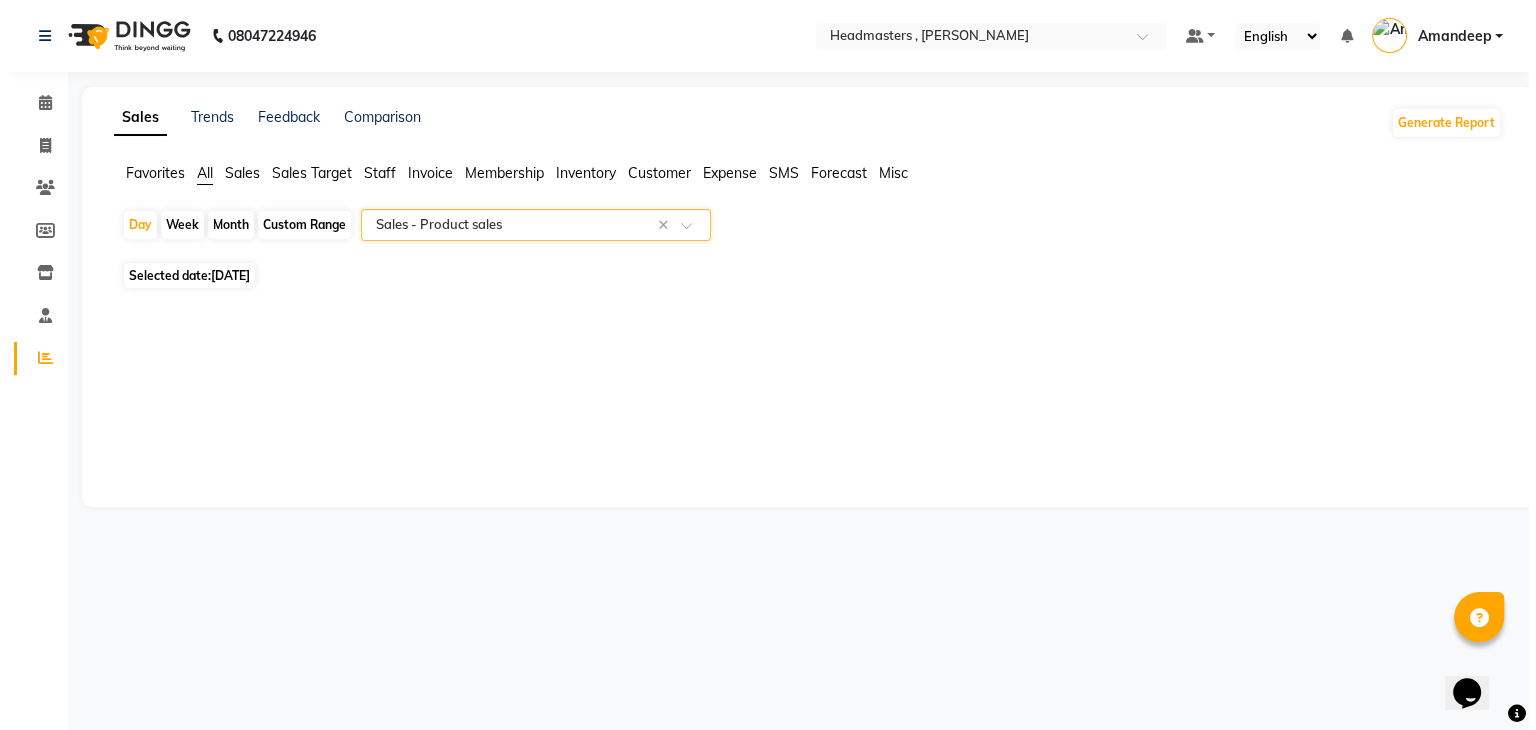 scroll, scrollTop: 0, scrollLeft: 0, axis: both 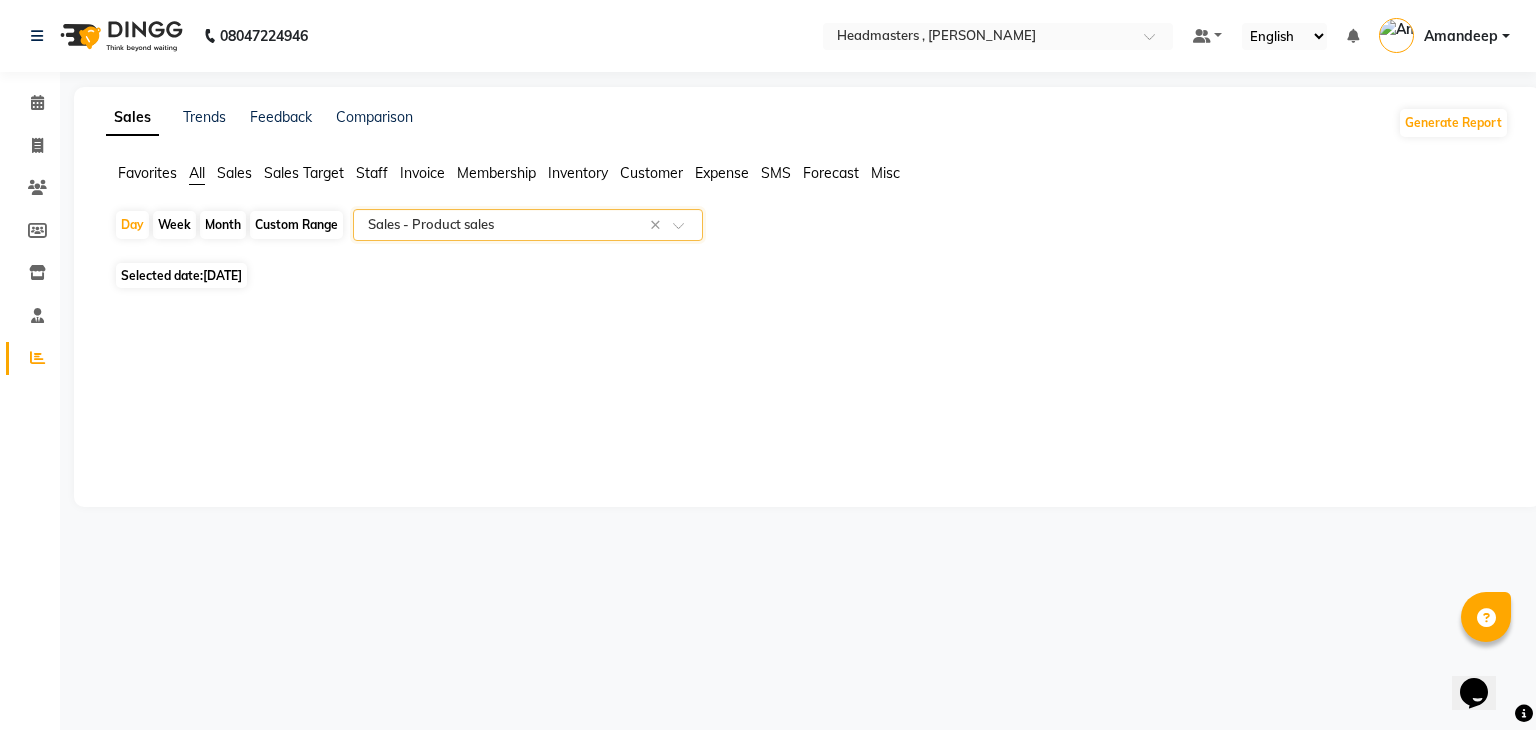 click 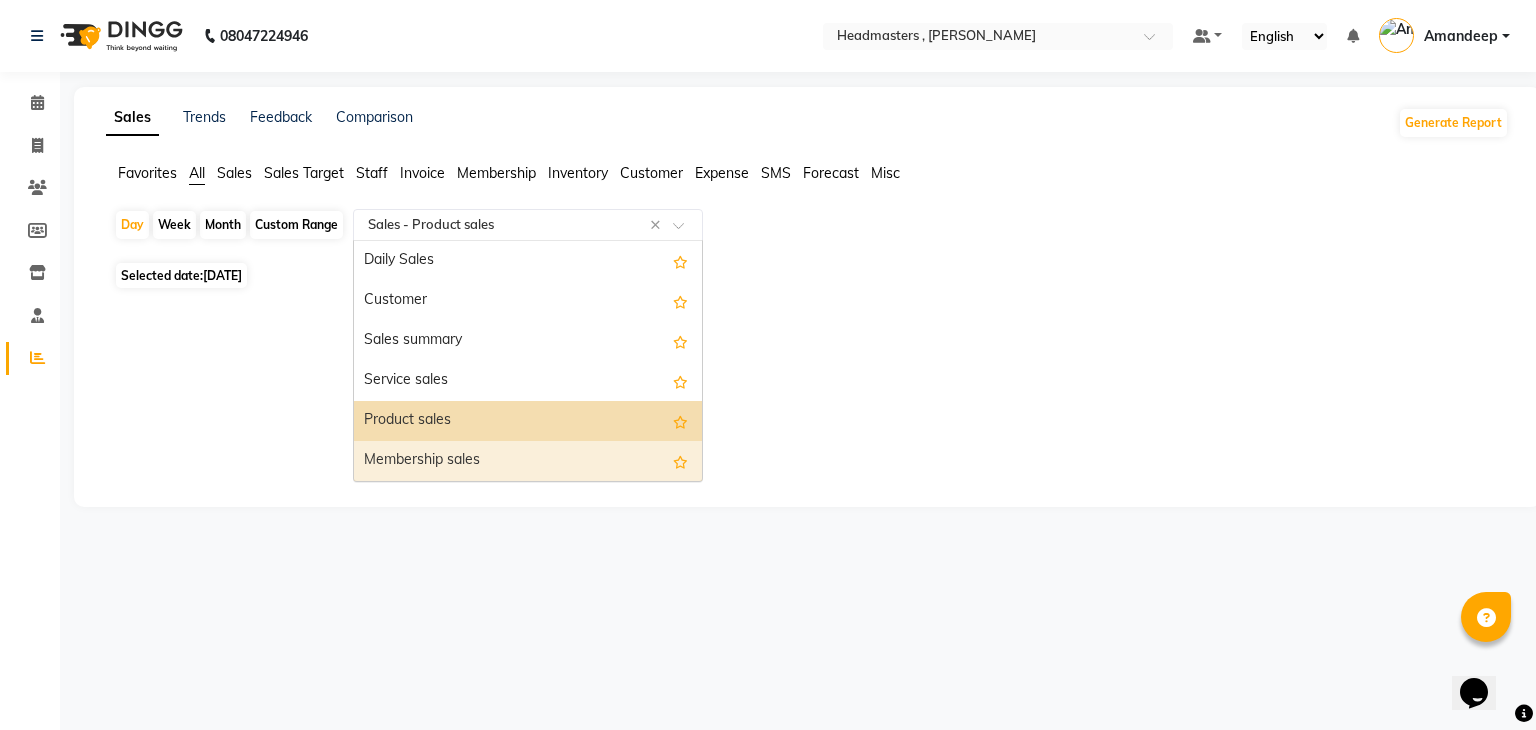 click on "Membership sales" at bounding box center (528, 461) 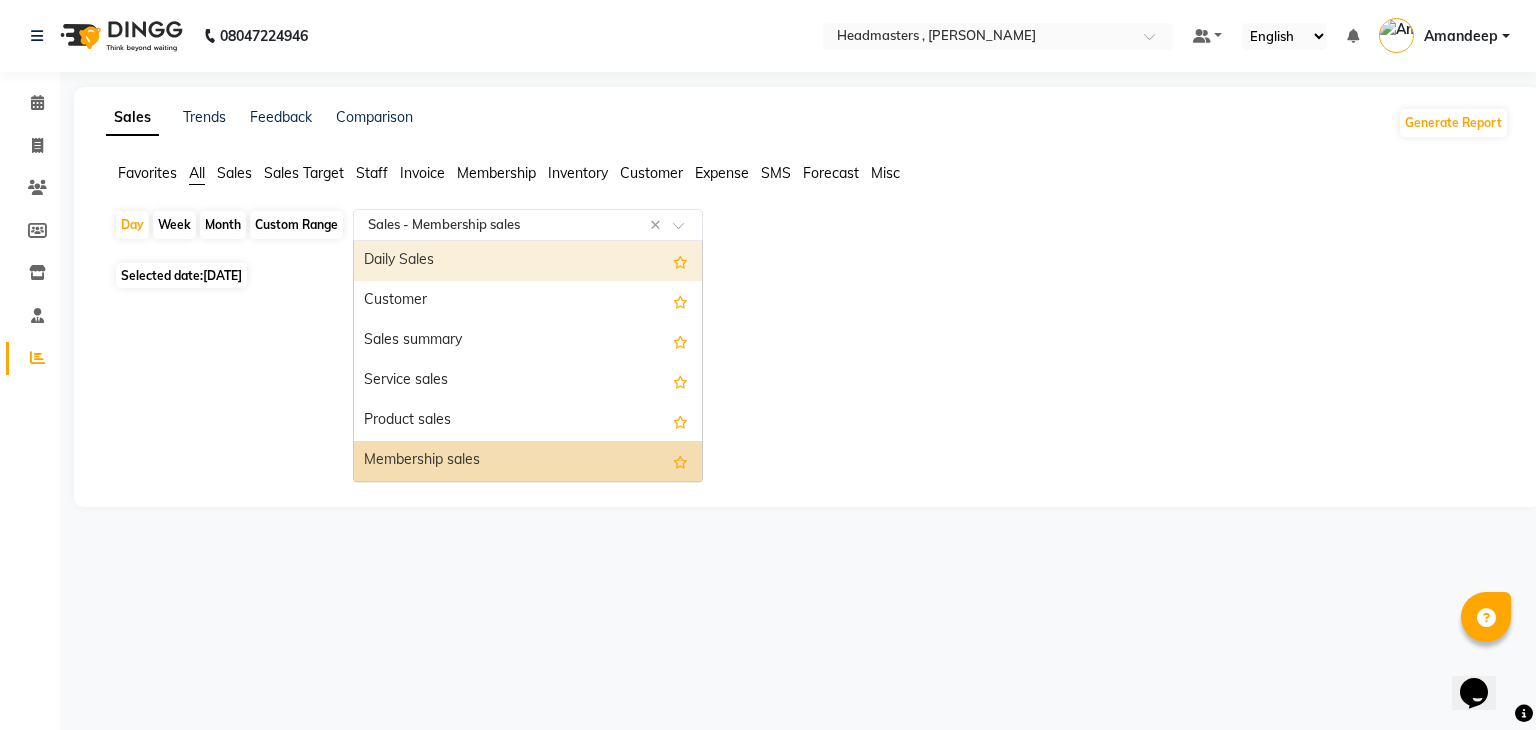 click on "Select Report Type × Sales -  Membership sales ×  Daily Sales   Customer   Sales summary   Service sales   Product sales   Membership sales   Package sales   Prepaid sales   Voucher sales   Payment mode   Service by category   Sales by center   Gift card sales   Business Analysis   Backline Transaction Log Summary   Backline Transaction Log   Collection By Date   Collection By Invoice   Staff summary   Staff by service   Staff by product   Staff by membership   Staff by customer service   Staff by customer   Staff attendance   Staff attendance logs   Staff performance   Staff performance service   Staff performance product   Staff combined summary   Staff service summary   Staff product summary   Staff membership summary   Staff prepaid summary   Staff voucher summary   Staff package summary   Staff transfer   Staff performance summary   Staff Gift card Summary   Staff Tip Summary   Invoice   Tax invoice   Tax detail invoice   Invoice unpaid(balance due)   Invoice tax report (Products only)   Tax summary" 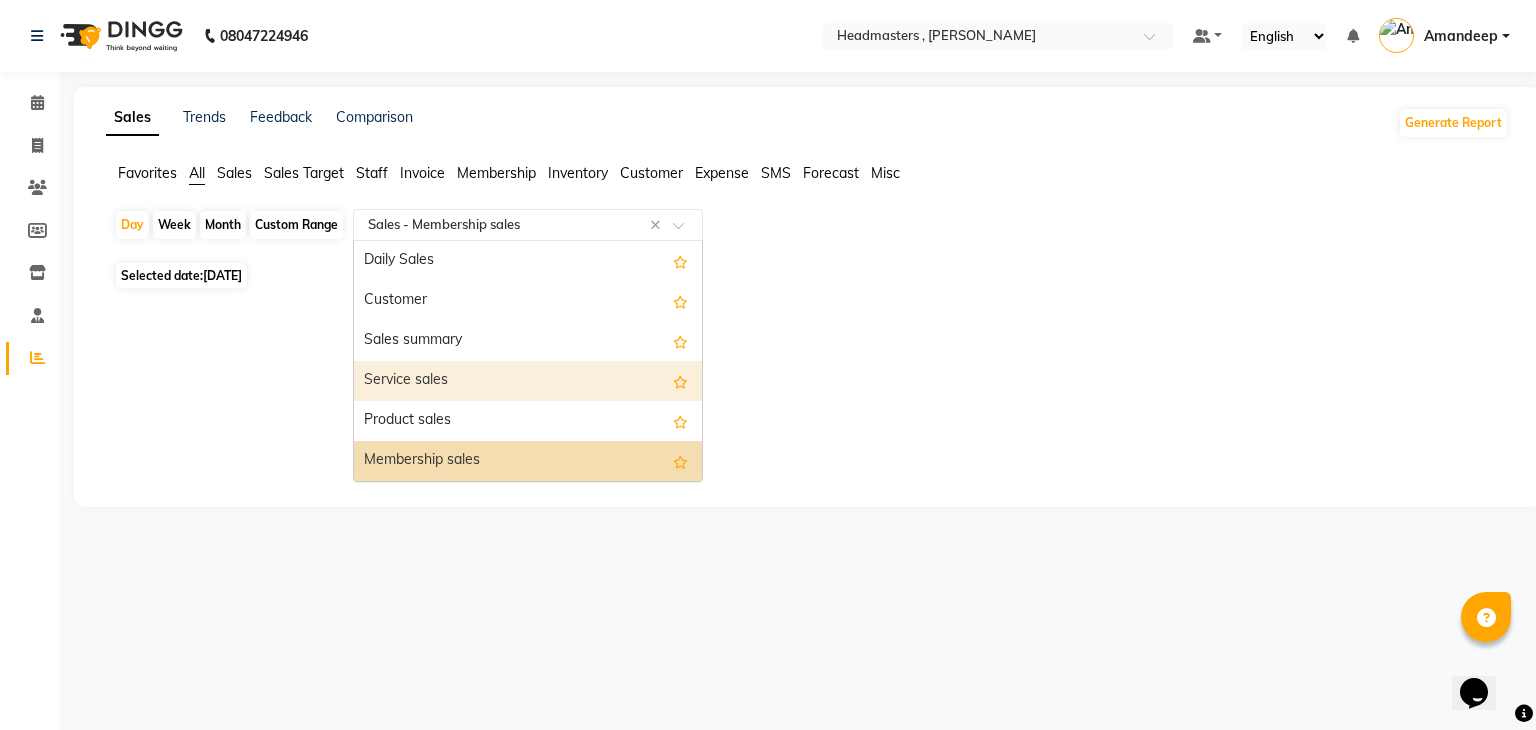 scroll, scrollTop: 40, scrollLeft: 0, axis: vertical 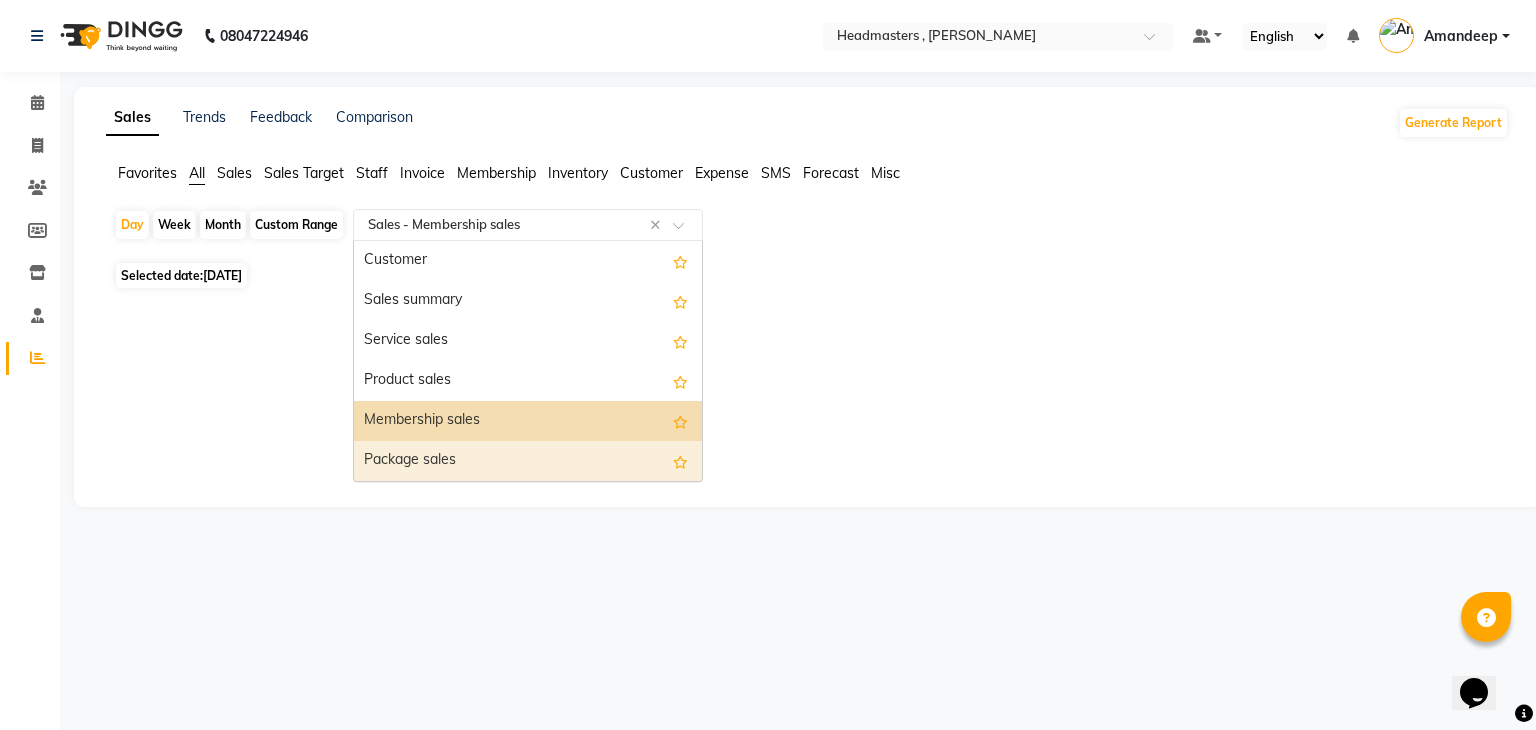 click on "Package sales" at bounding box center [528, 461] 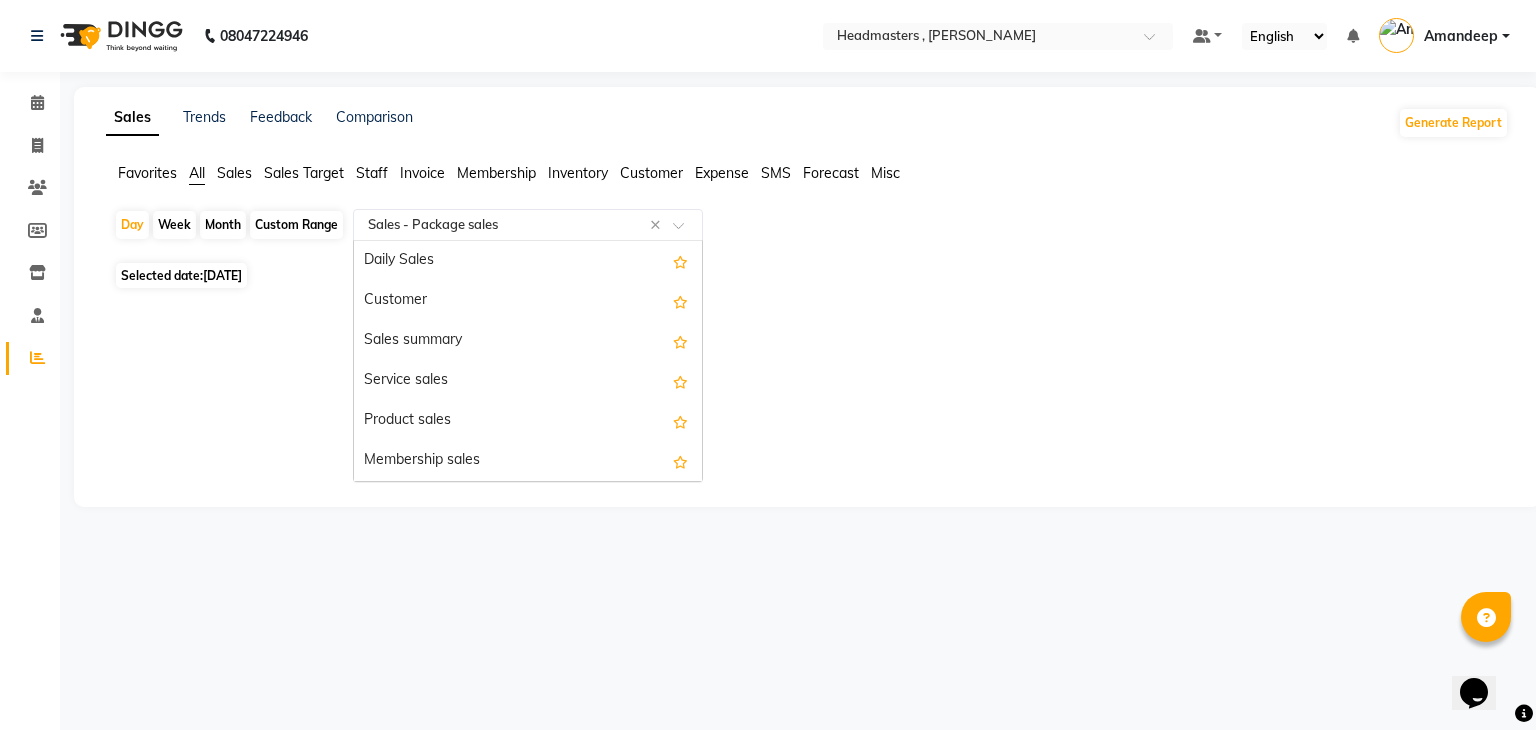 scroll, scrollTop: 240, scrollLeft: 0, axis: vertical 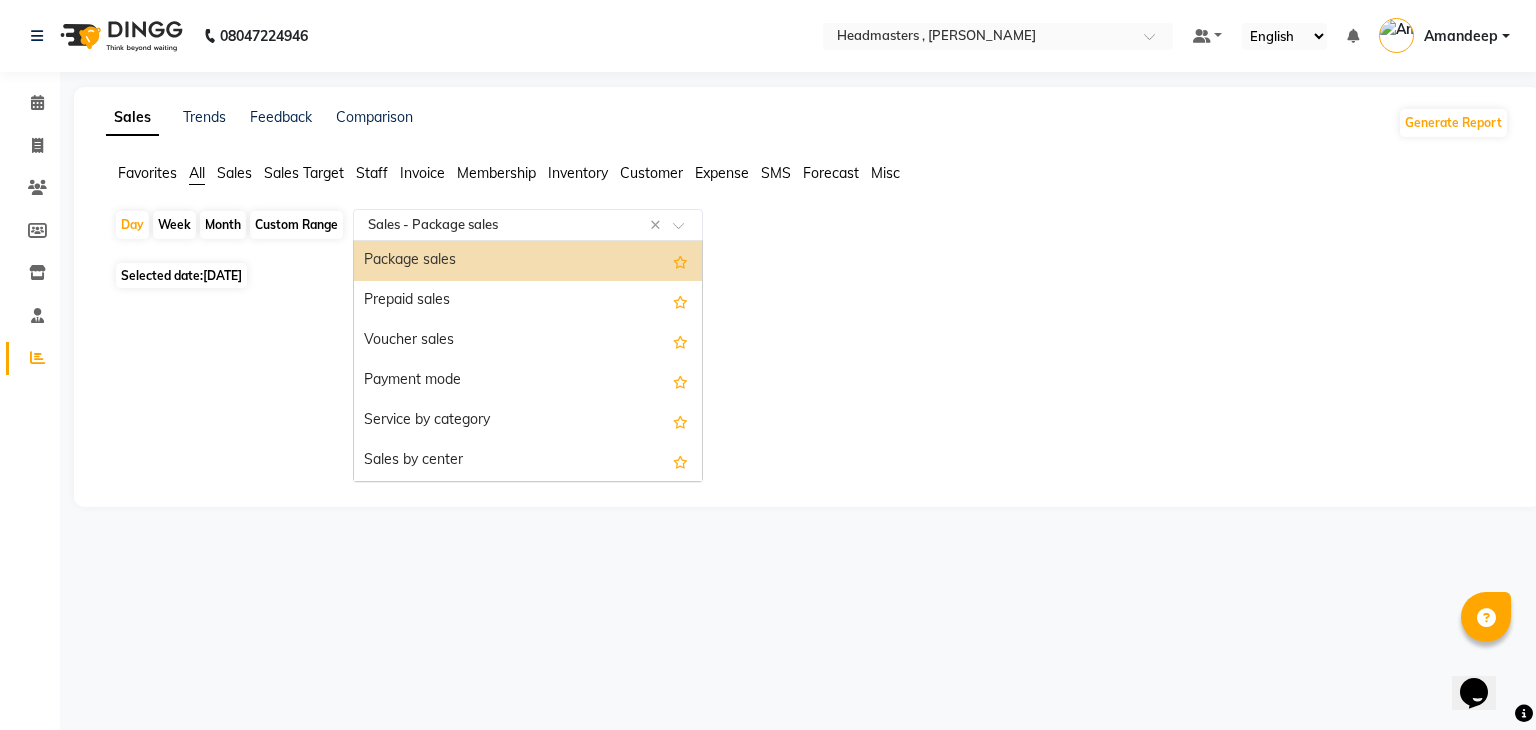 click 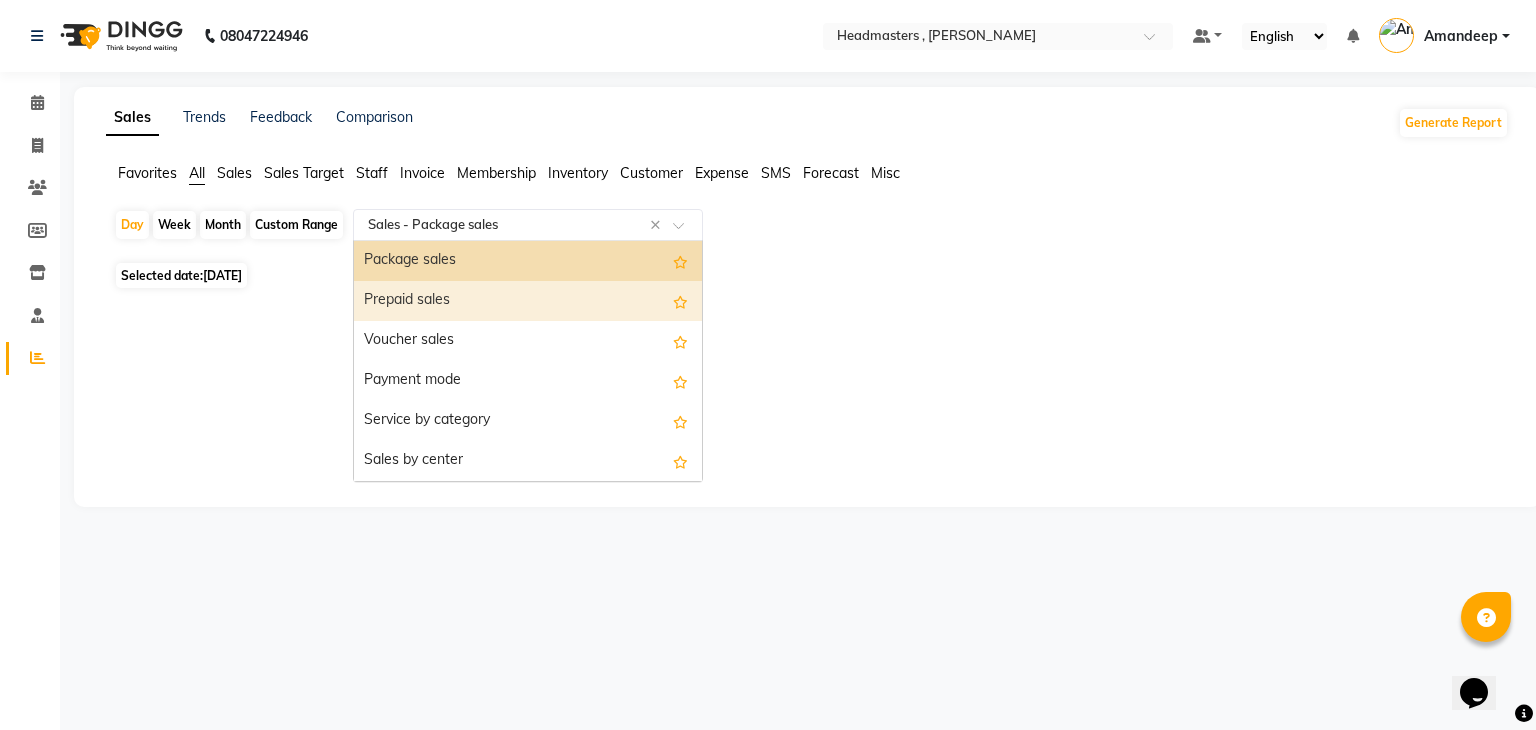 click on "Prepaid sales" at bounding box center [528, 301] 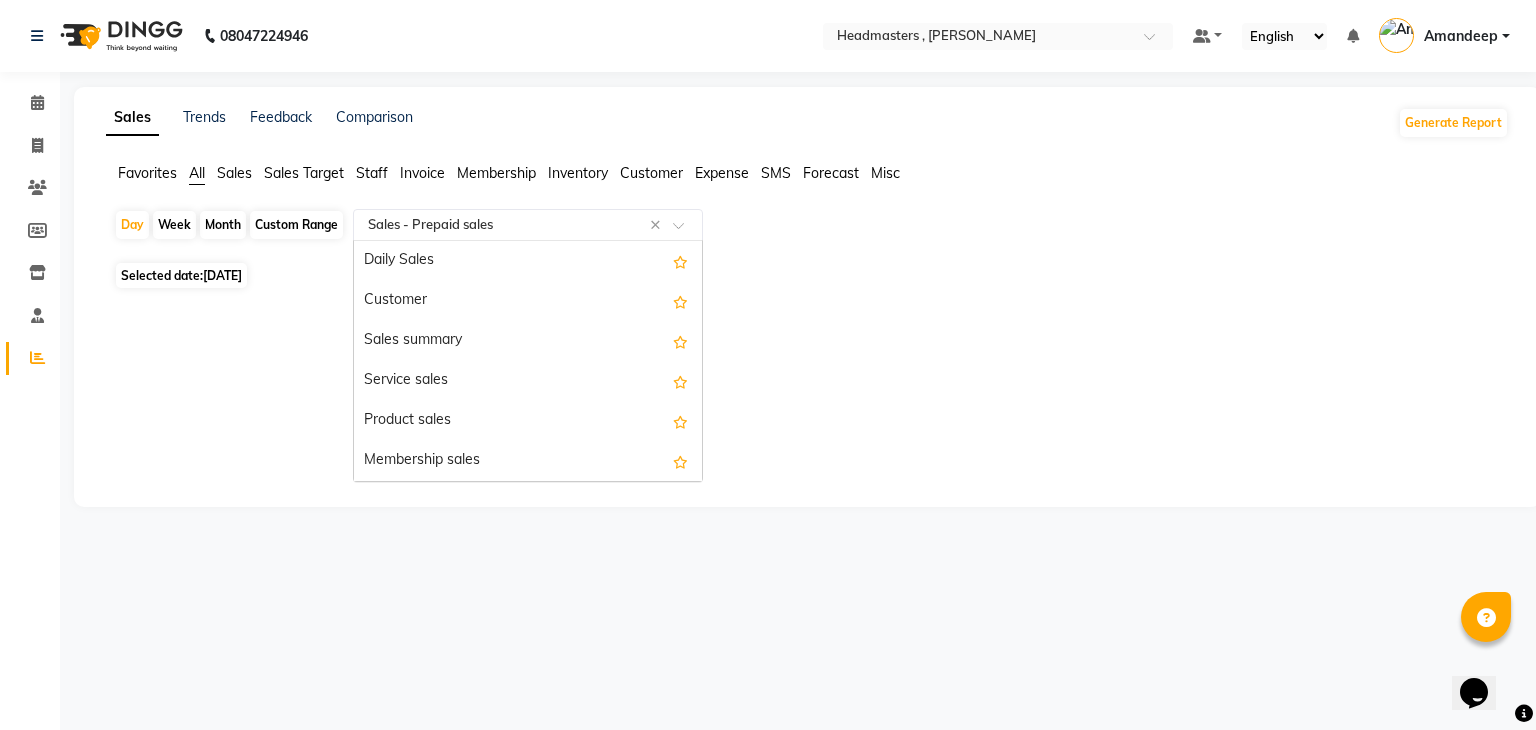 click 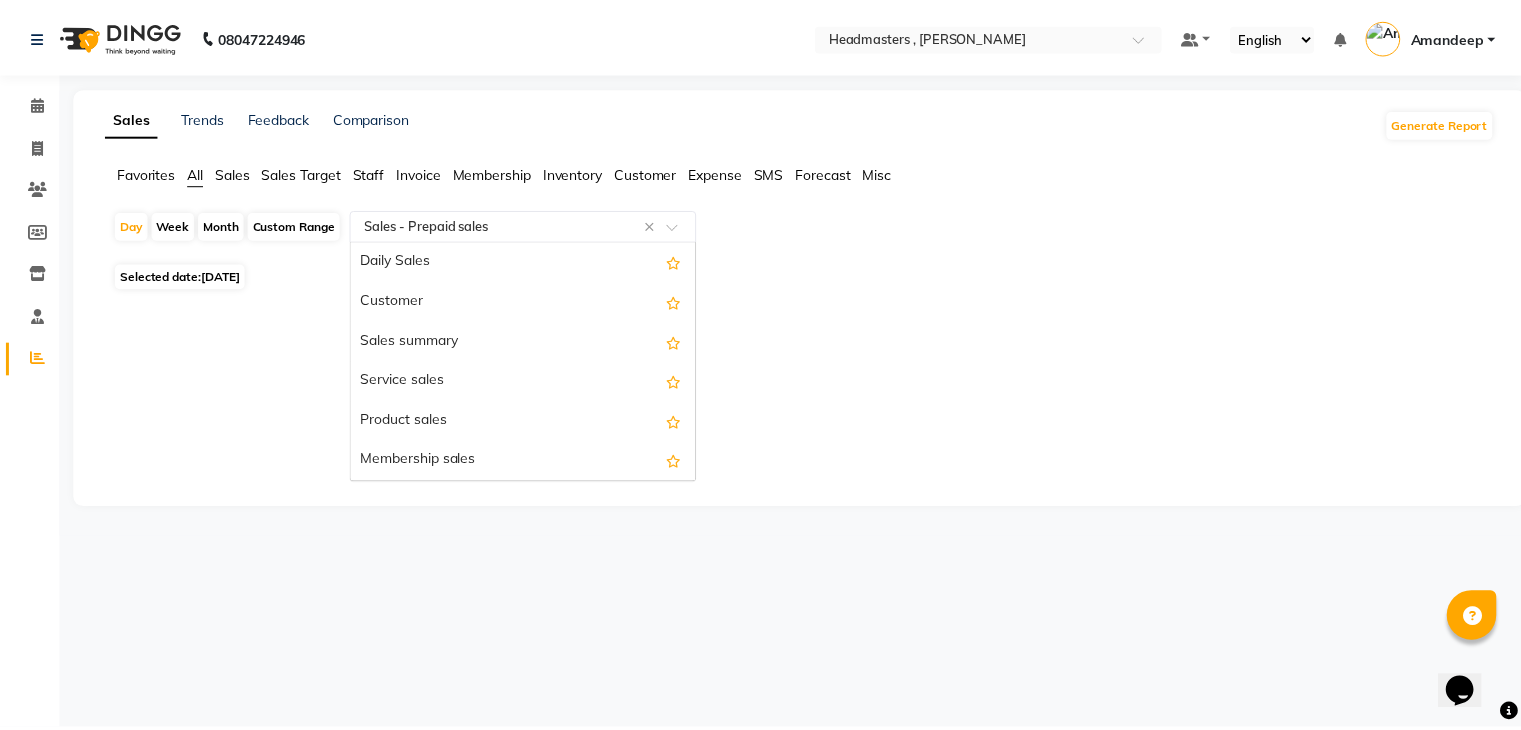scroll, scrollTop: 280, scrollLeft: 0, axis: vertical 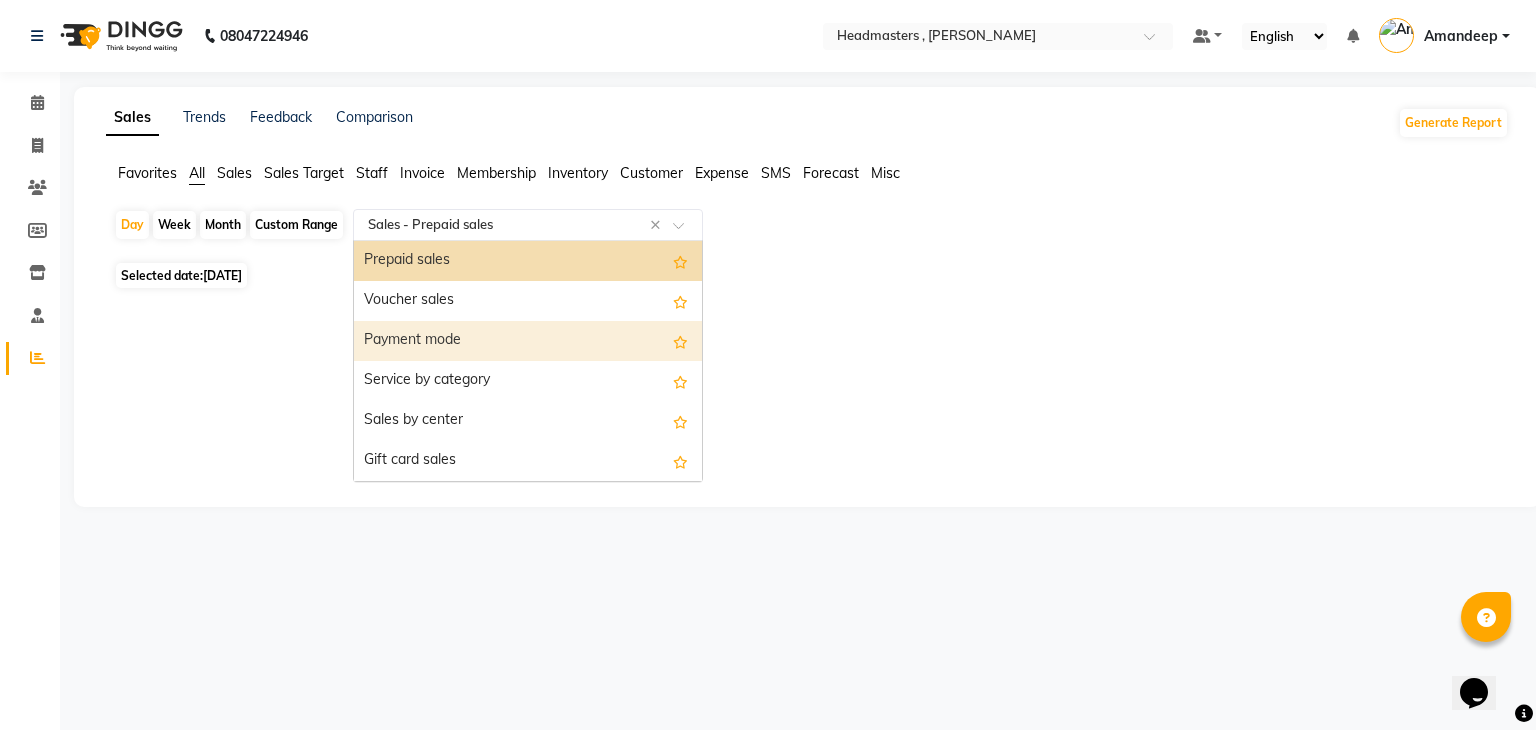 click on "Payment mode" at bounding box center (528, 341) 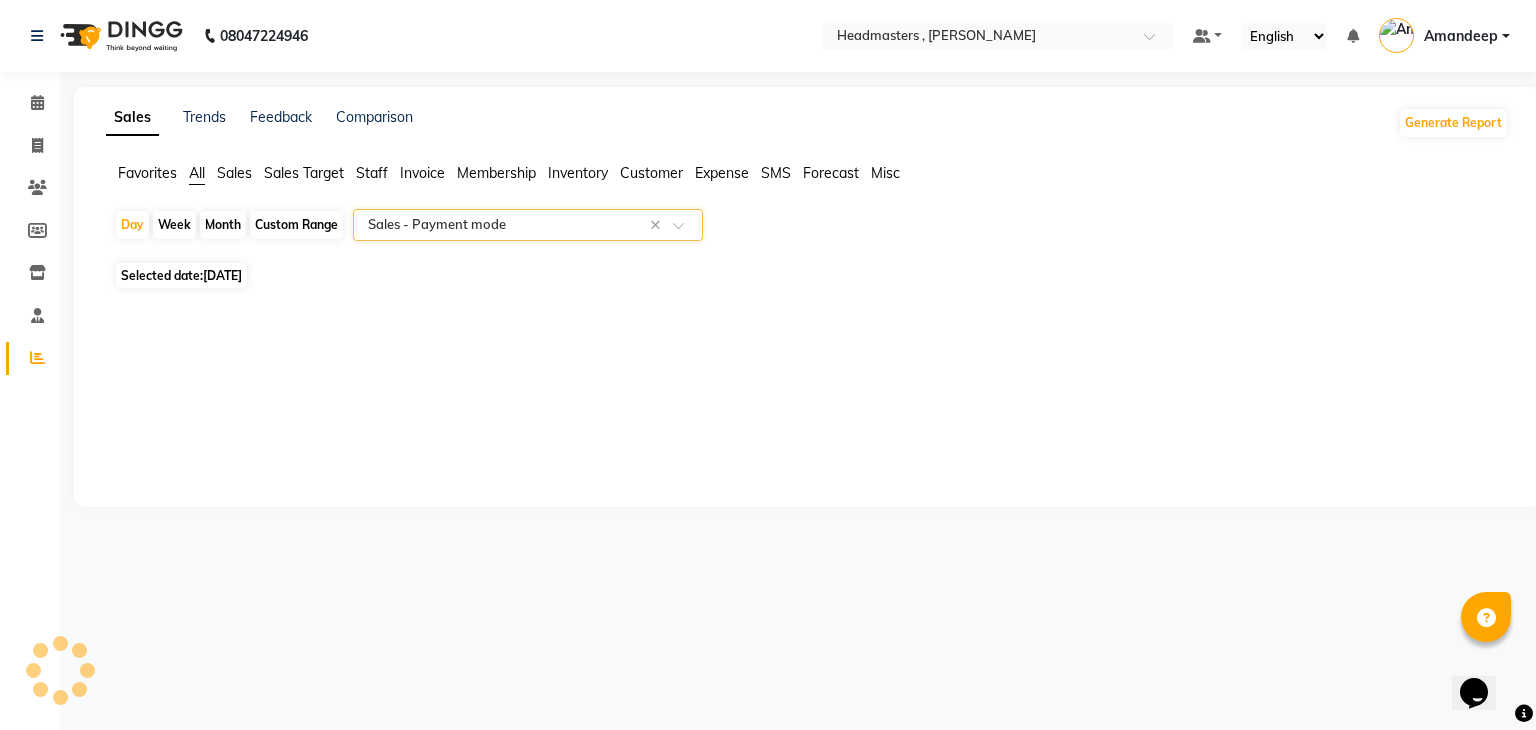 select on "full_report" 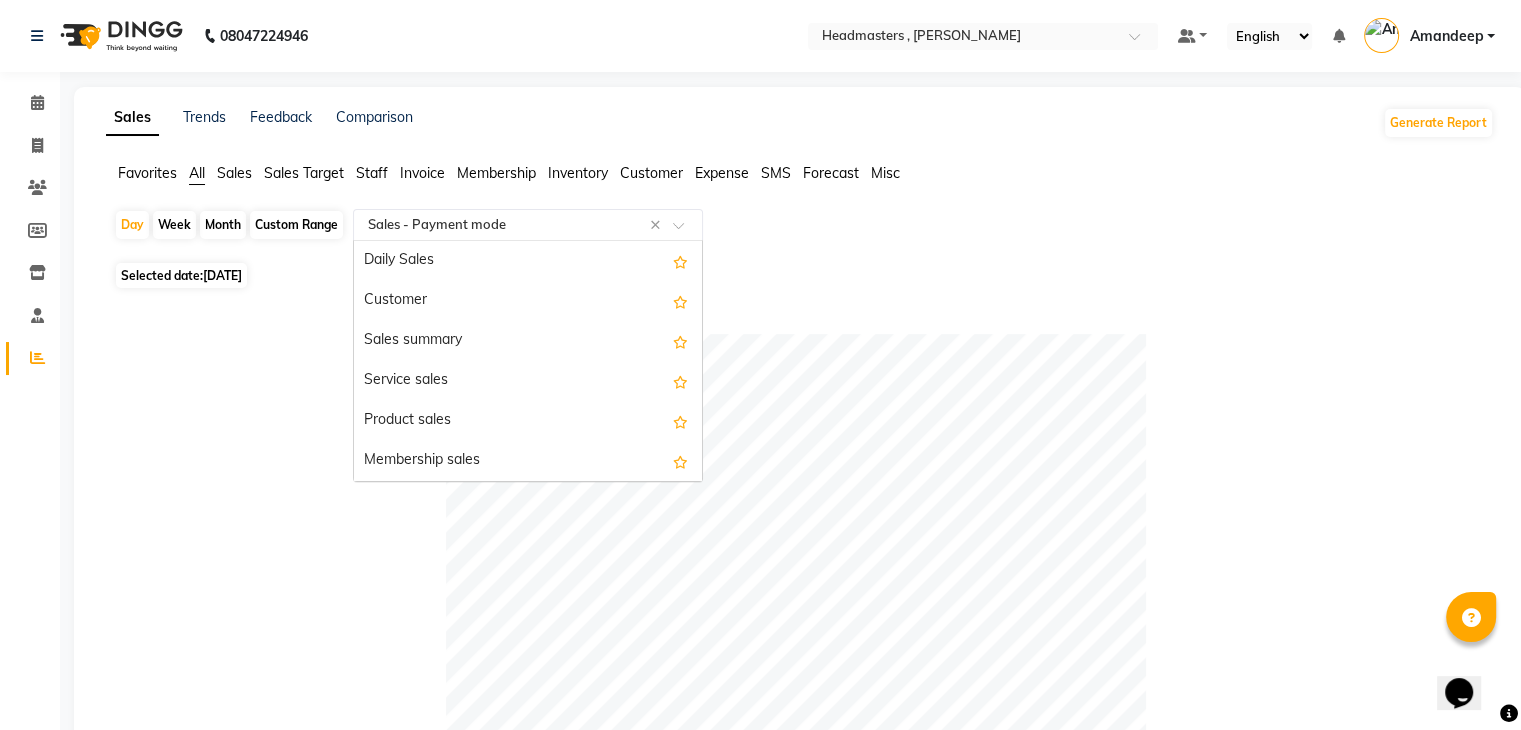 scroll, scrollTop: 360, scrollLeft: 0, axis: vertical 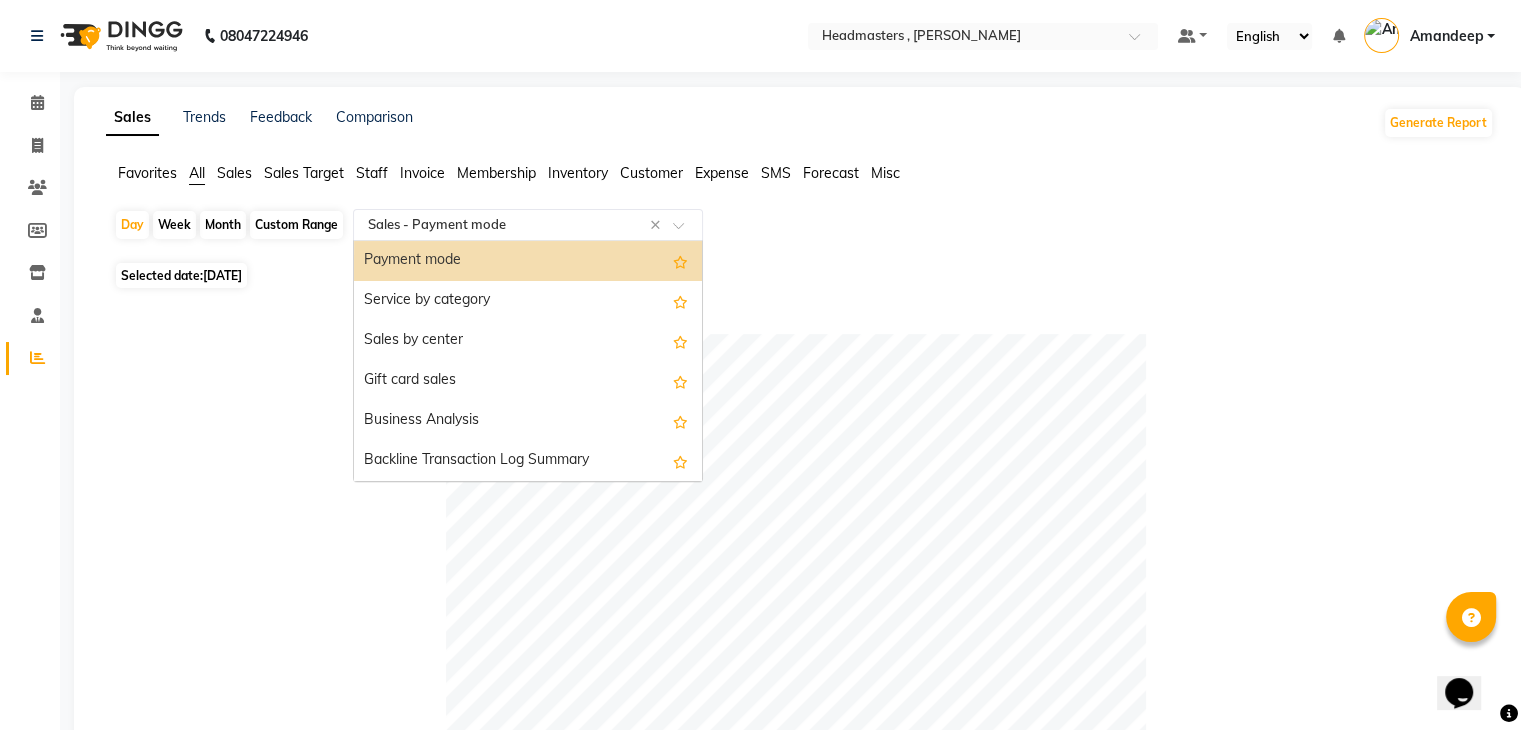 click 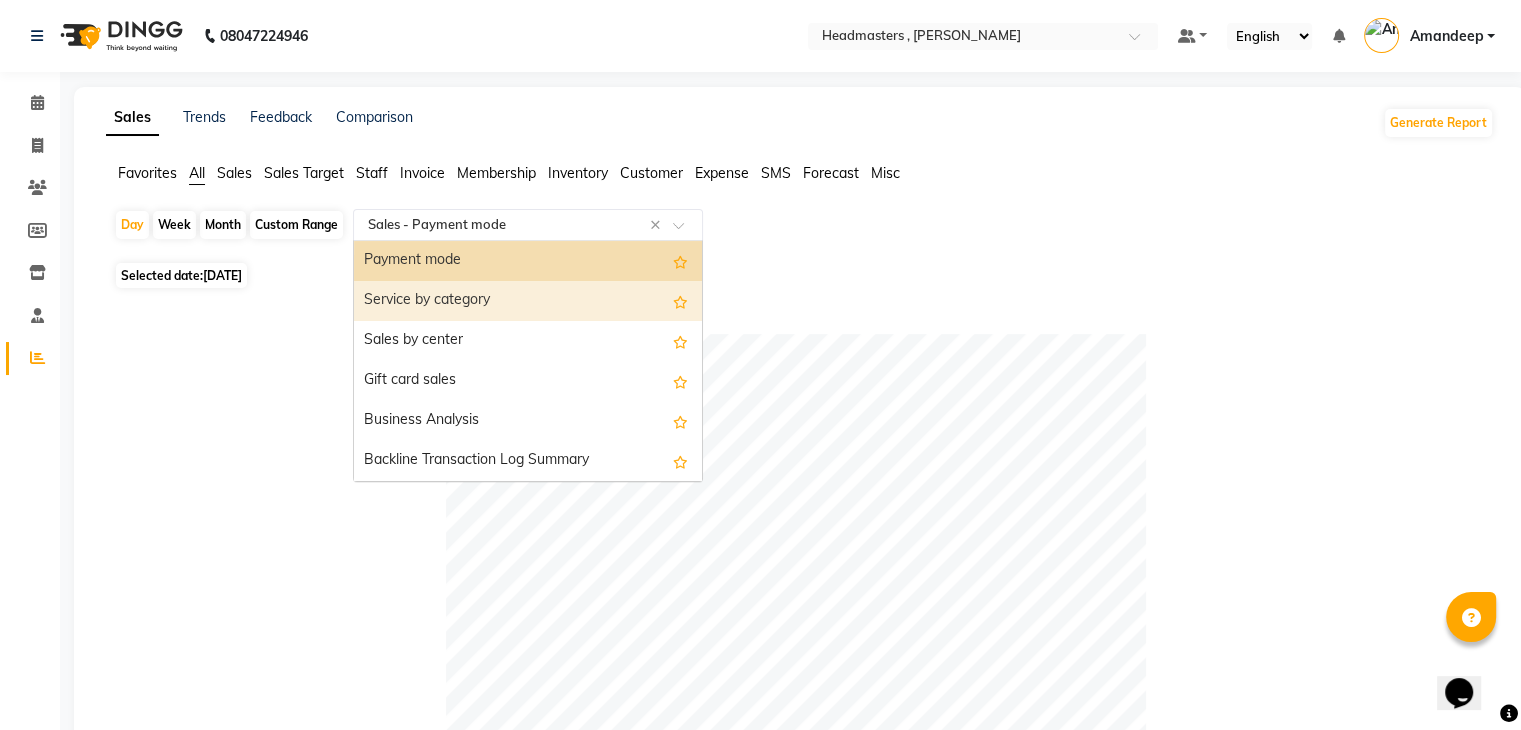 click on "Service by category" at bounding box center [528, 301] 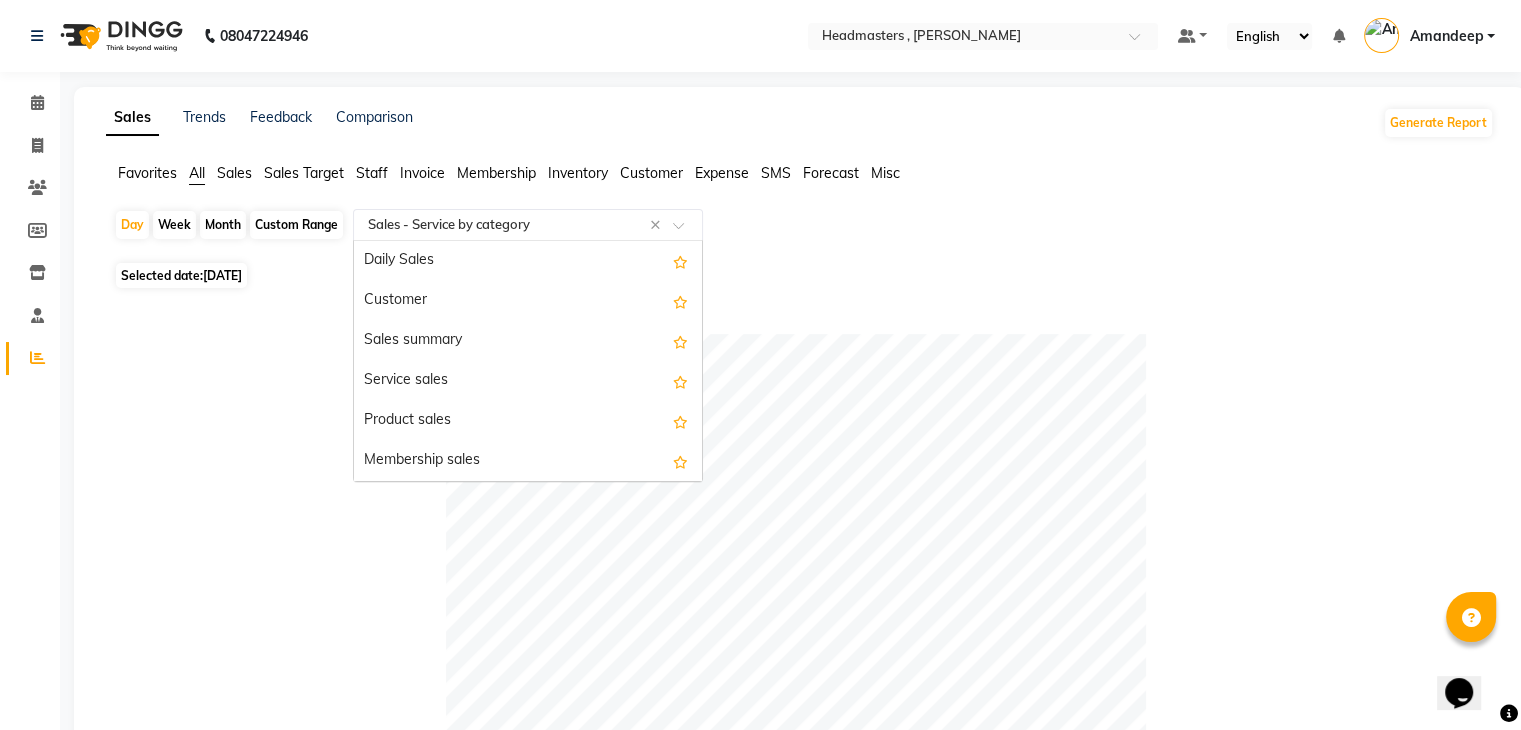 click 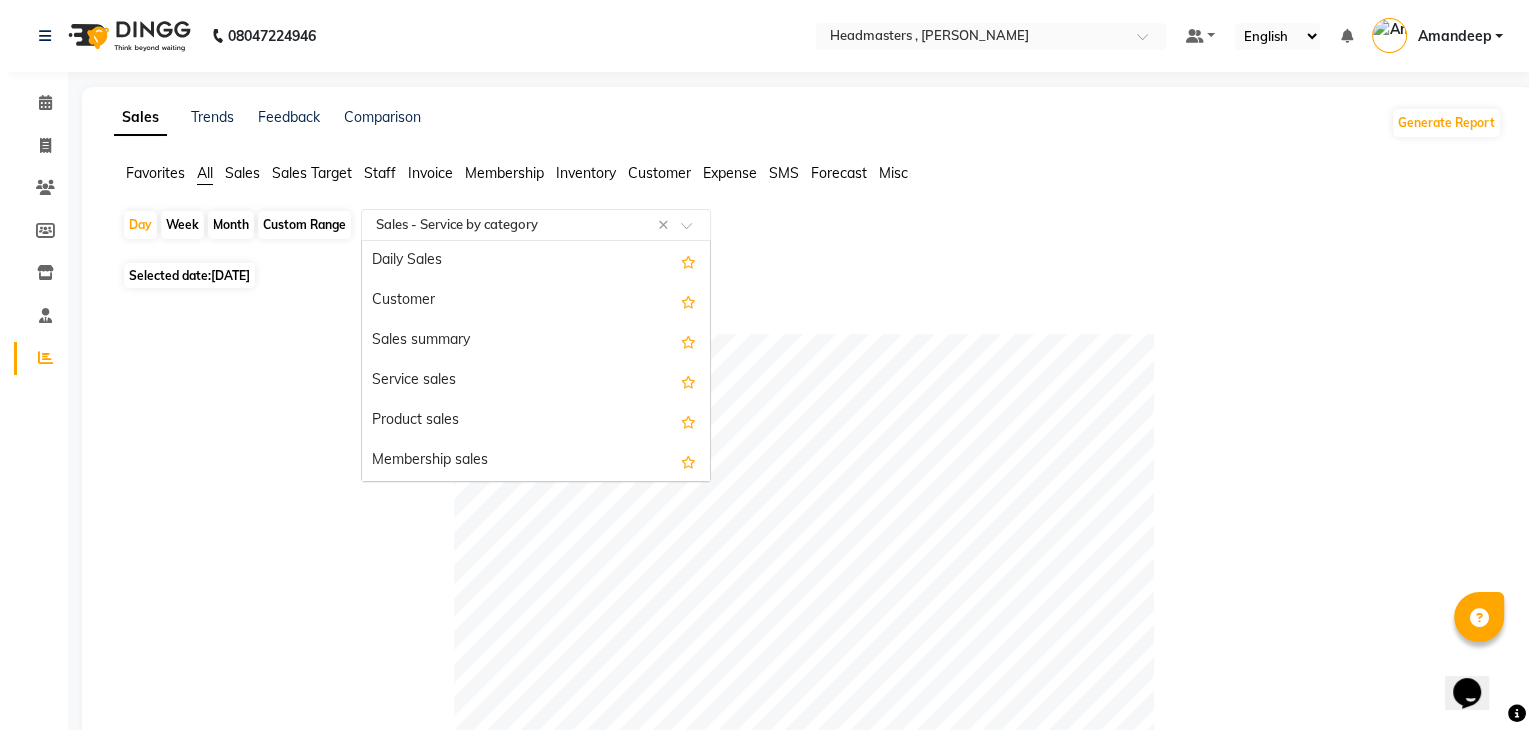 scroll, scrollTop: 400, scrollLeft: 0, axis: vertical 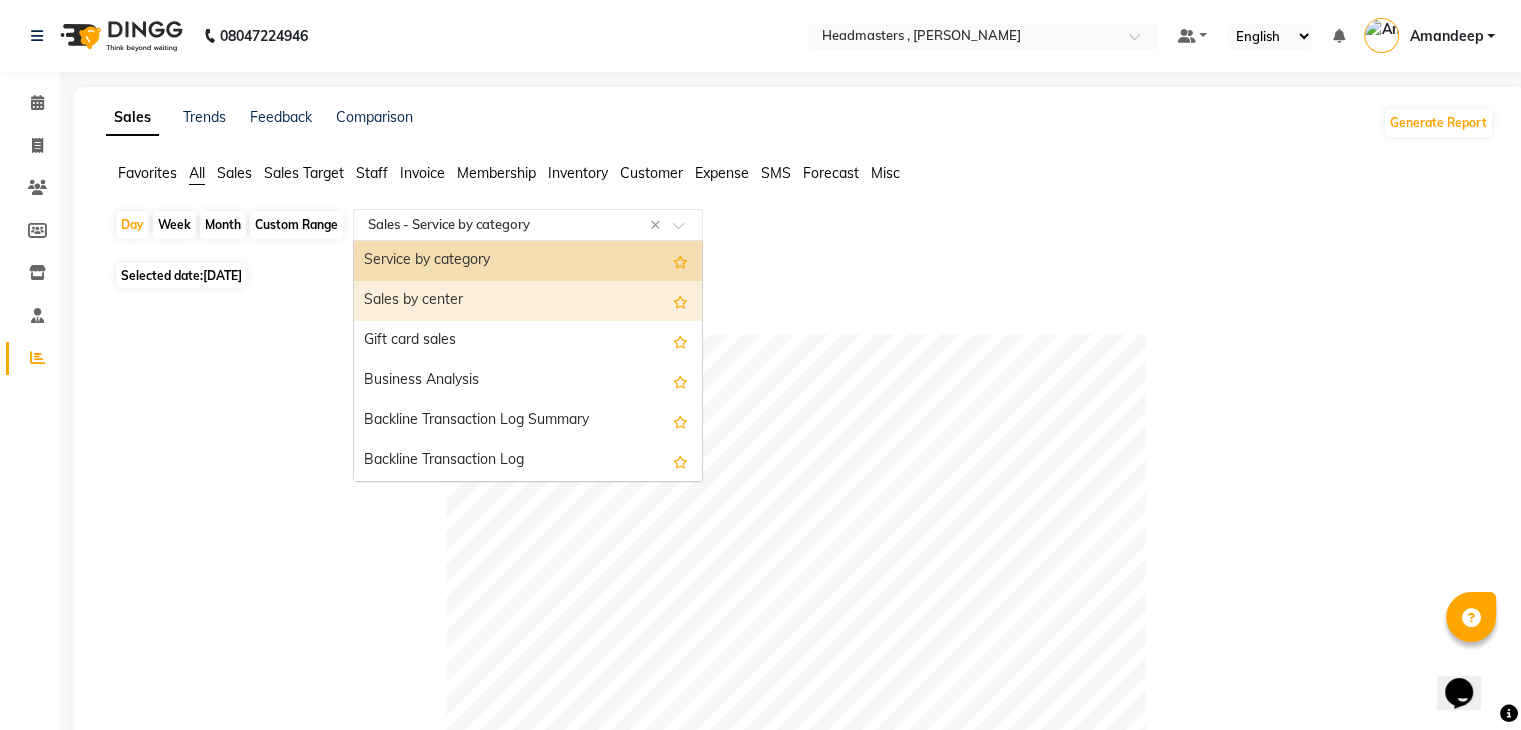 click on "Sales by center" at bounding box center [528, 301] 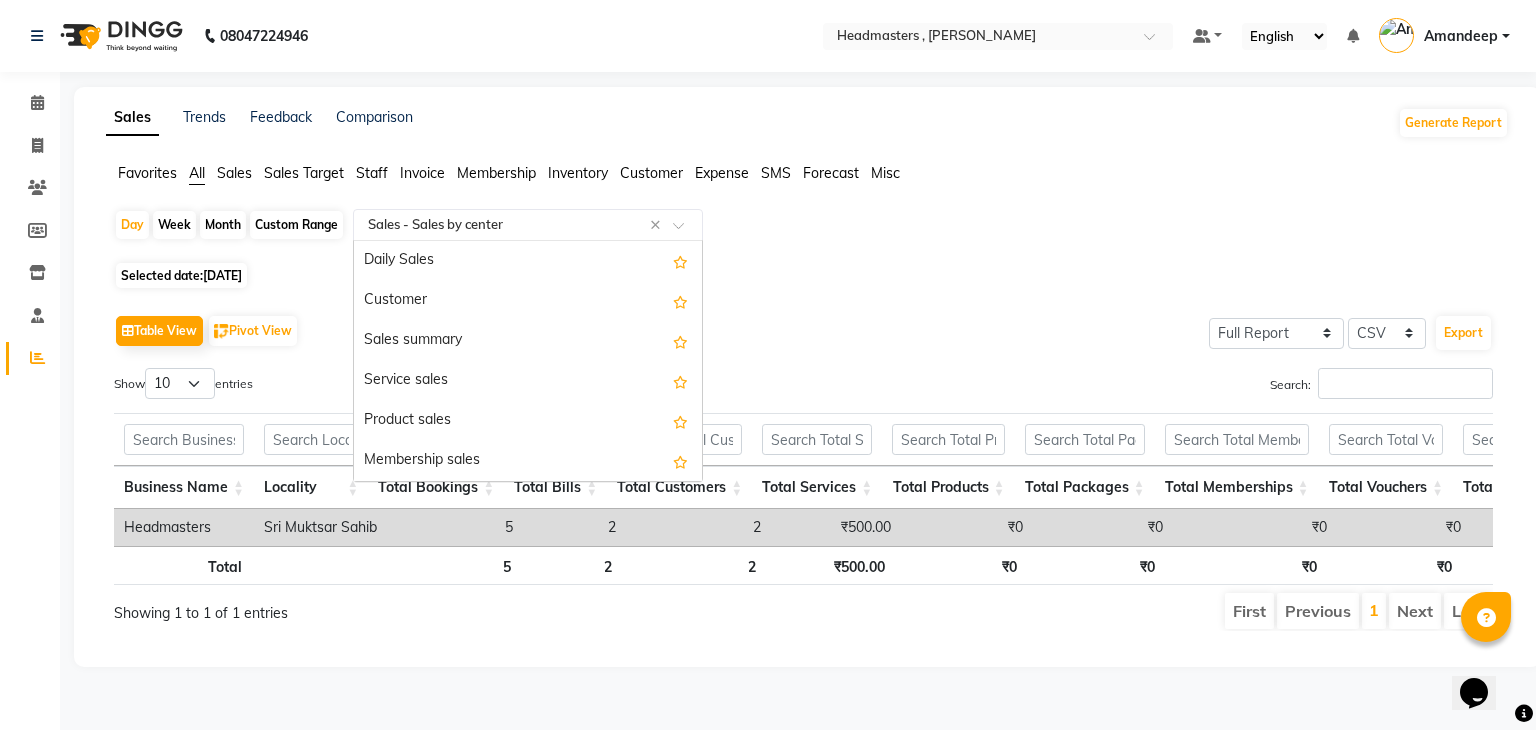 scroll, scrollTop: 440, scrollLeft: 0, axis: vertical 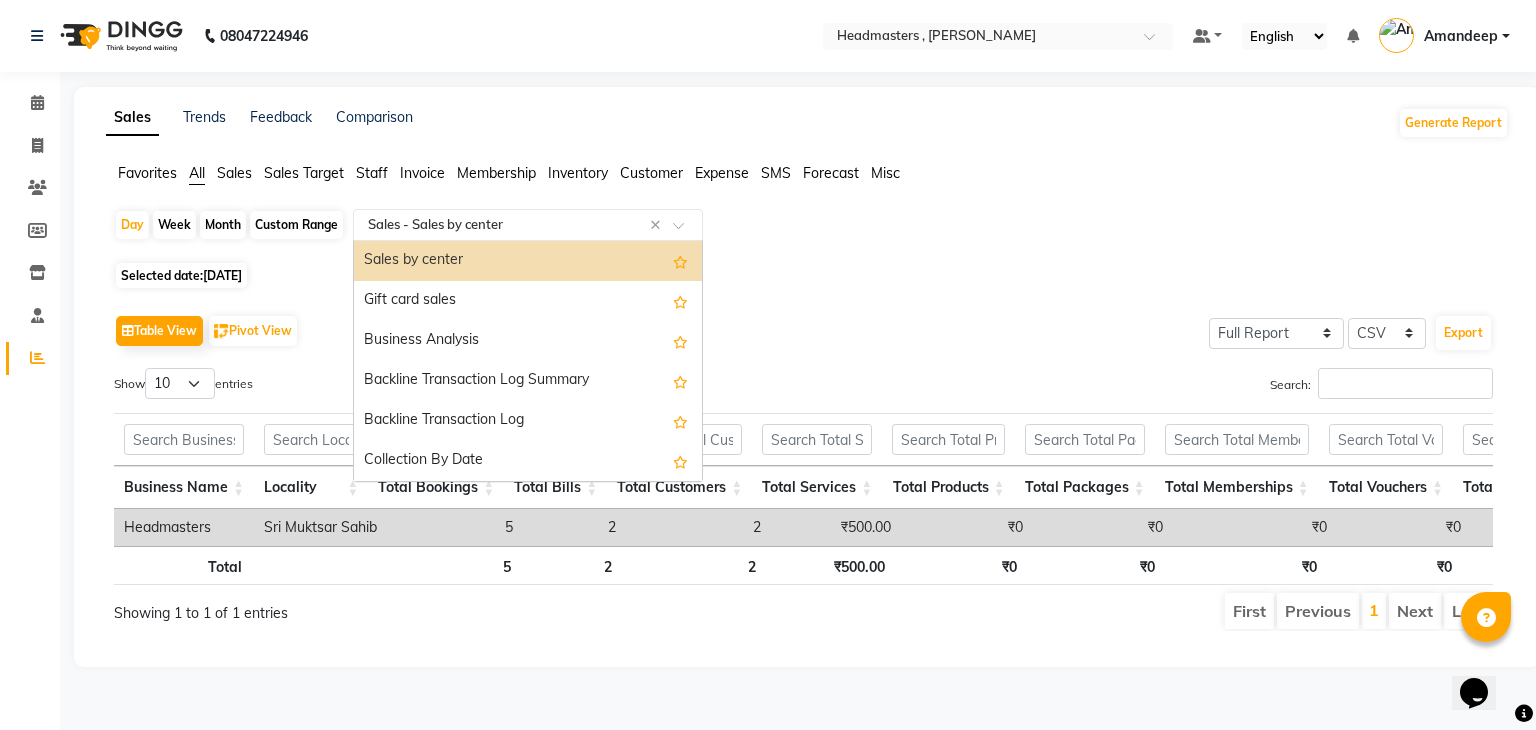 click on "Select Report Type × Sales -  Sales by center ×" 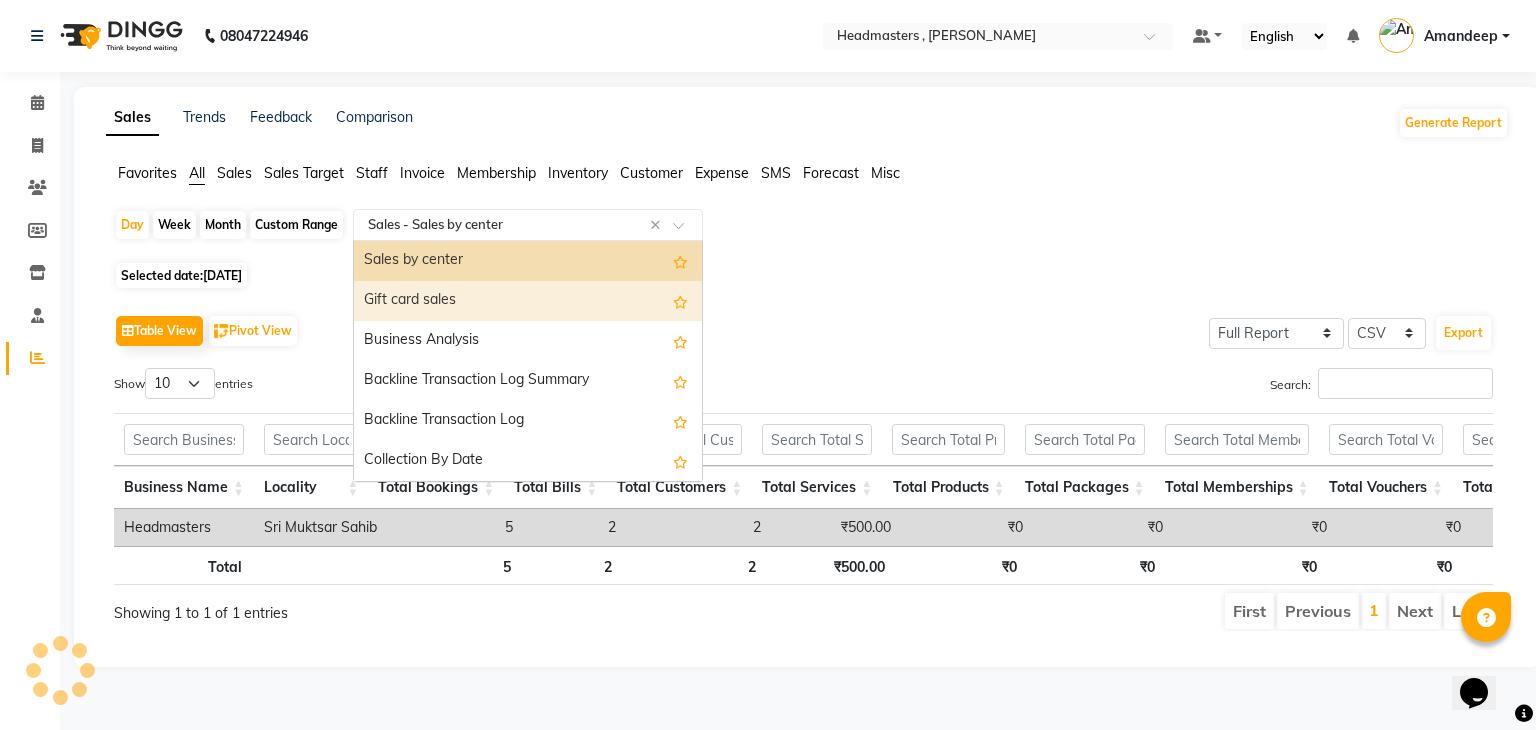 click on "Gift card sales" at bounding box center [528, 301] 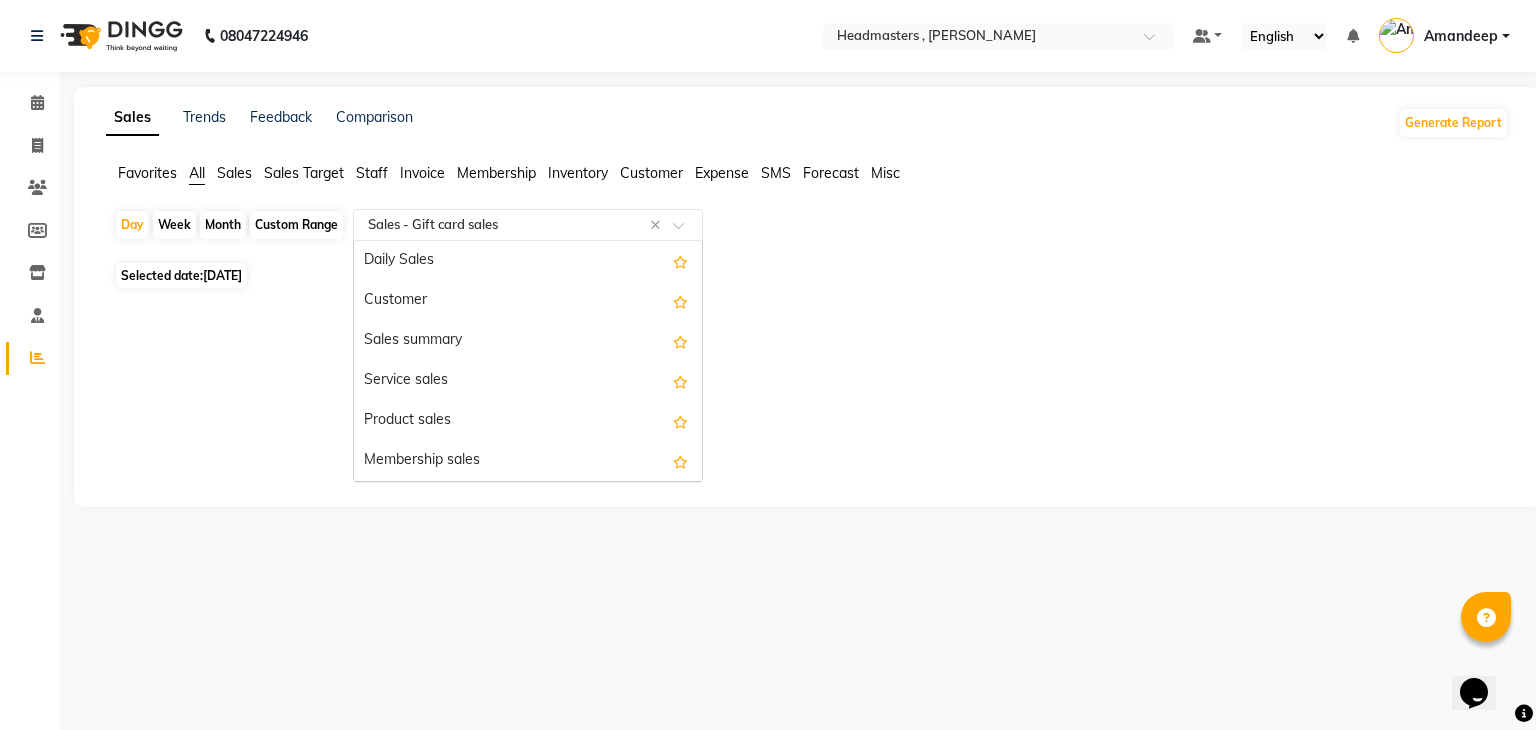 click on "Select Report Type × Sales -  Gift card sales ×" 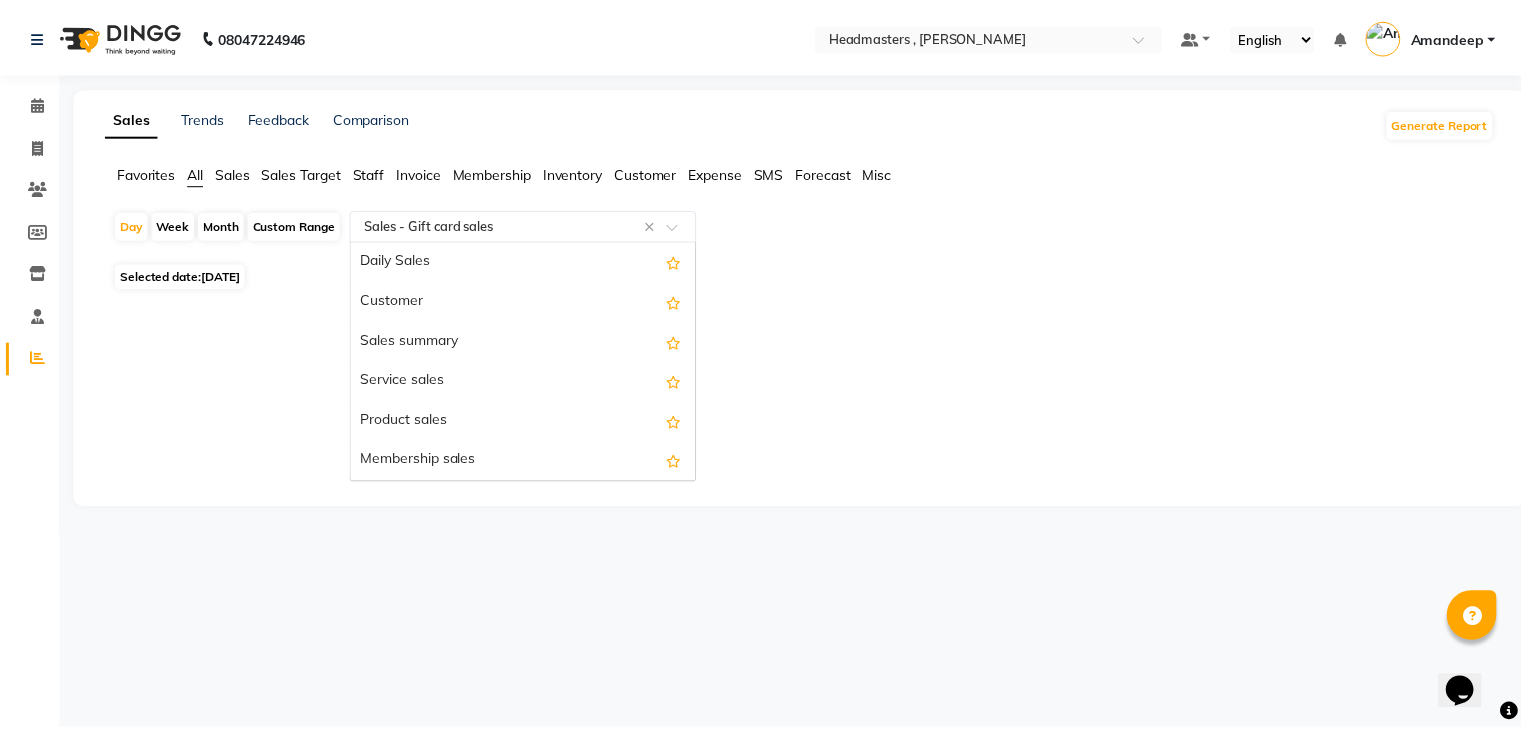 scroll, scrollTop: 480, scrollLeft: 0, axis: vertical 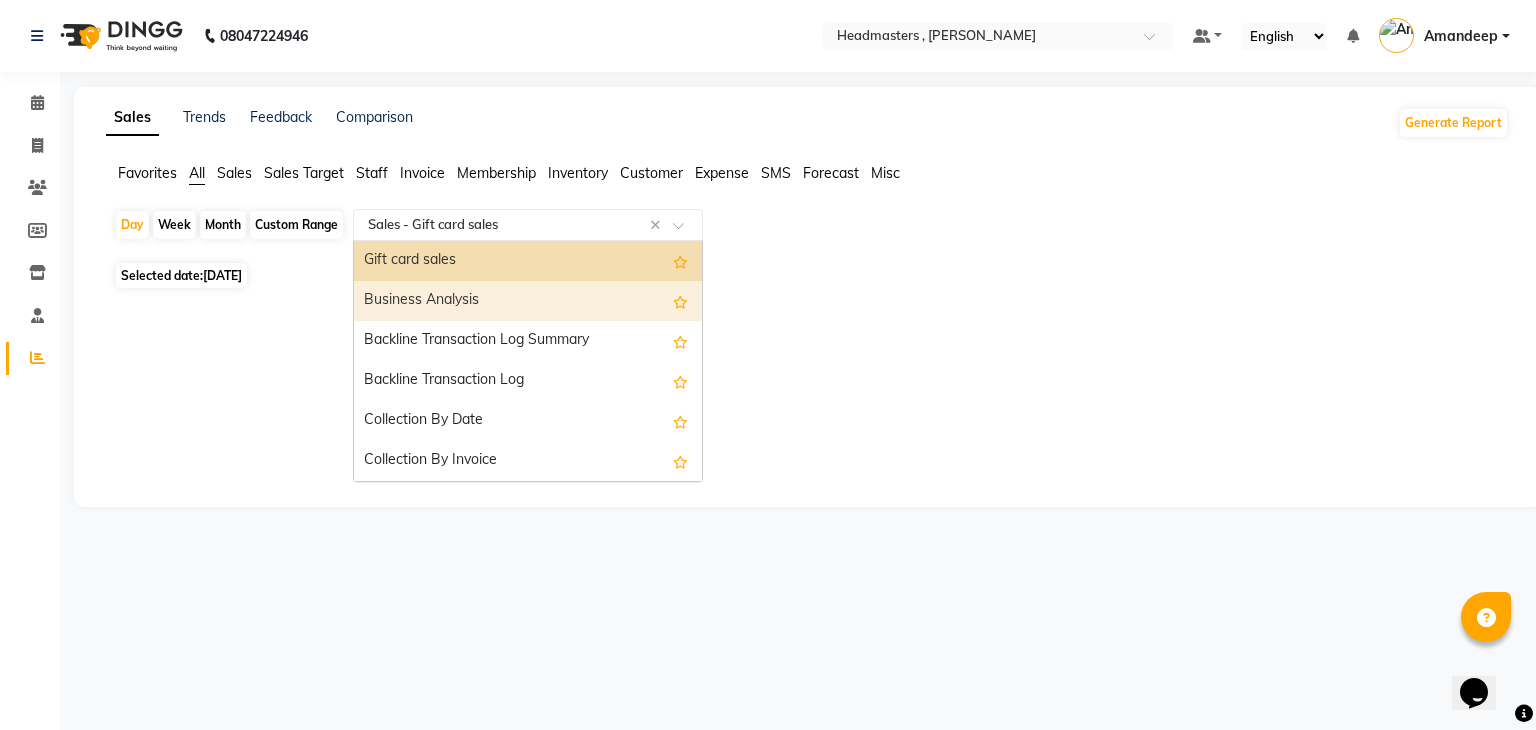 click on "Business Analysis" at bounding box center (528, 301) 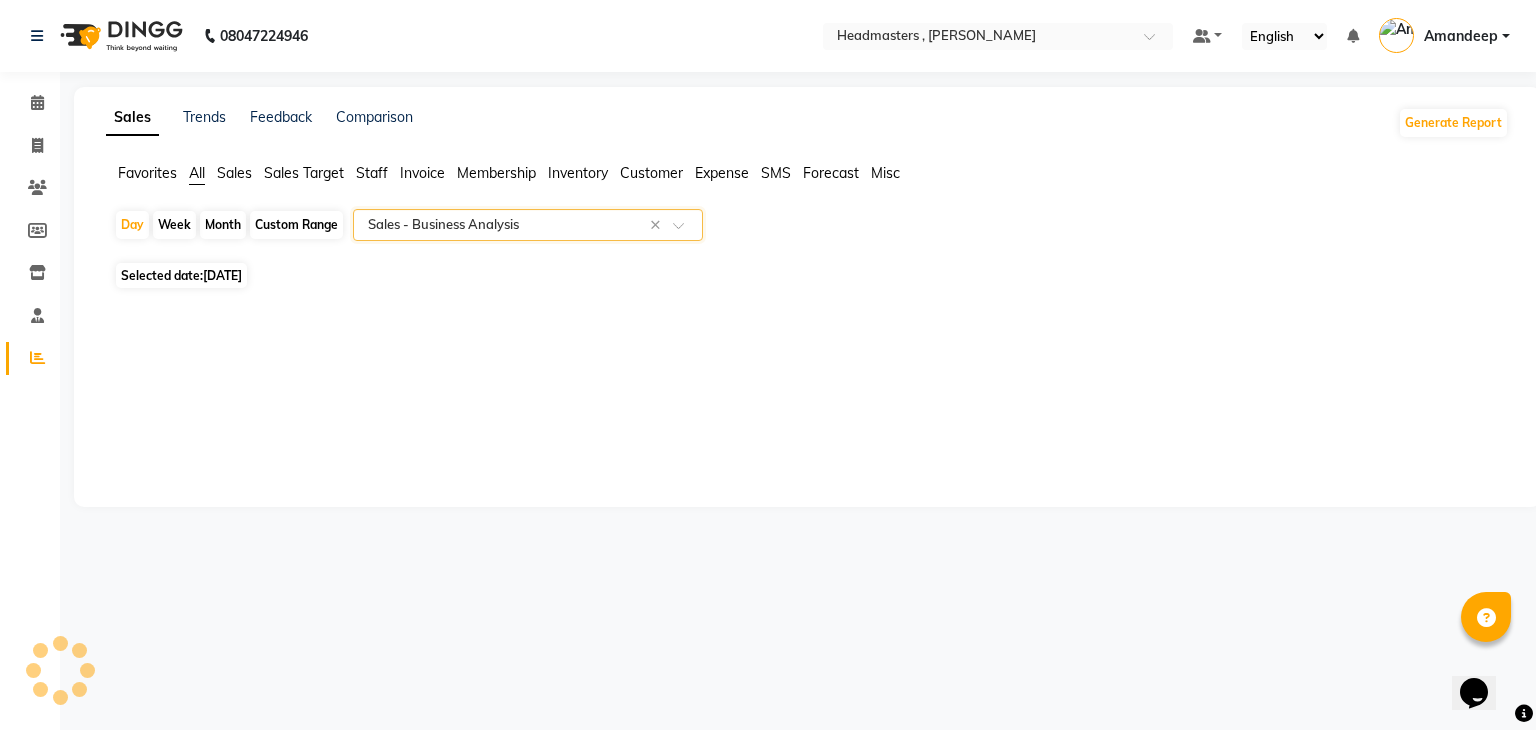 select on "full_report" 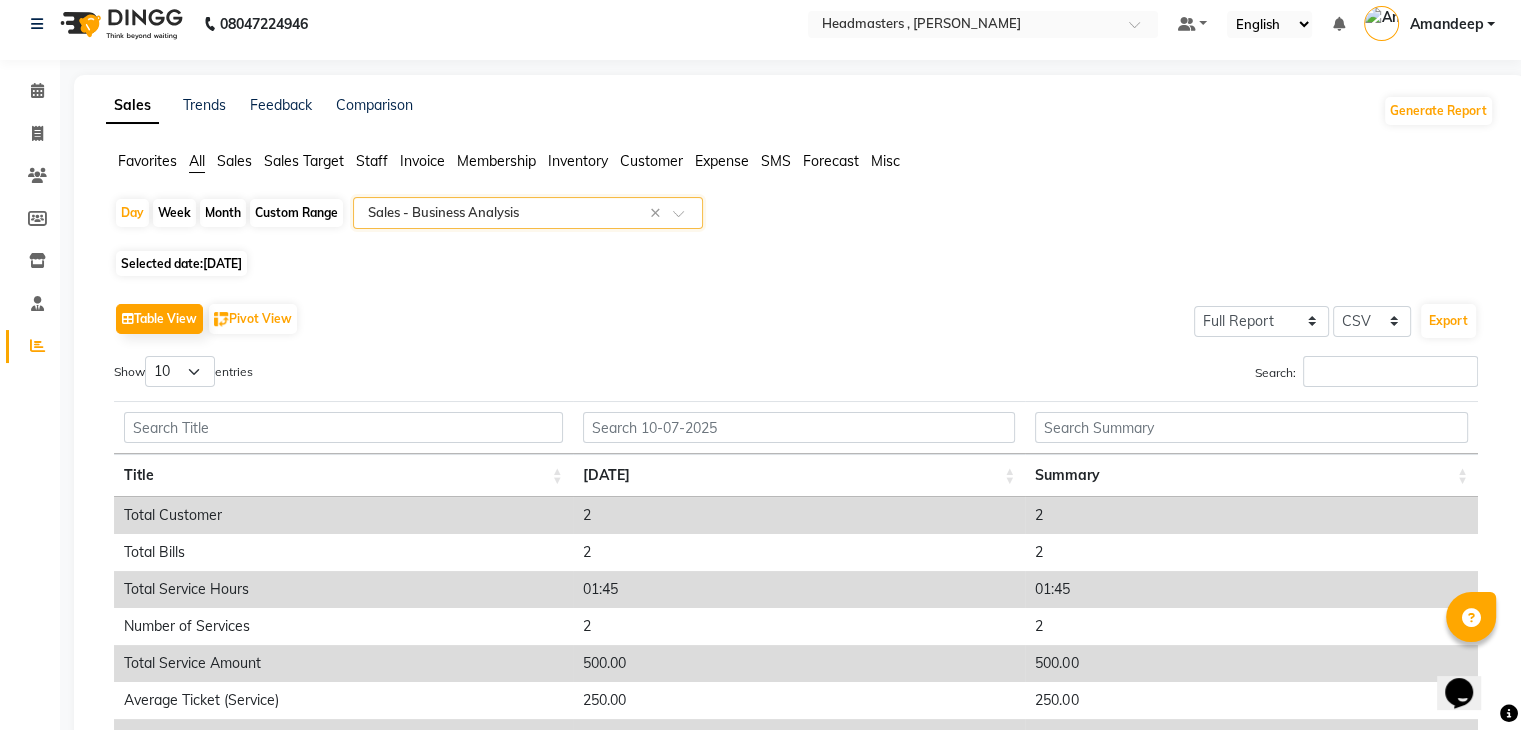 scroll, scrollTop: 10, scrollLeft: 0, axis: vertical 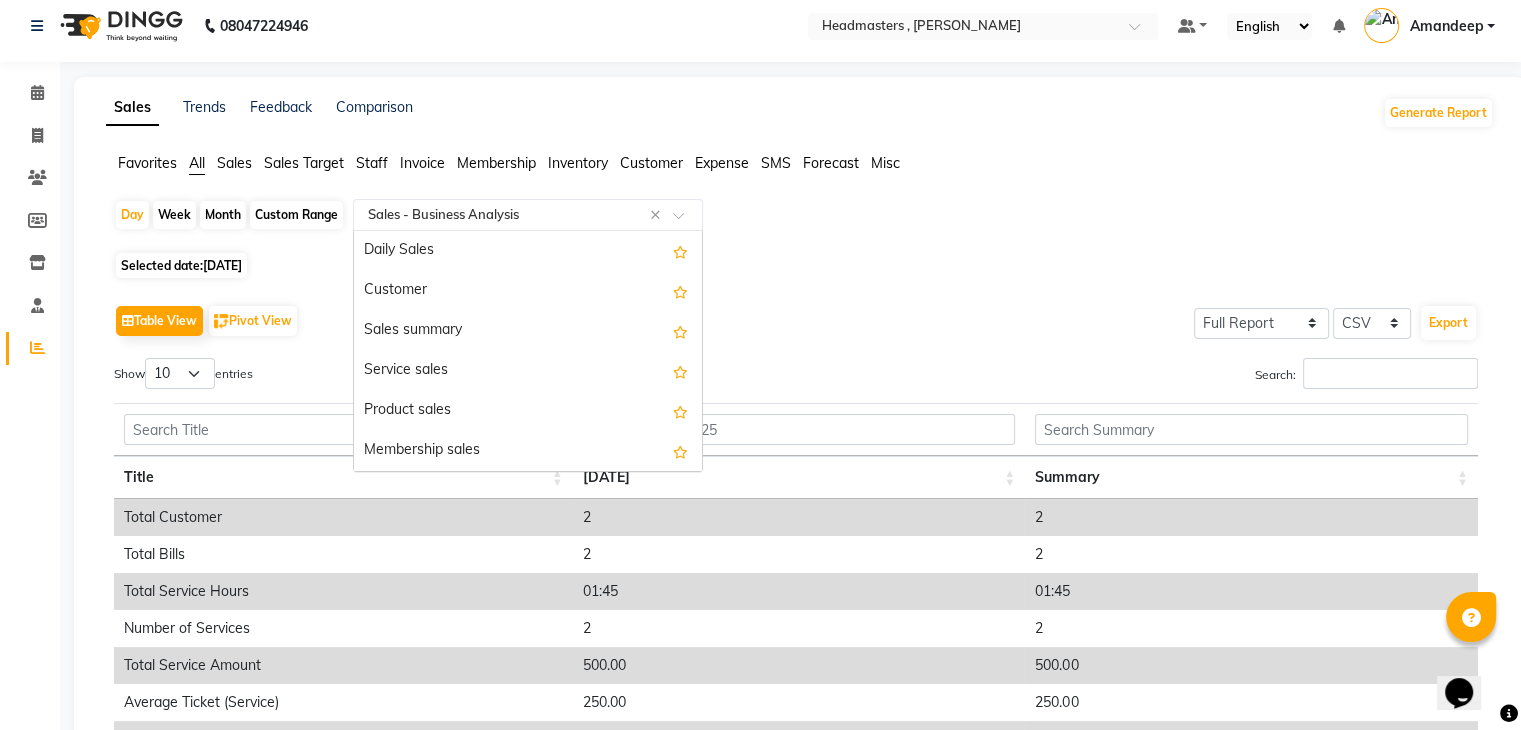 click on "Select Report Type × Sales -  Business Analysis ×" 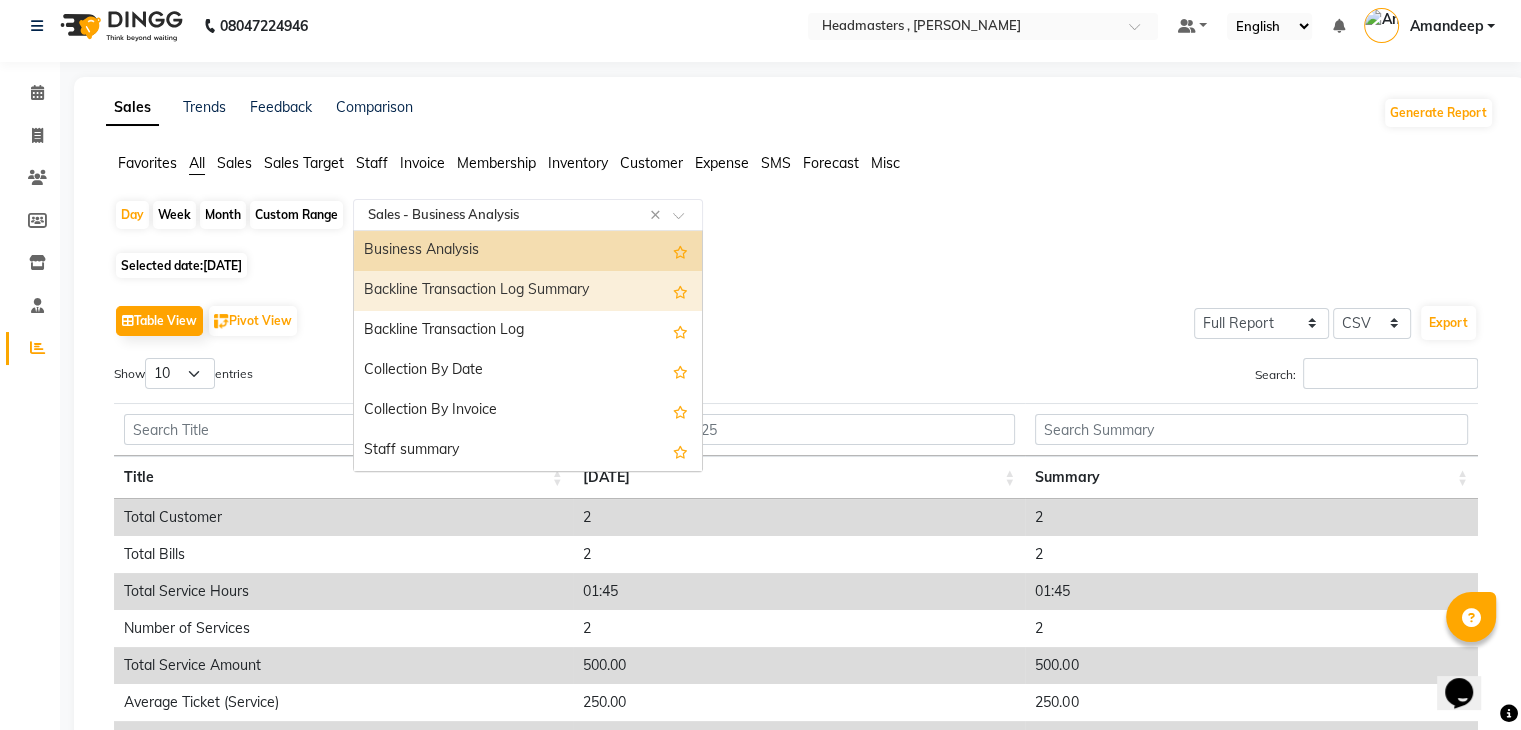 click on "Backline Transaction Log Summary" at bounding box center (528, 291) 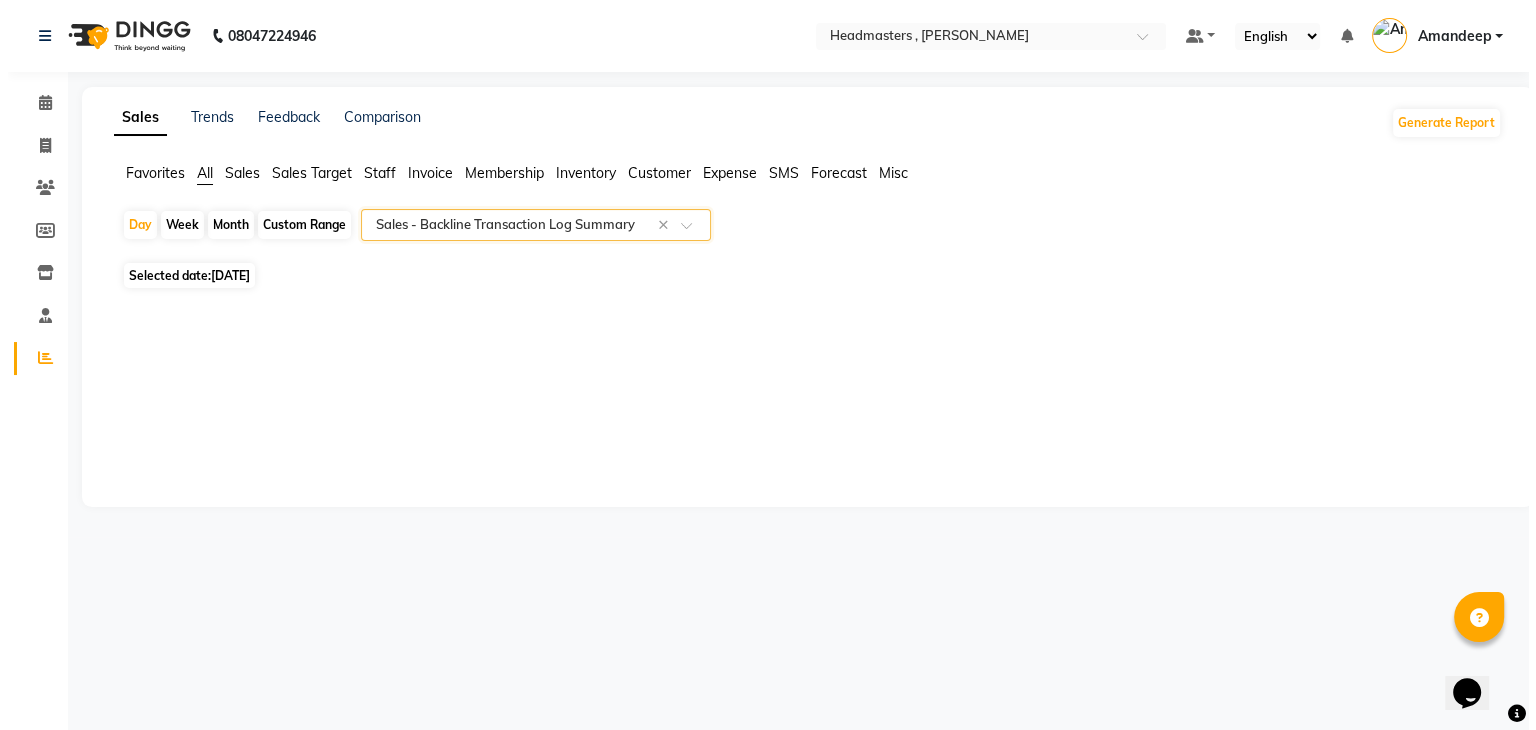 scroll, scrollTop: 0, scrollLeft: 0, axis: both 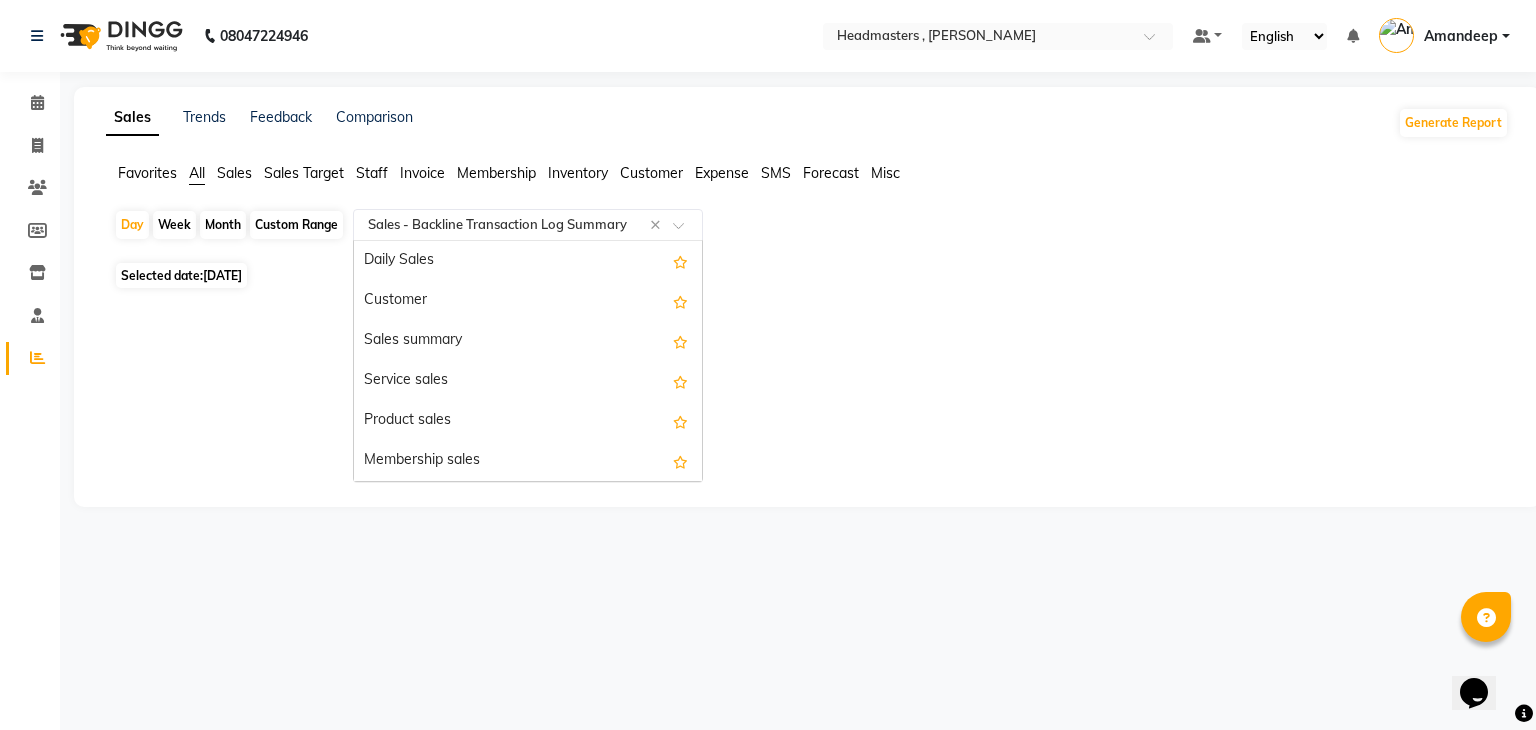 click 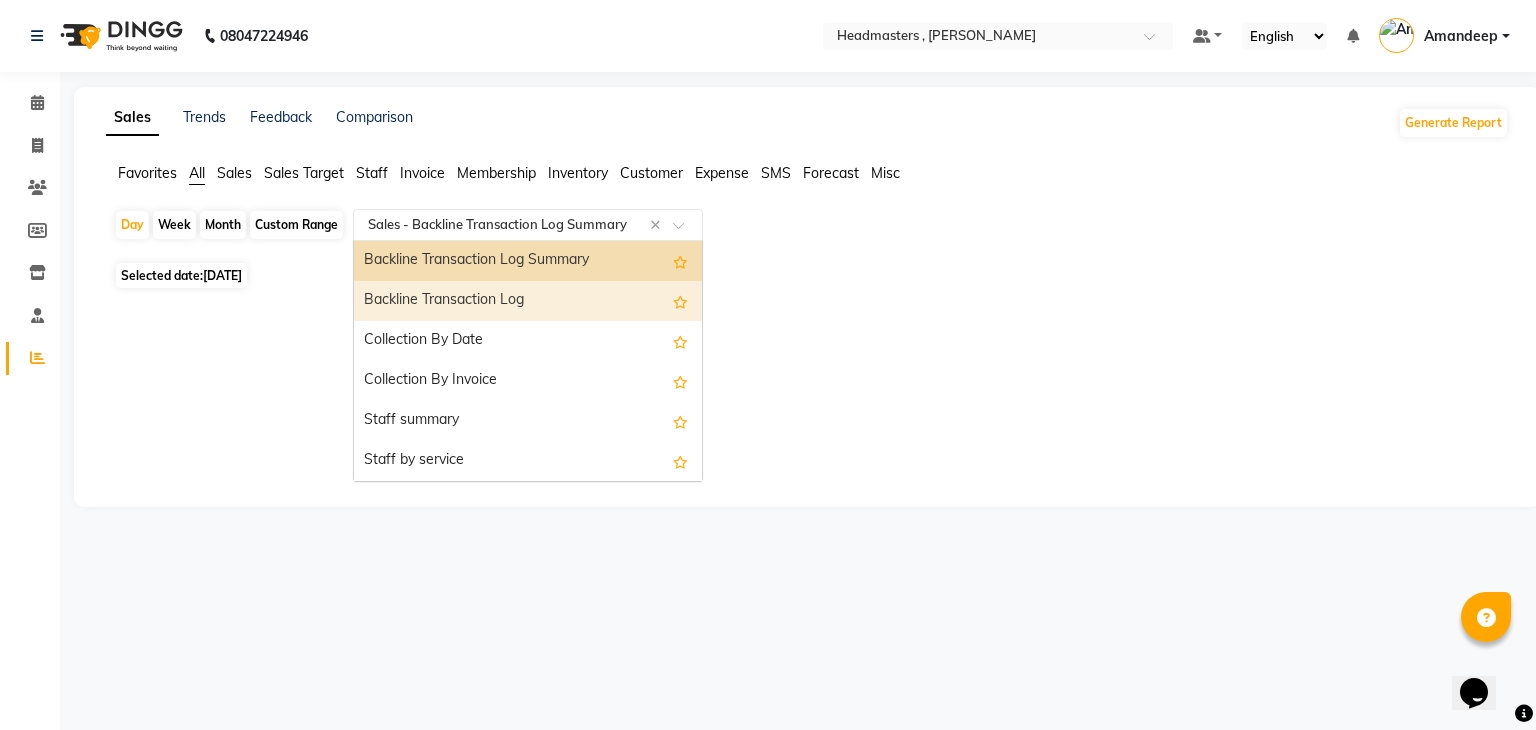 click on "Backline Transaction Log" at bounding box center (528, 301) 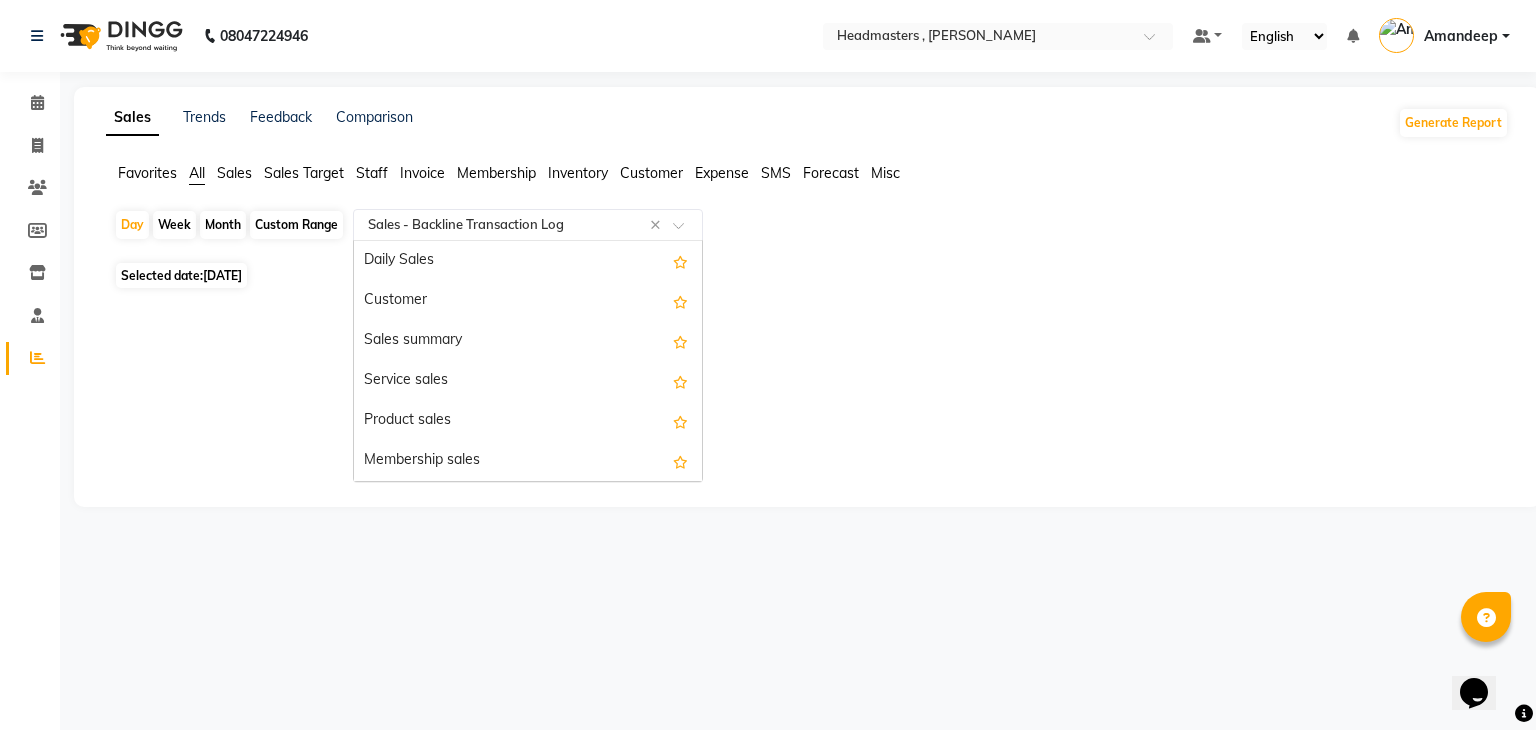 scroll, scrollTop: 600, scrollLeft: 0, axis: vertical 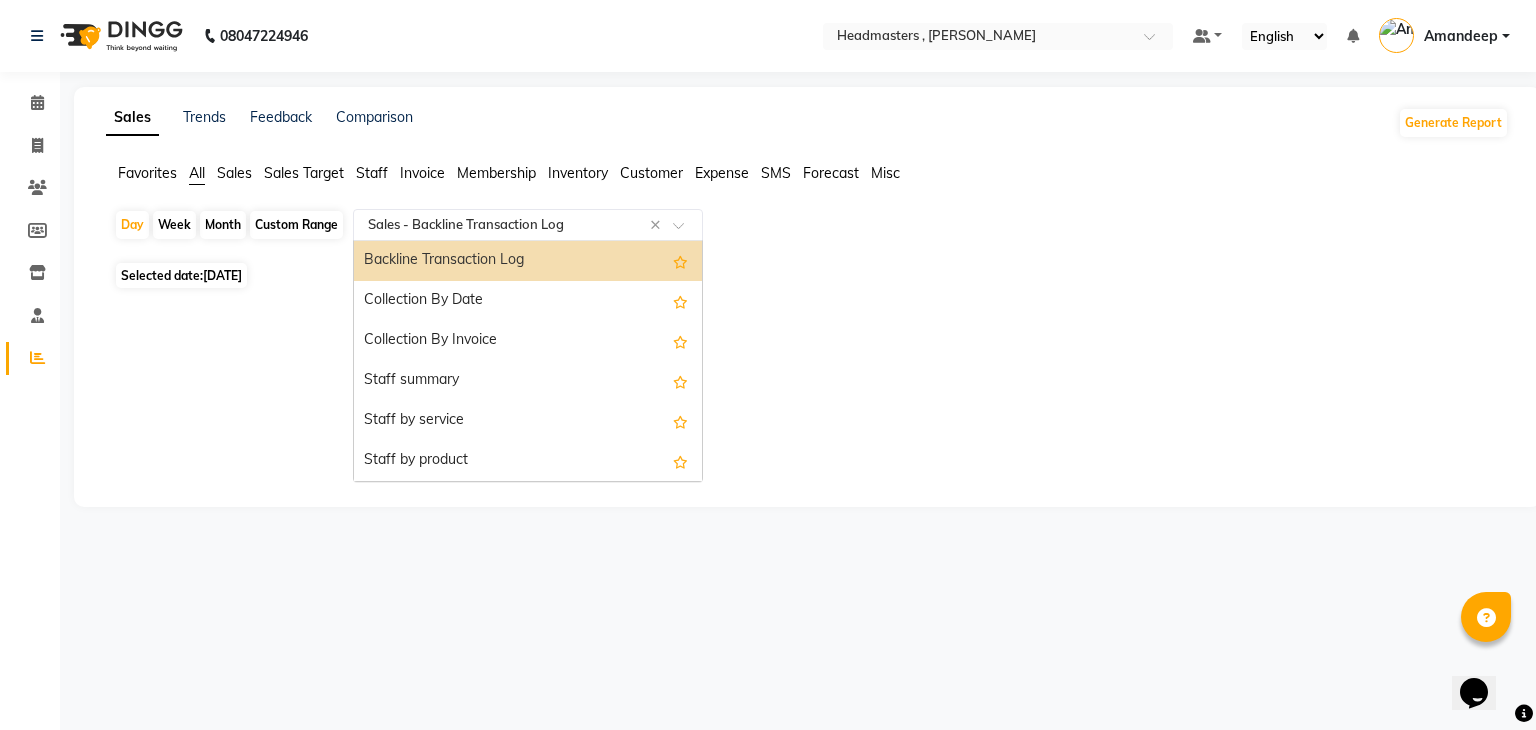 click 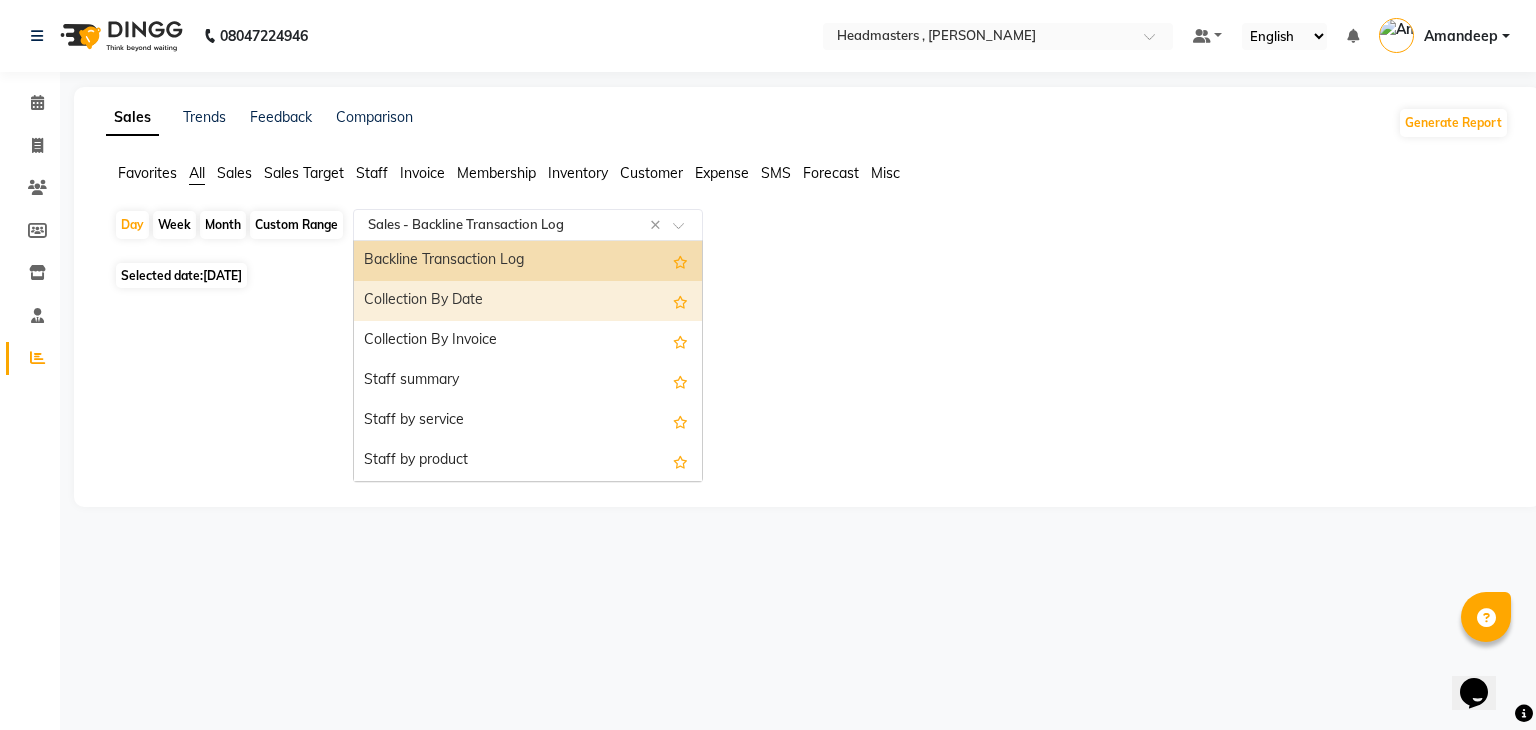 click on "Collection By Date" at bounding box center (528, 301) 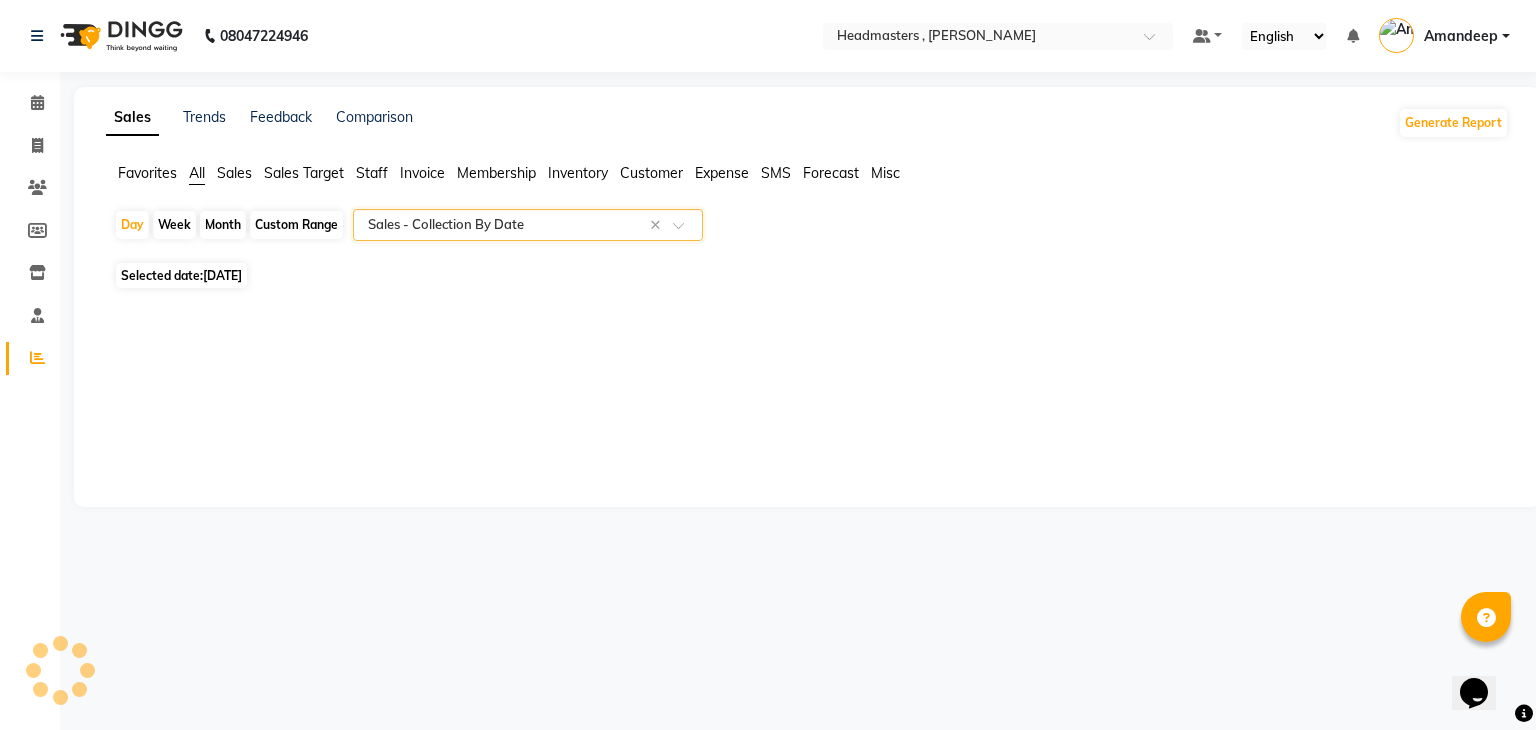 select on "full_report" 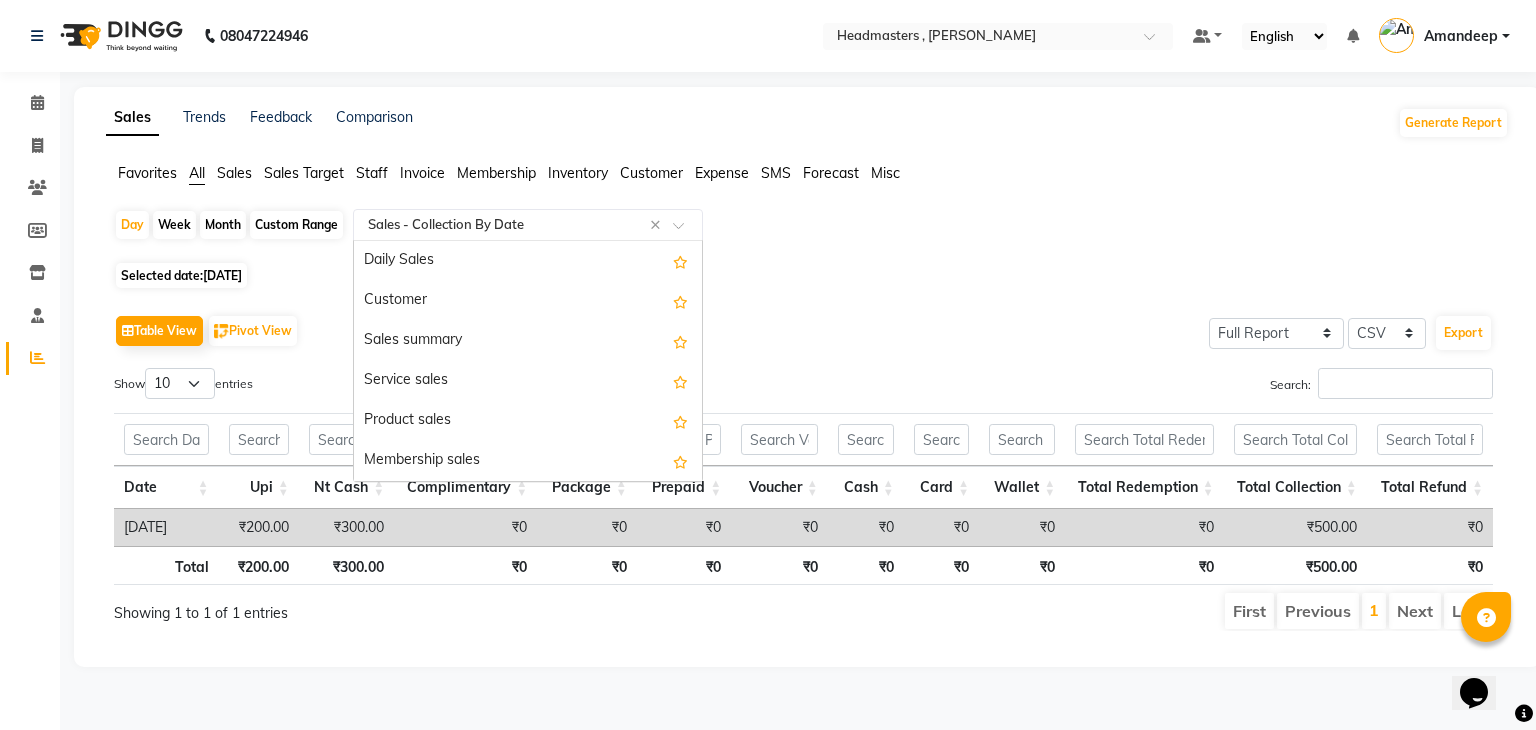 scroll, scrollTop: 640, scrollLeft: 0, axis: vertical 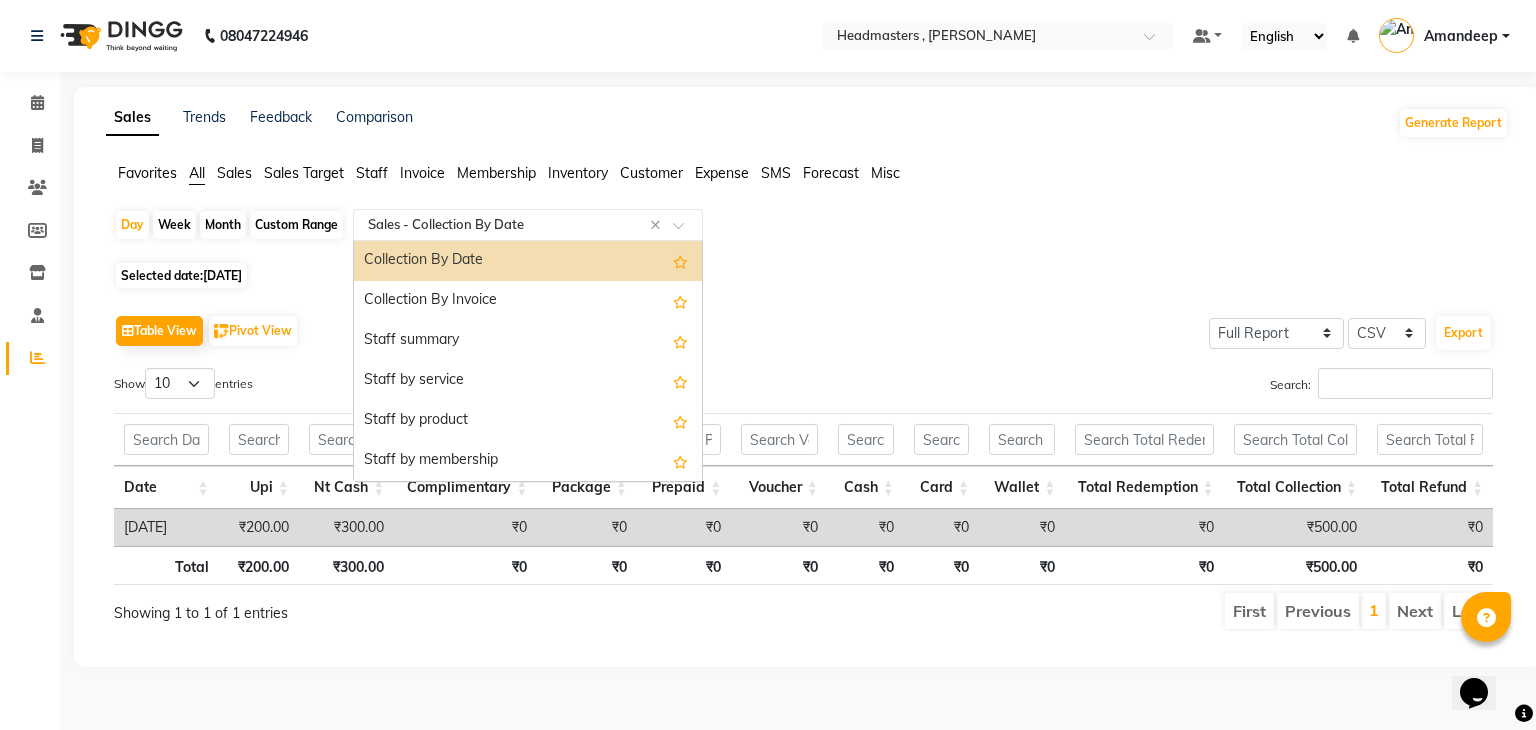 click 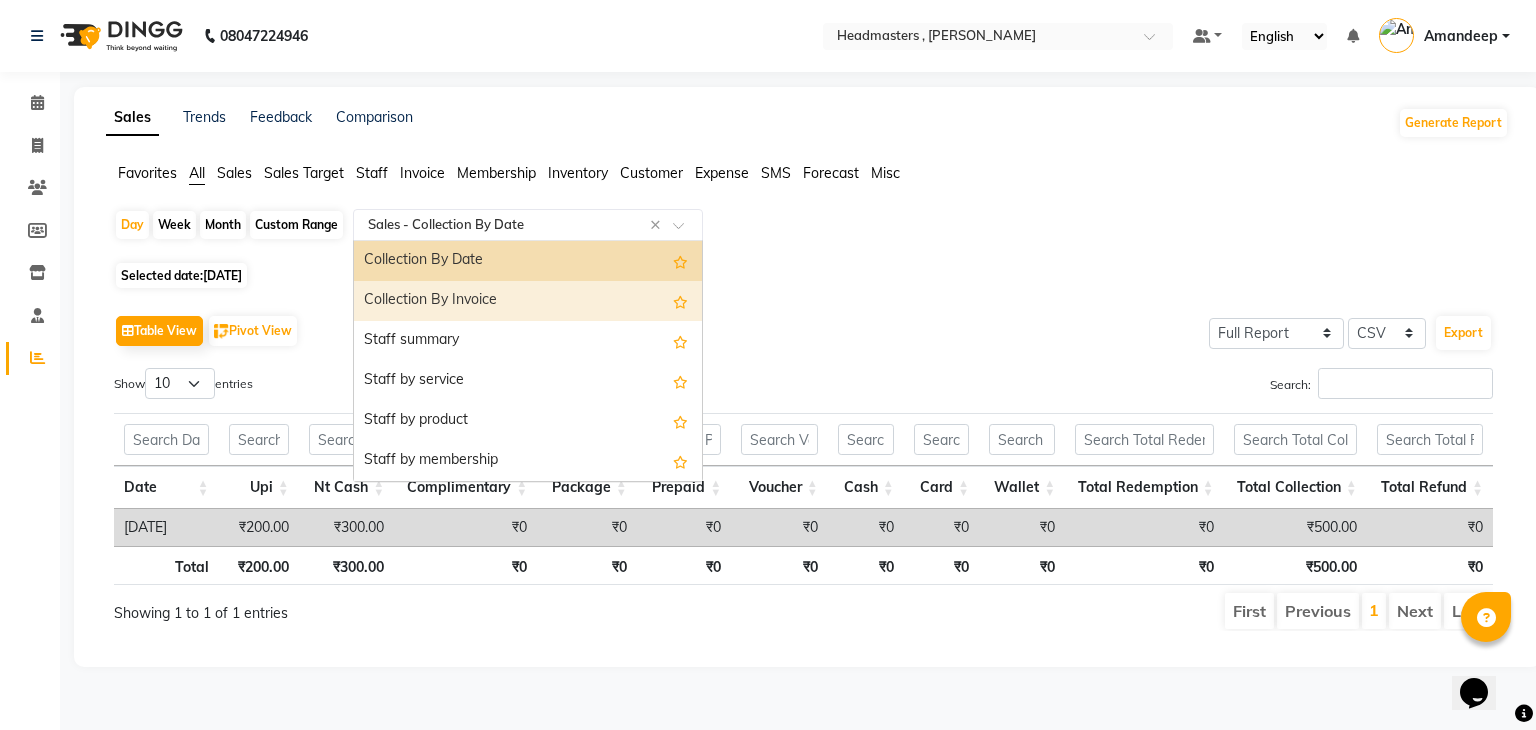 click on "Collection By Invoice" at bounding box center (528, 301) 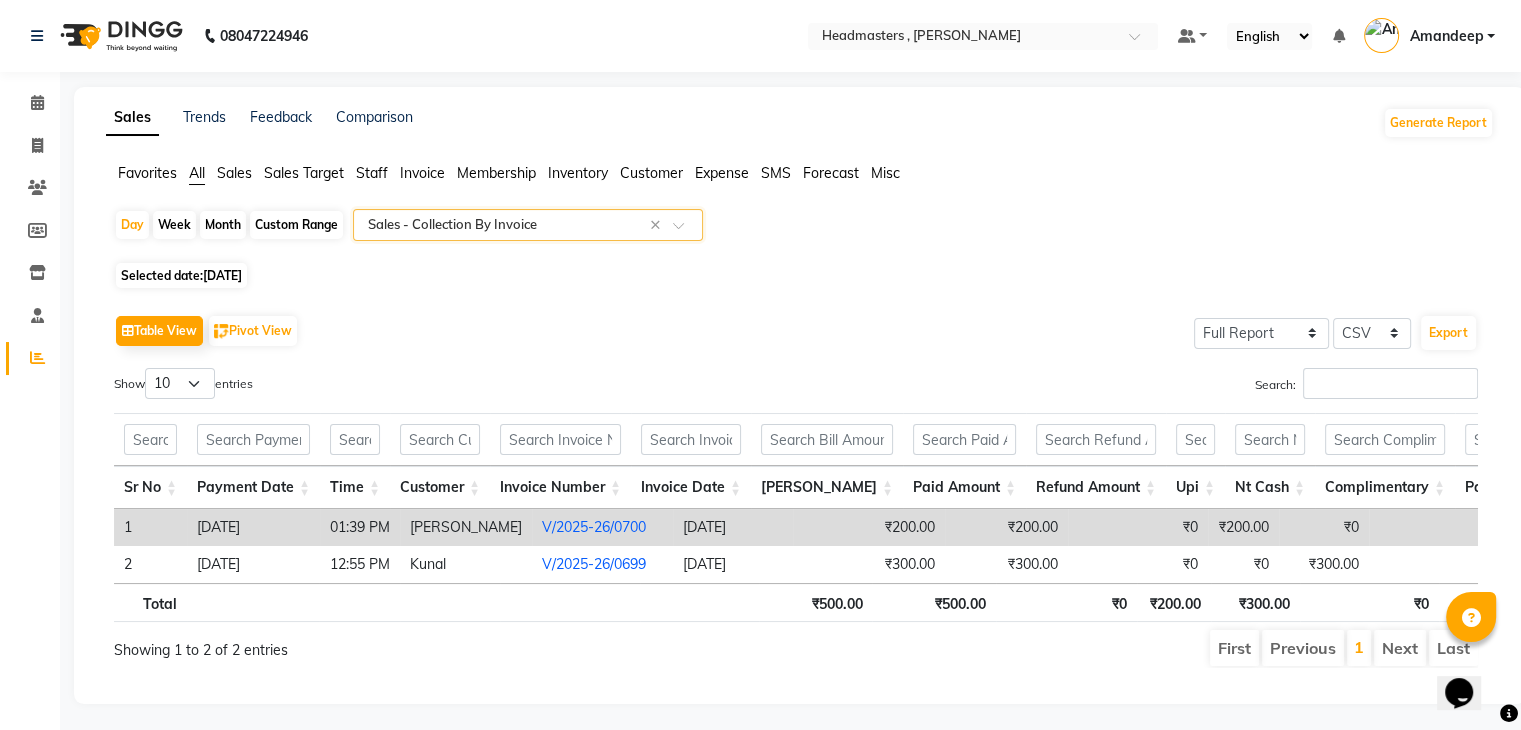 click on "V/2025-26/0700" at bounding box center [594, 527] 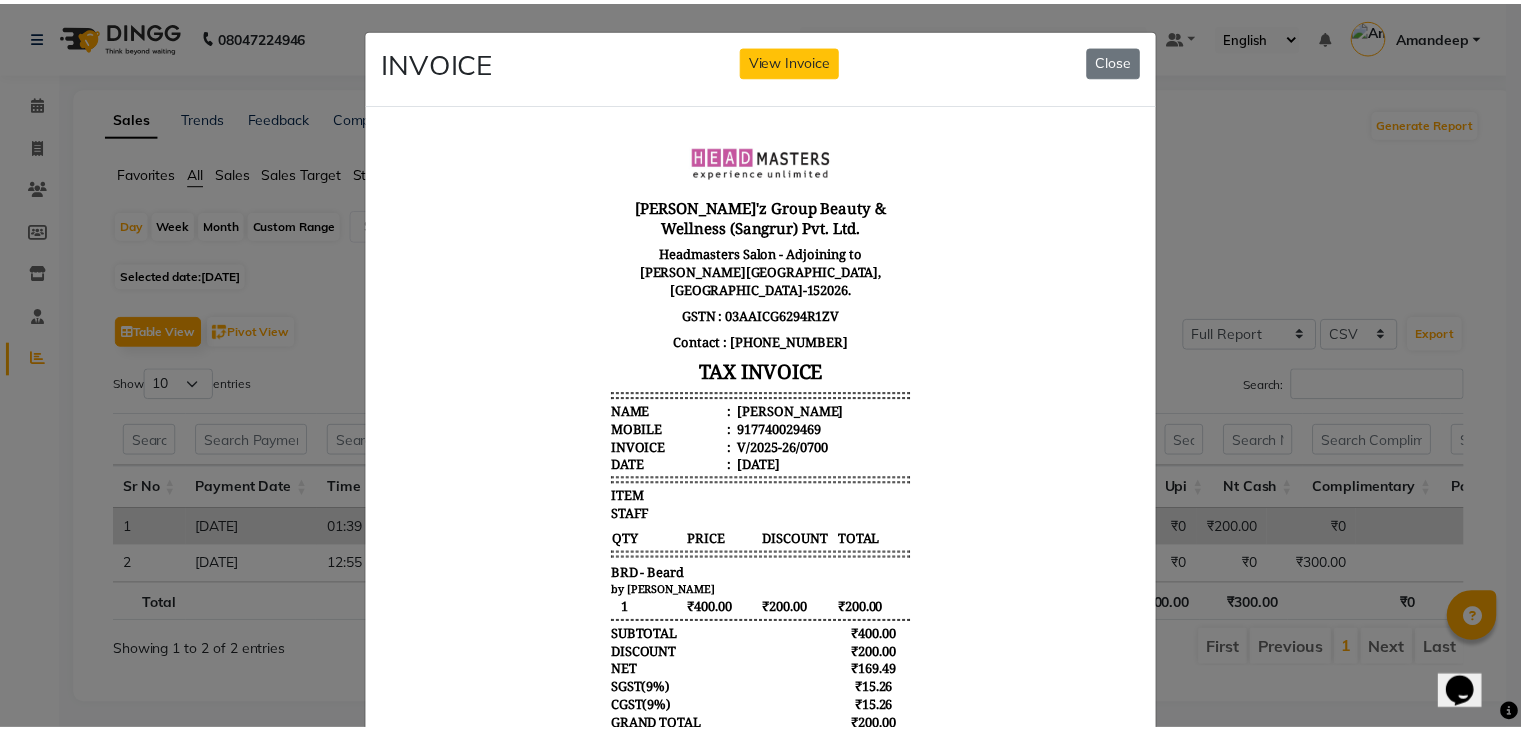 scroll, scrollTop: 16, scrollLeft: 0, axis: vertical 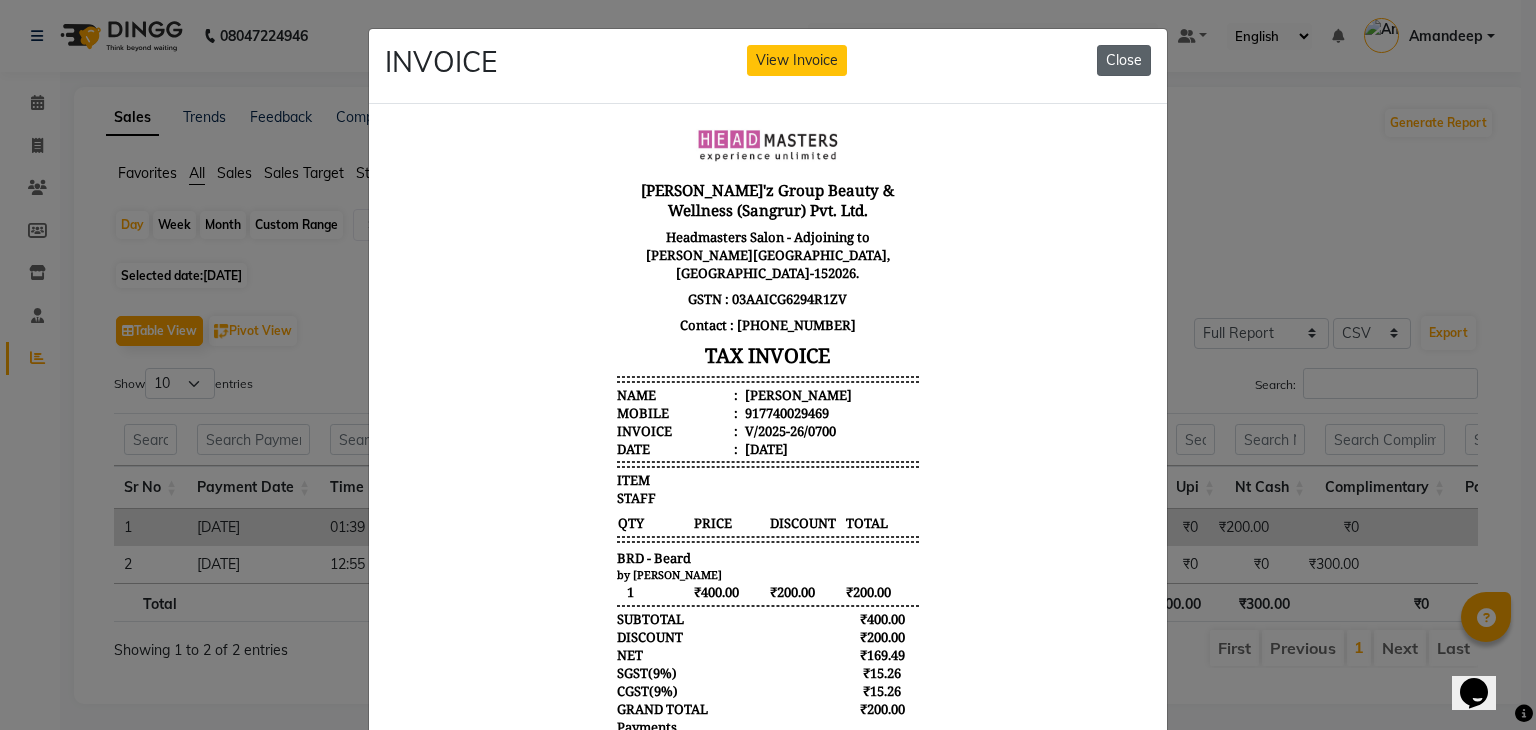 click on "Close" 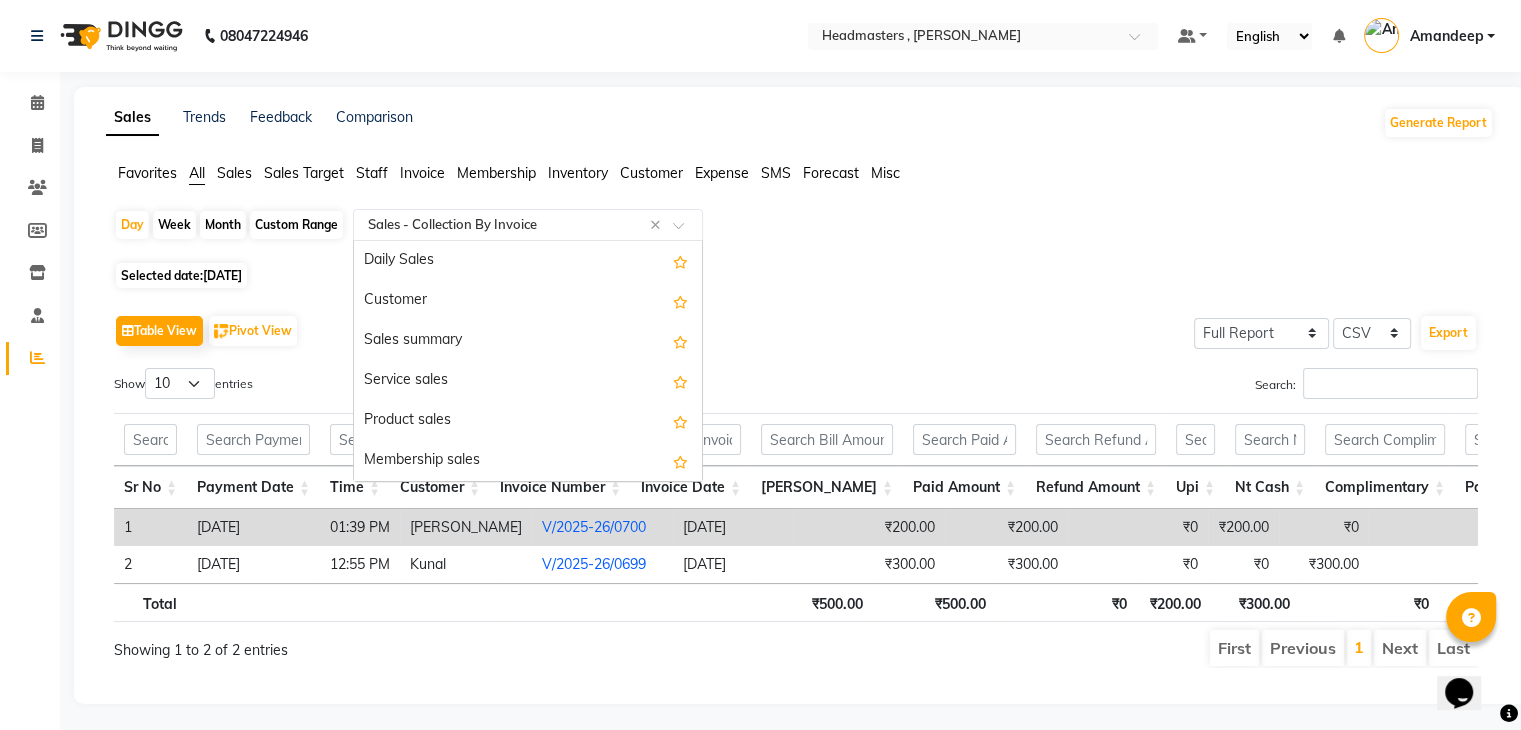 scroll, scrollTop: 680, scrollLeft: 0, axis: vertical 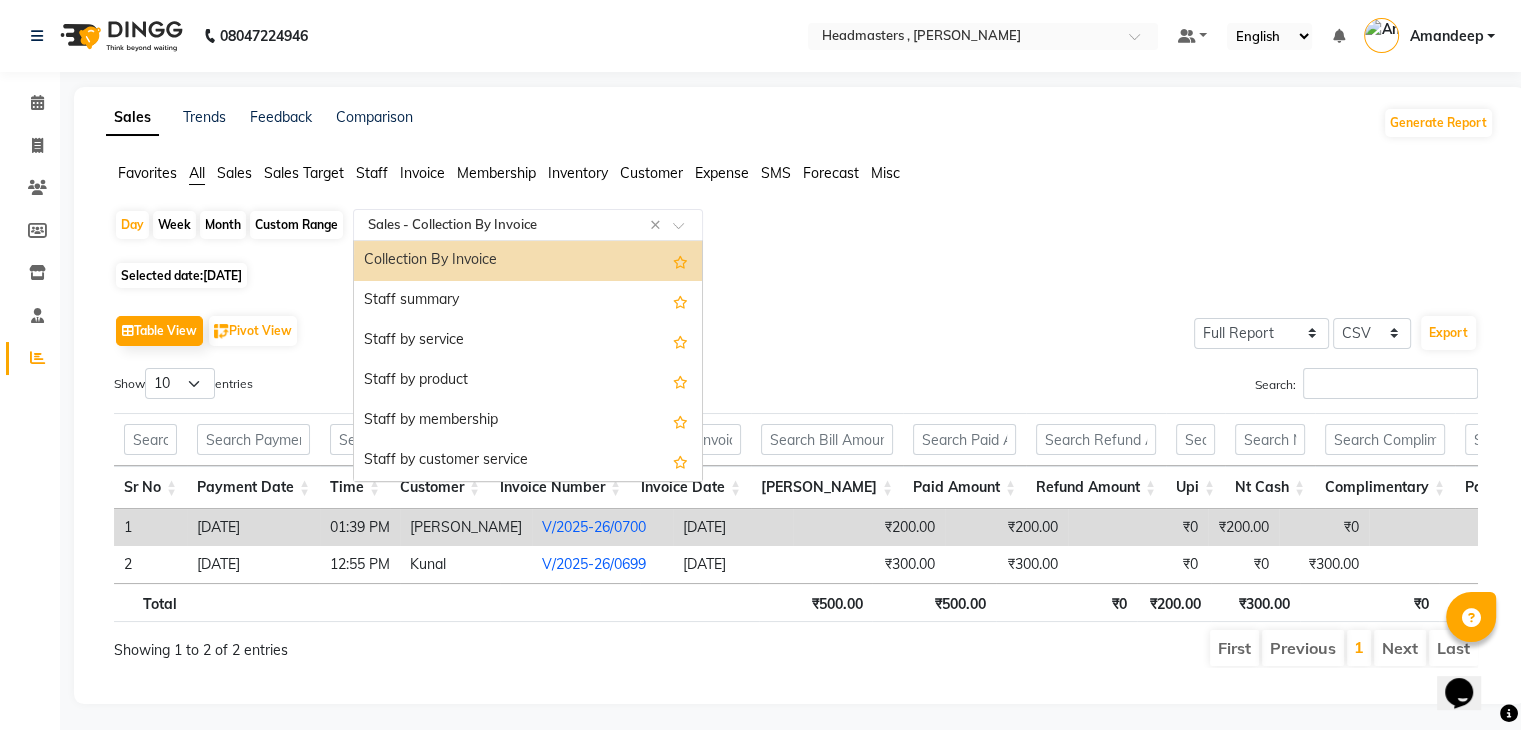 click 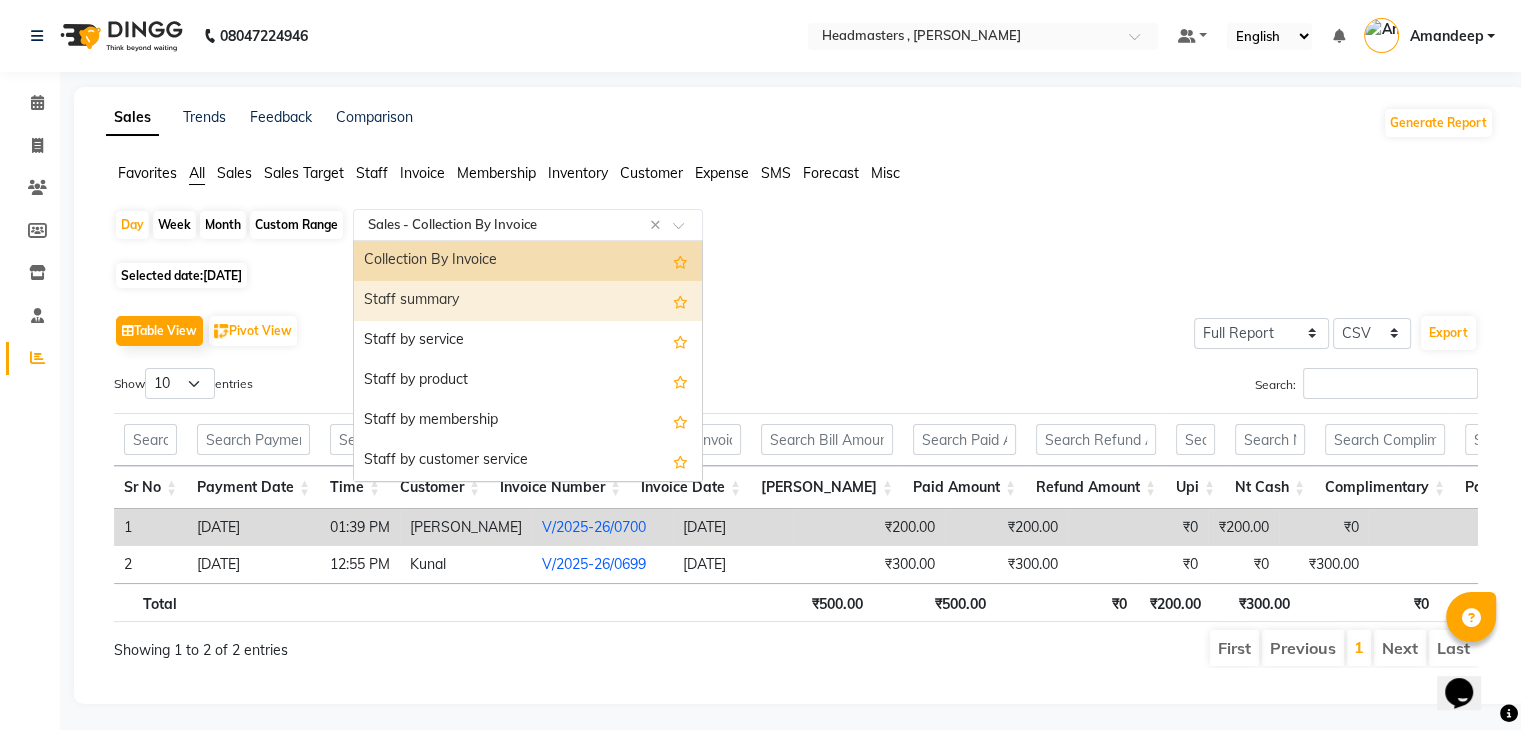 click on "Staff summary" at bounding box center [528, 301] 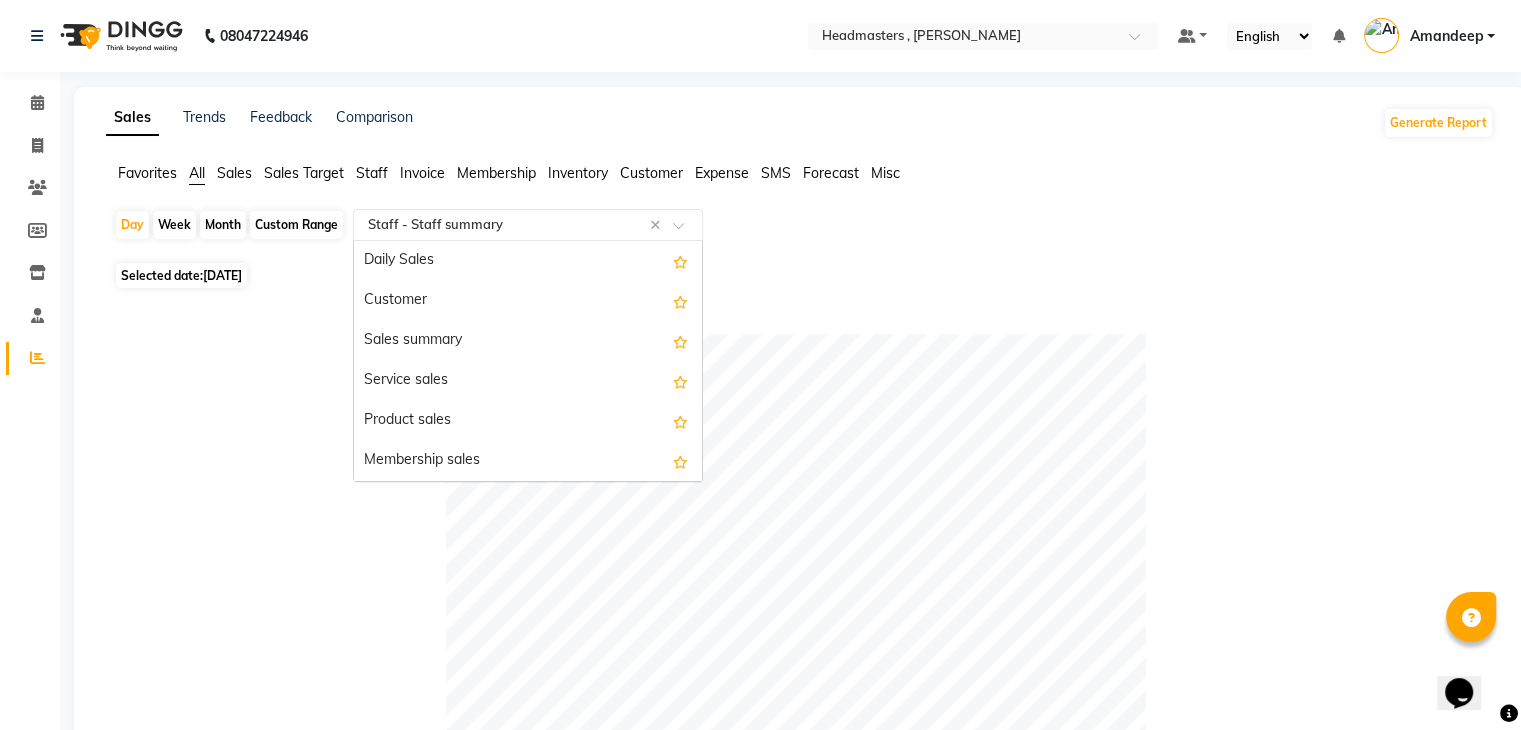 scroll, scrollTop: 720, scrollLeft: 0, axis: vertical 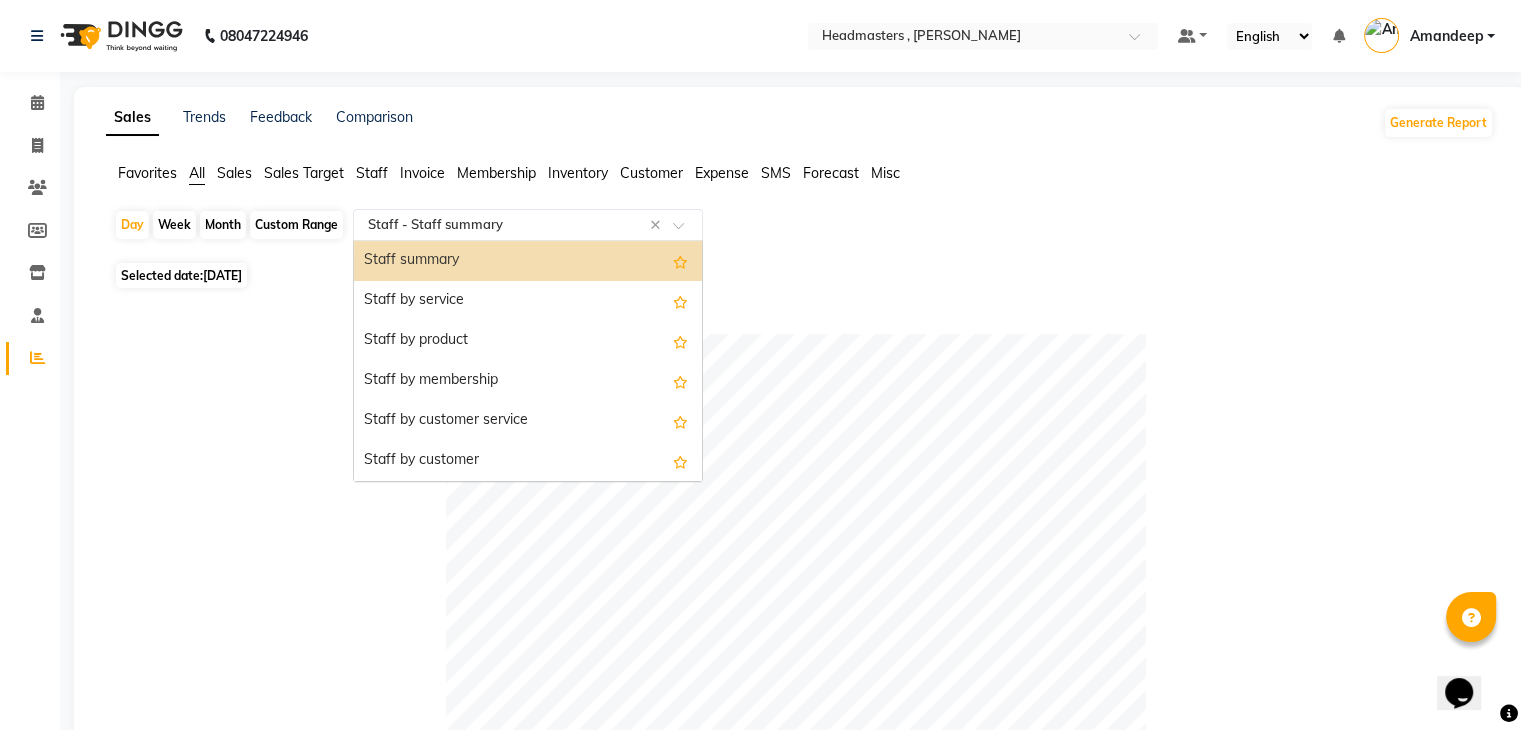 click 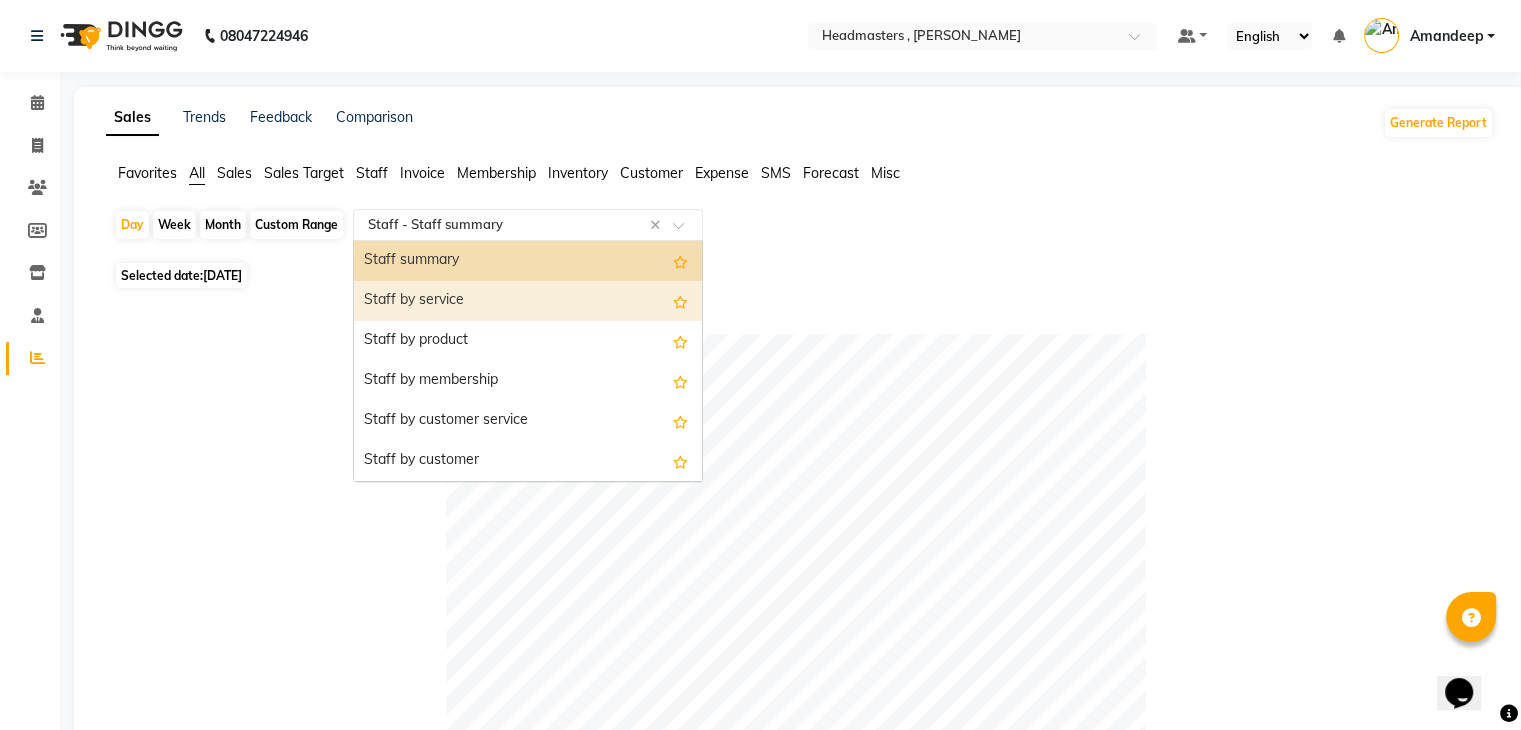 click on "Staff by service" at bounding box center [528, 301] 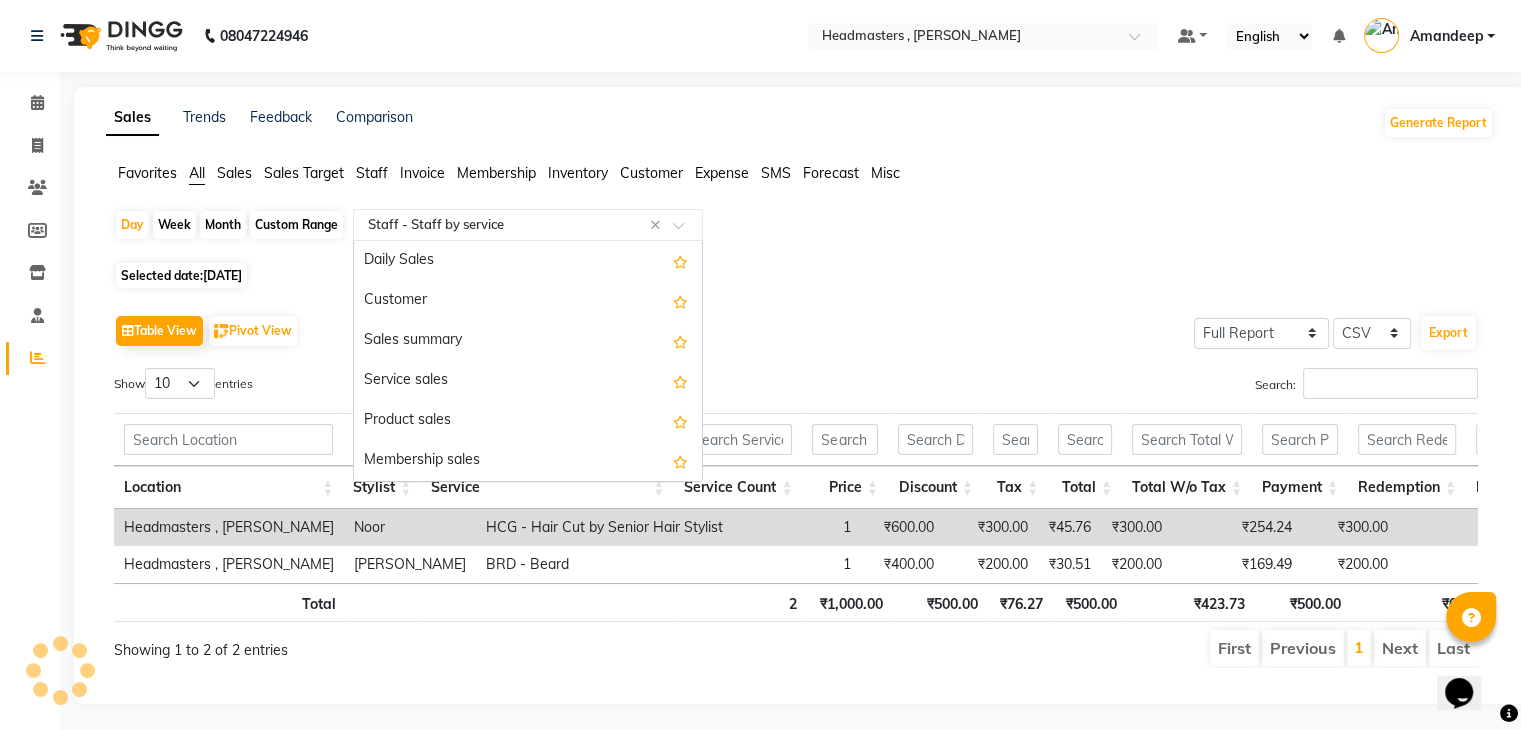 click 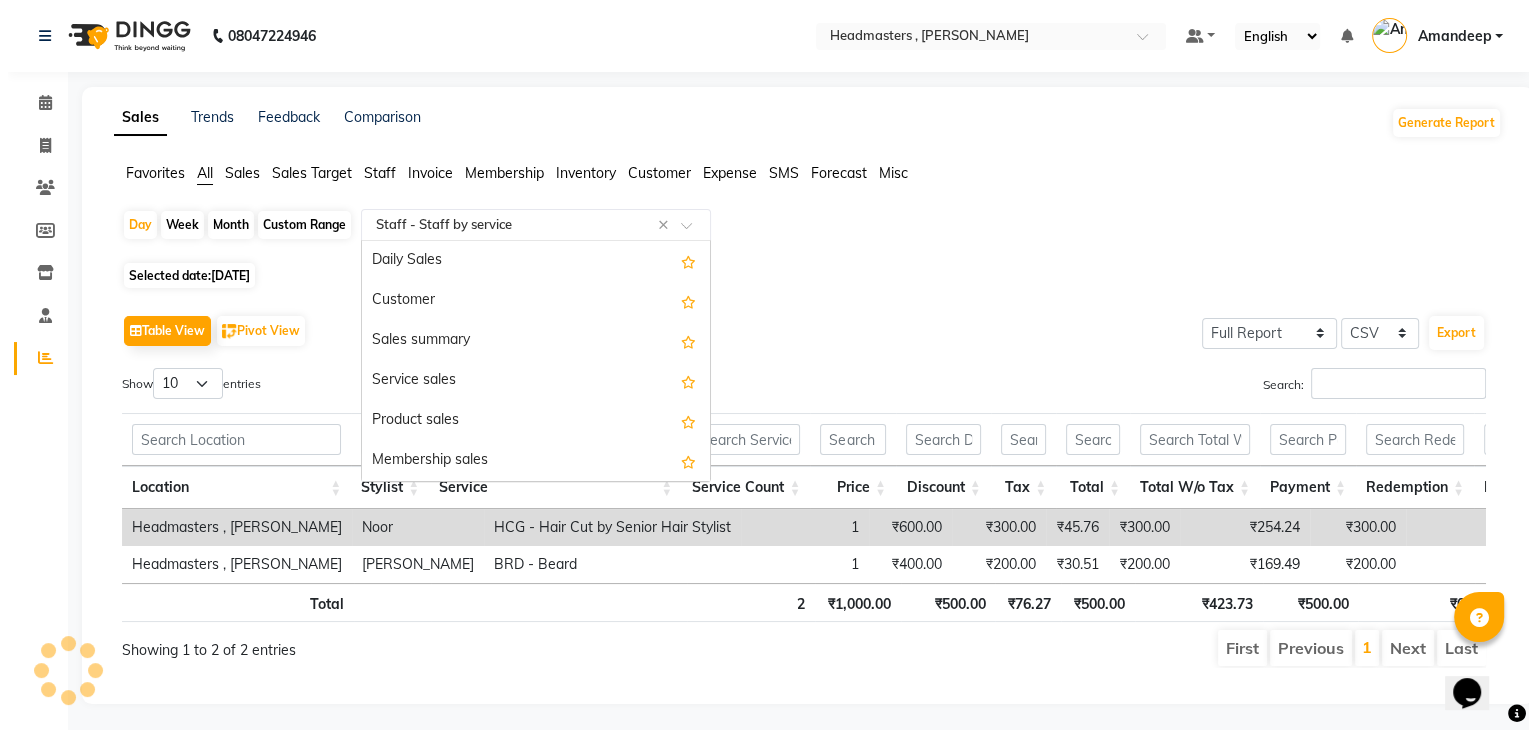 scroll, scrollTop: 760, scrollLeft: 0, axis: vertical 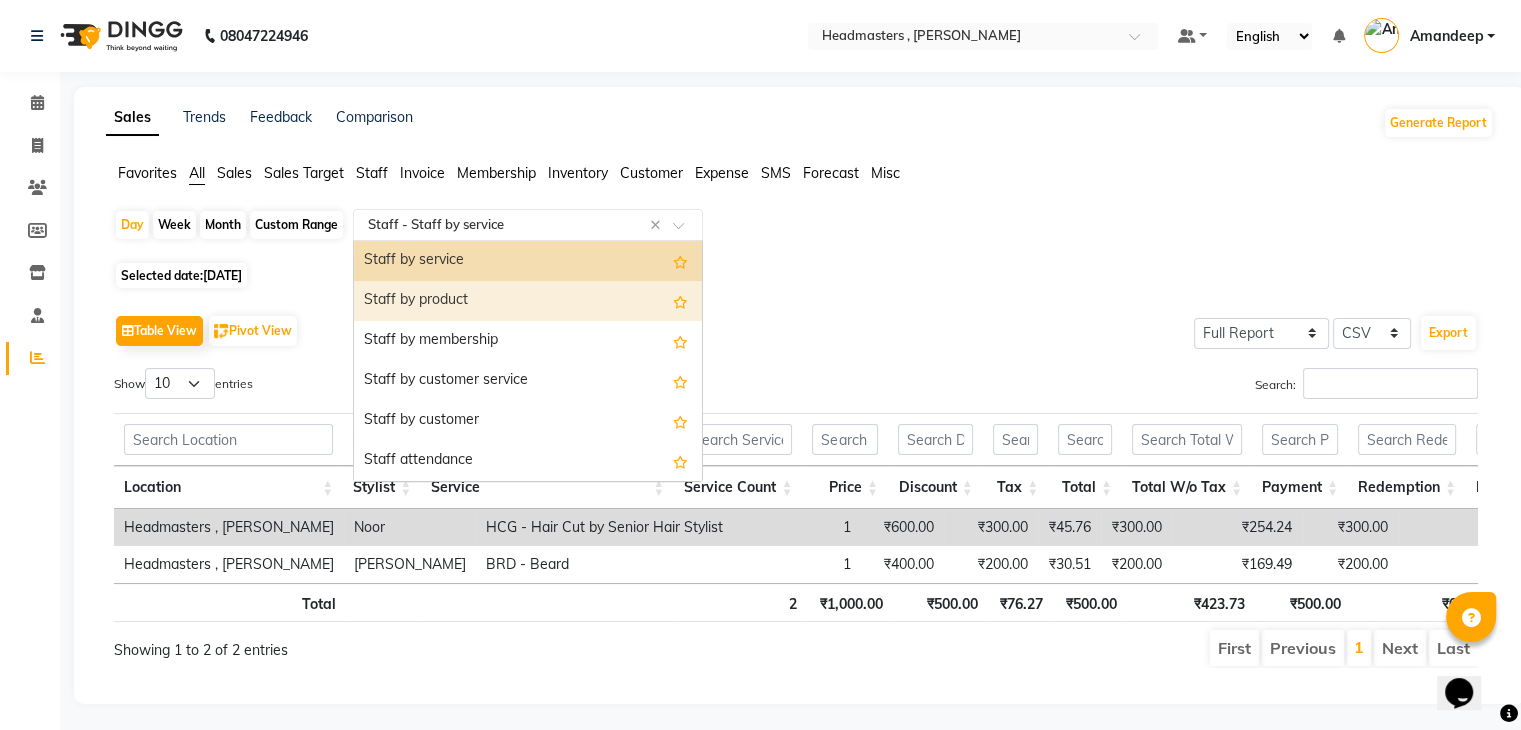click on "Staff by product" at bounding box center (528, 301) 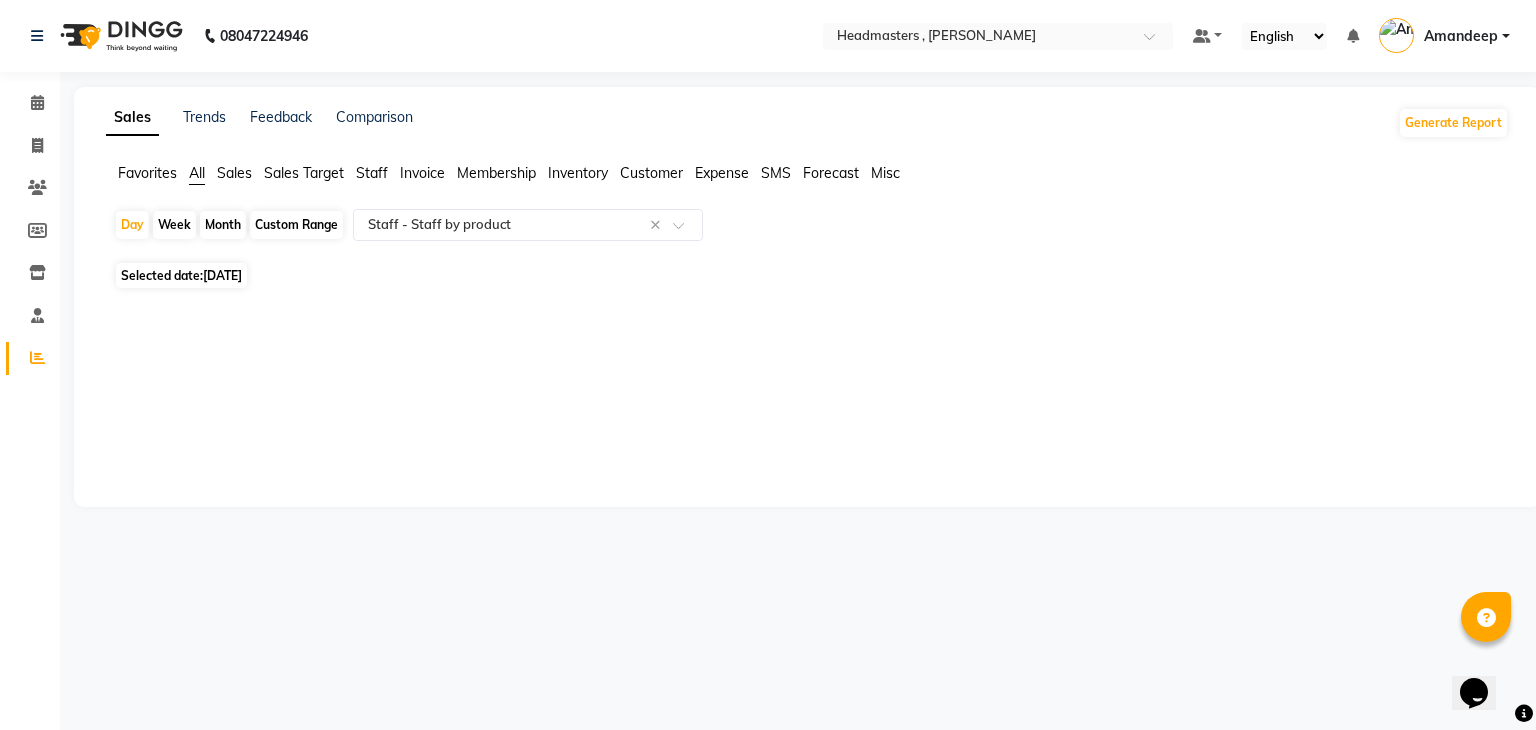 click on "Favorites All Sales Sales Target Staff Invoice Membership Inventory Customer Expense SMS Forecast Misc  Day   Week   Month   Custom Range  Select Report Type × Staff -  Staff by product × Selected date:  [DATE]  ★ [PERSON_NAME] as Favorite  Choose how you'd like to save "" report to favorites  Save to Personal Favorites:   Only you can see this report in your favorites tab. Share with Organization:   Everyone in your organization can see this report in their favorites tab.  Save to Favorites" 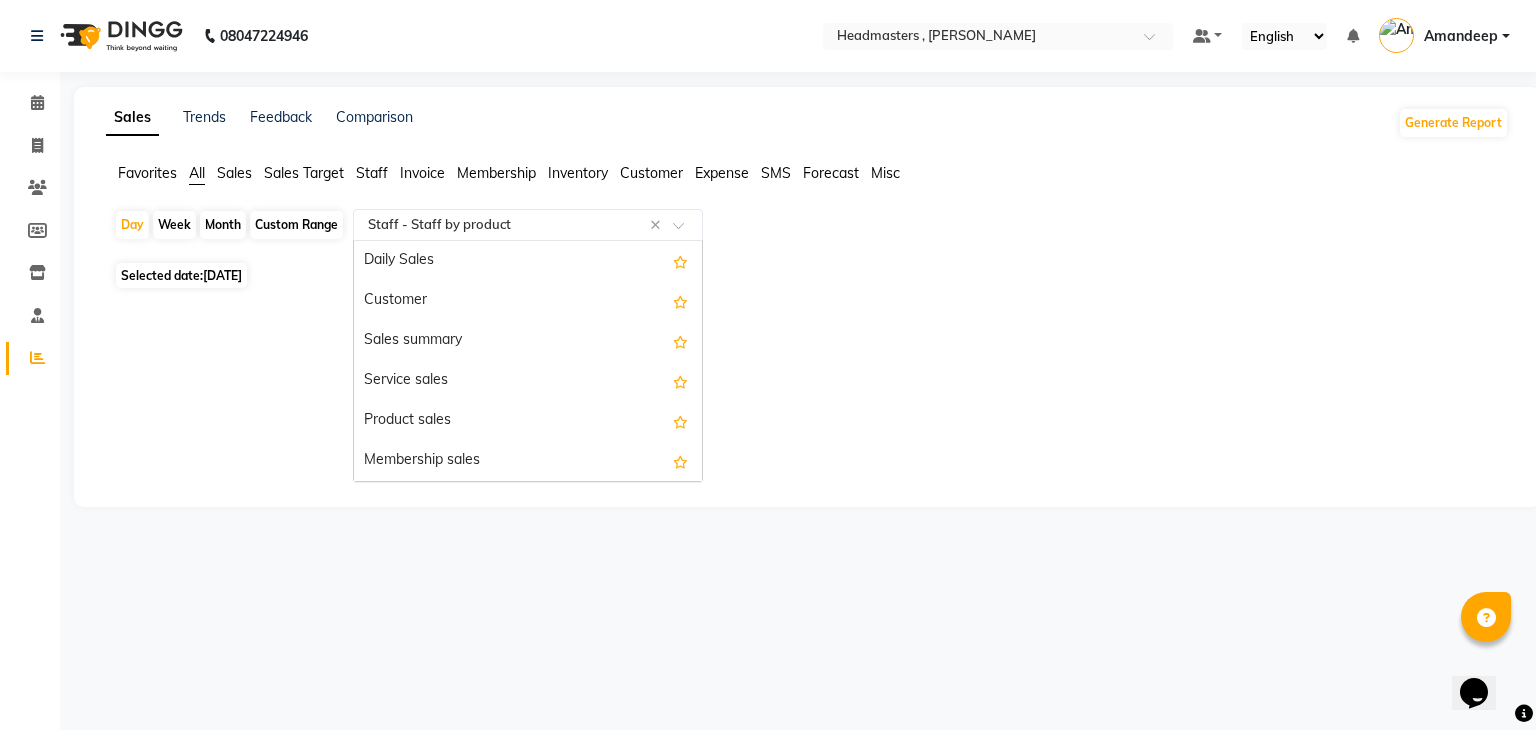click 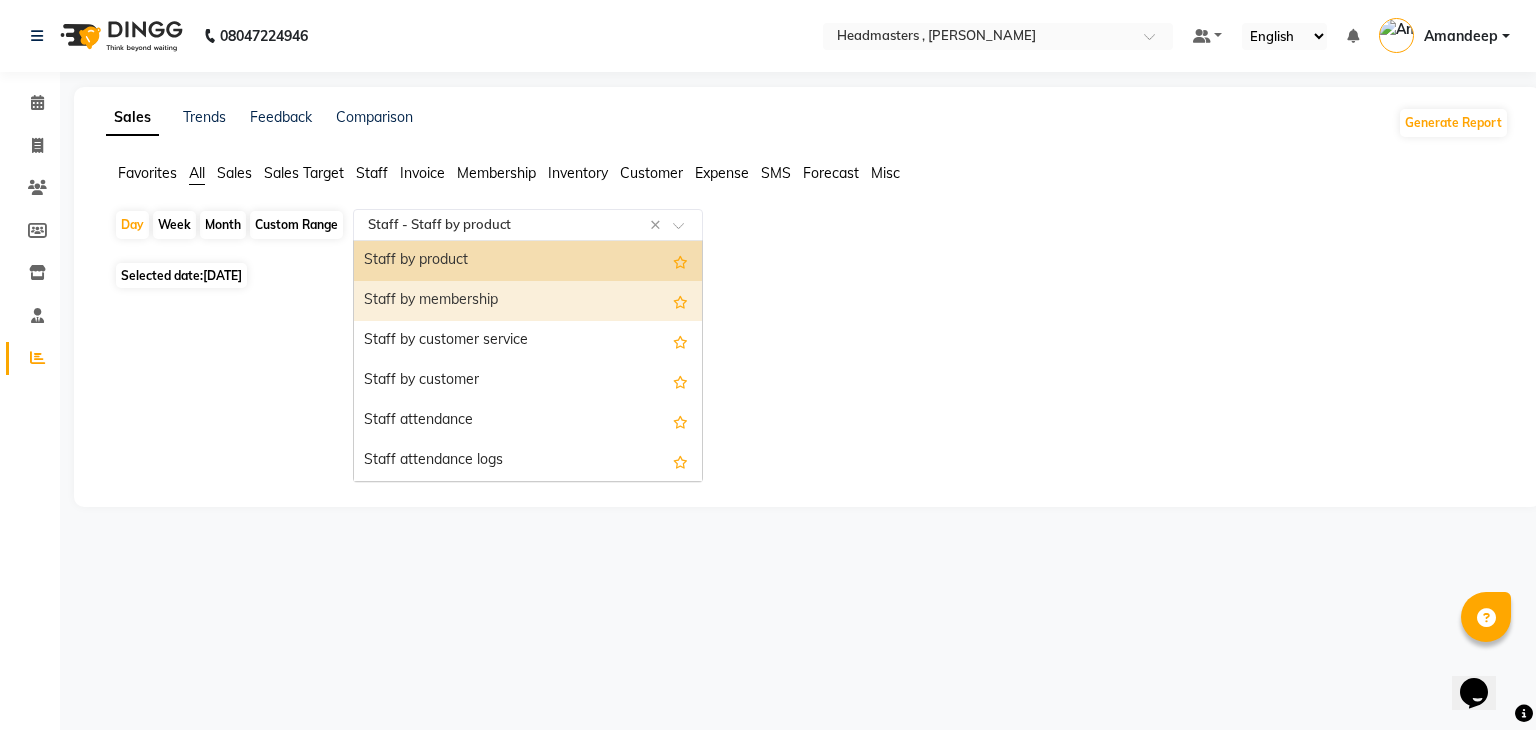 click on "Staff by membership" at bounding box center [528, 301] 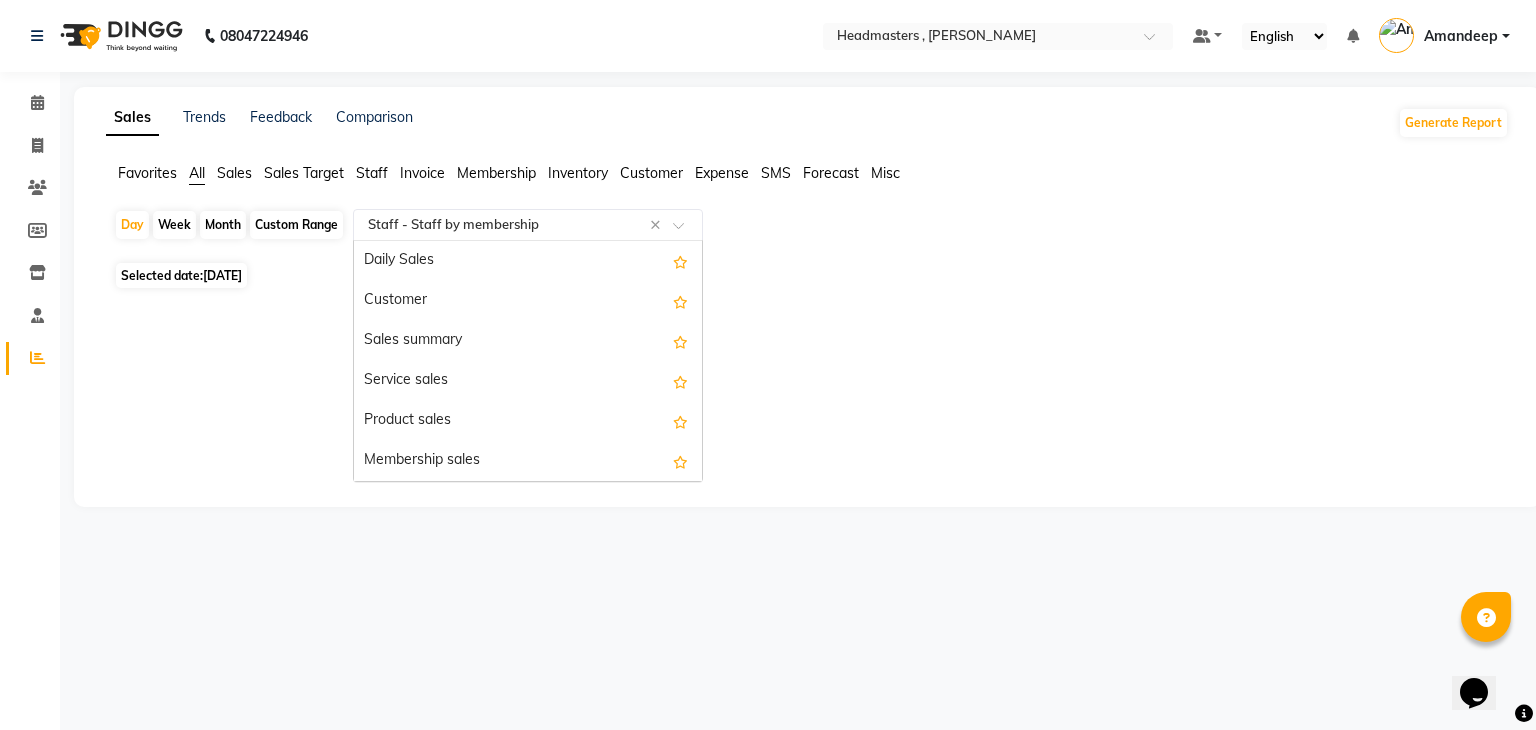 click 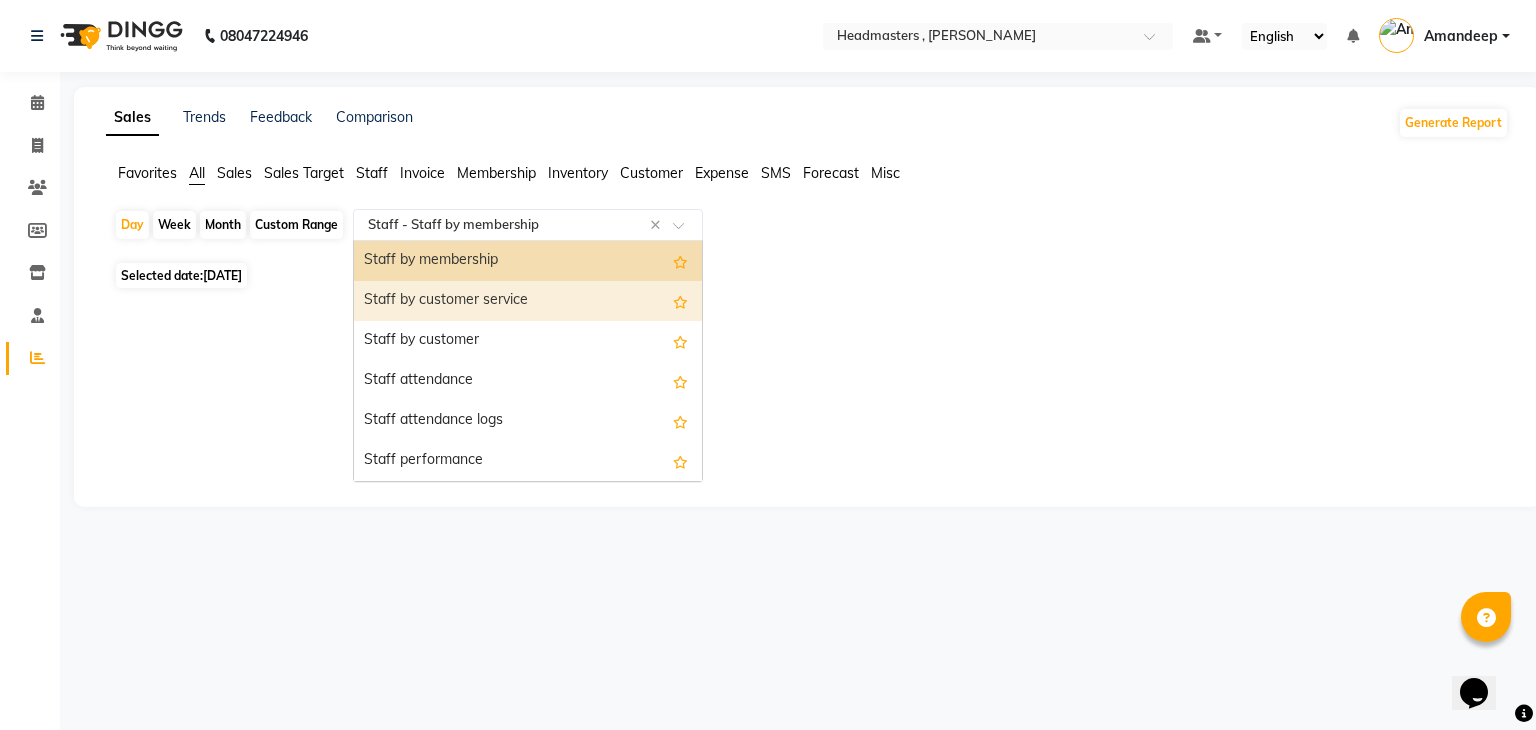 click on "Staff by customer service" at bounding box center (528, 301) 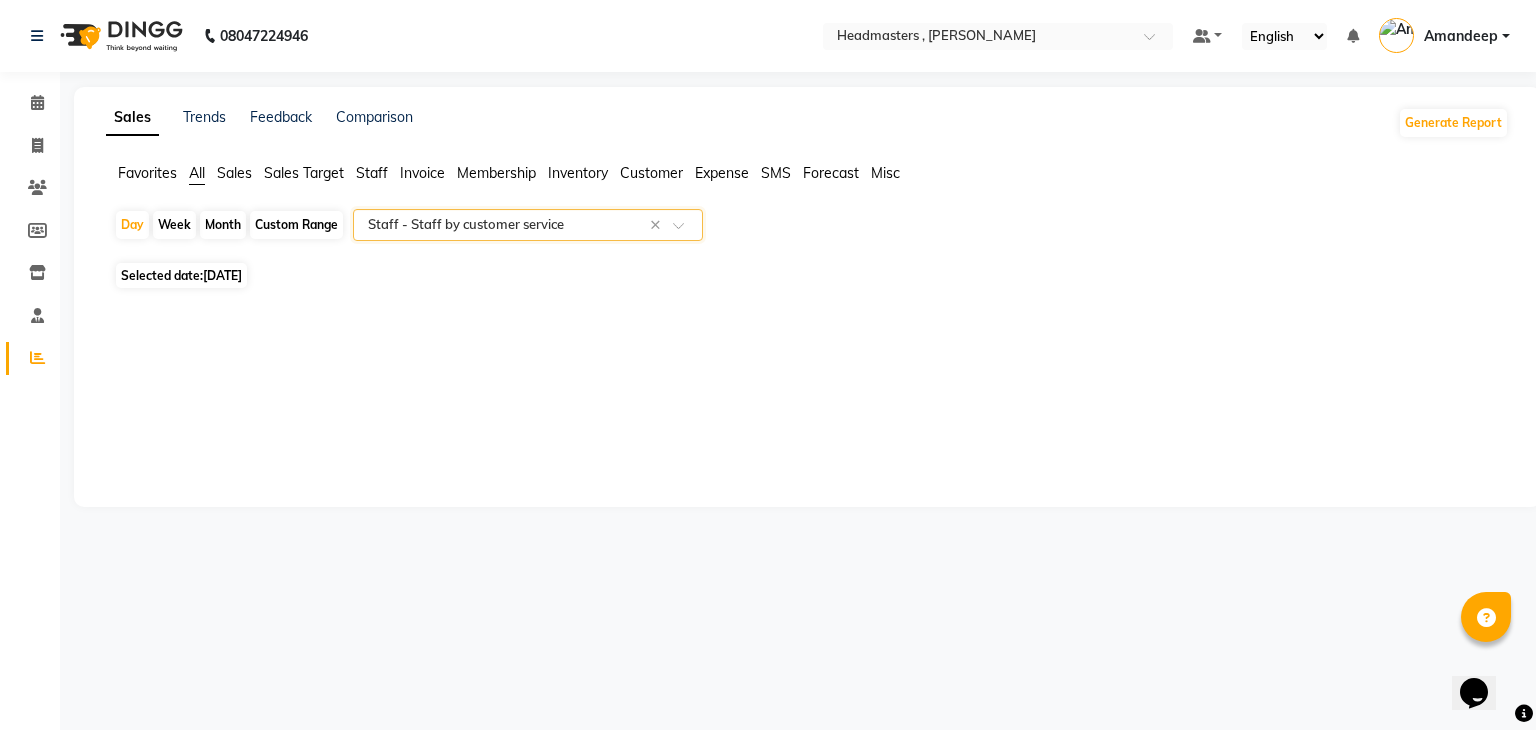 select on "full_report" 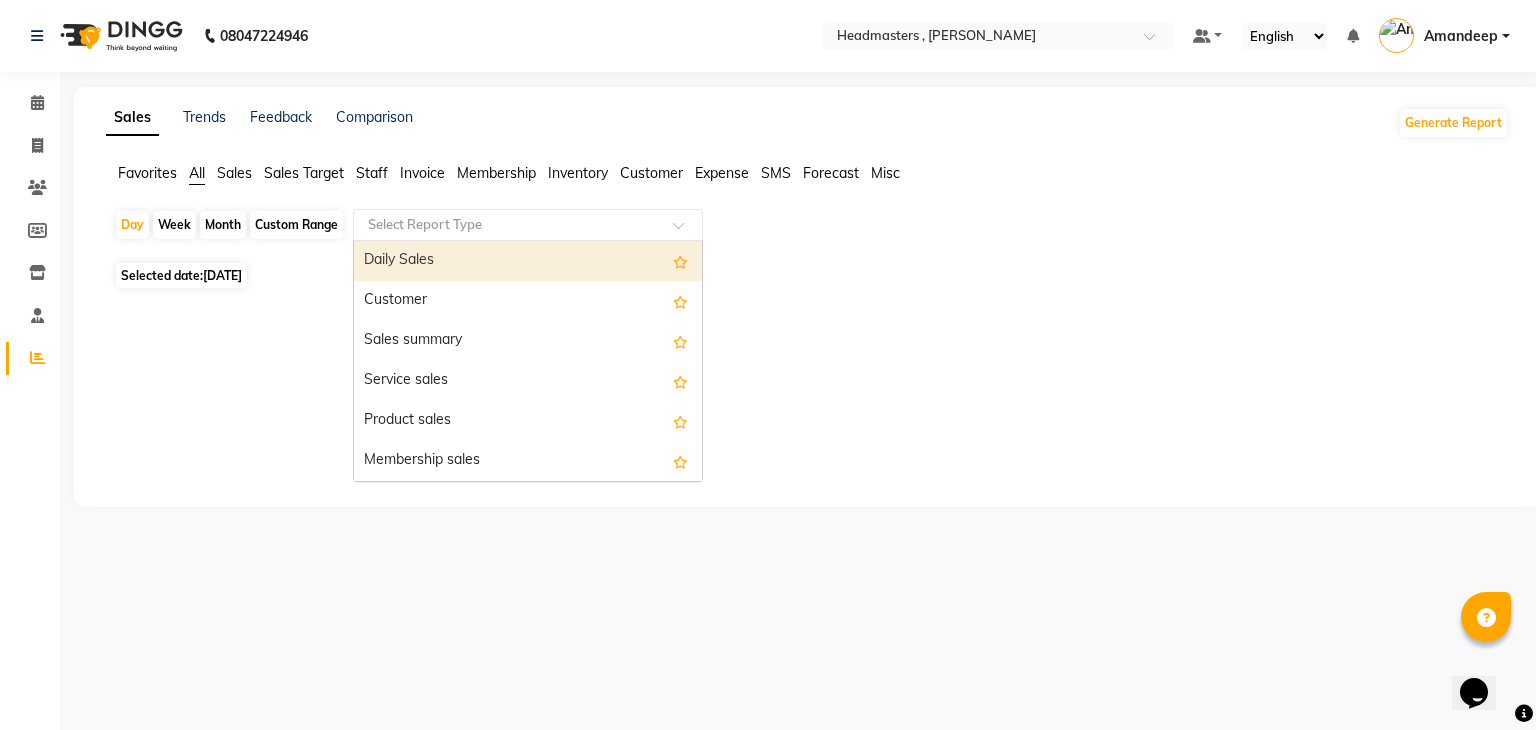 click 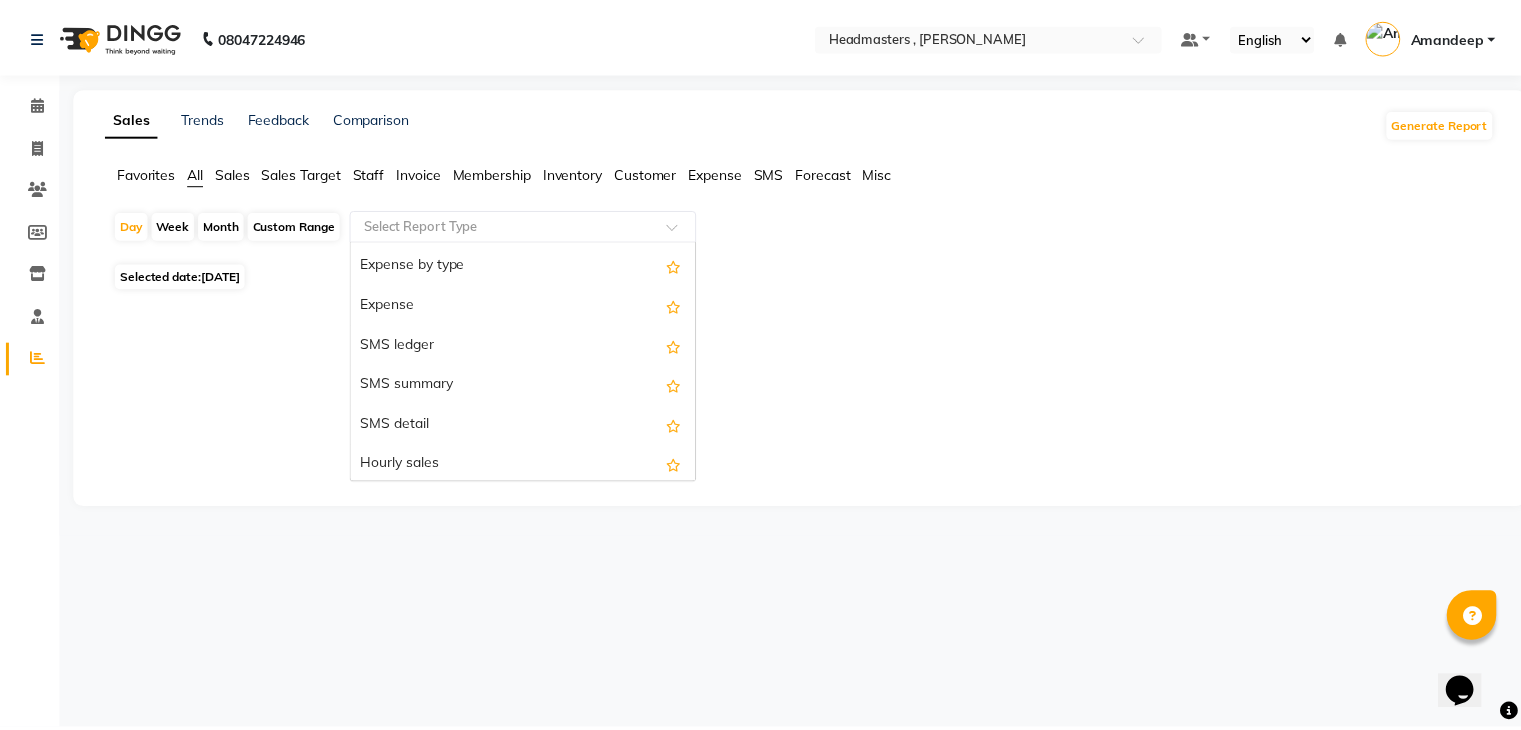 scroll, scrollTop: 4040, scrollLeft: 0, axis: vertical 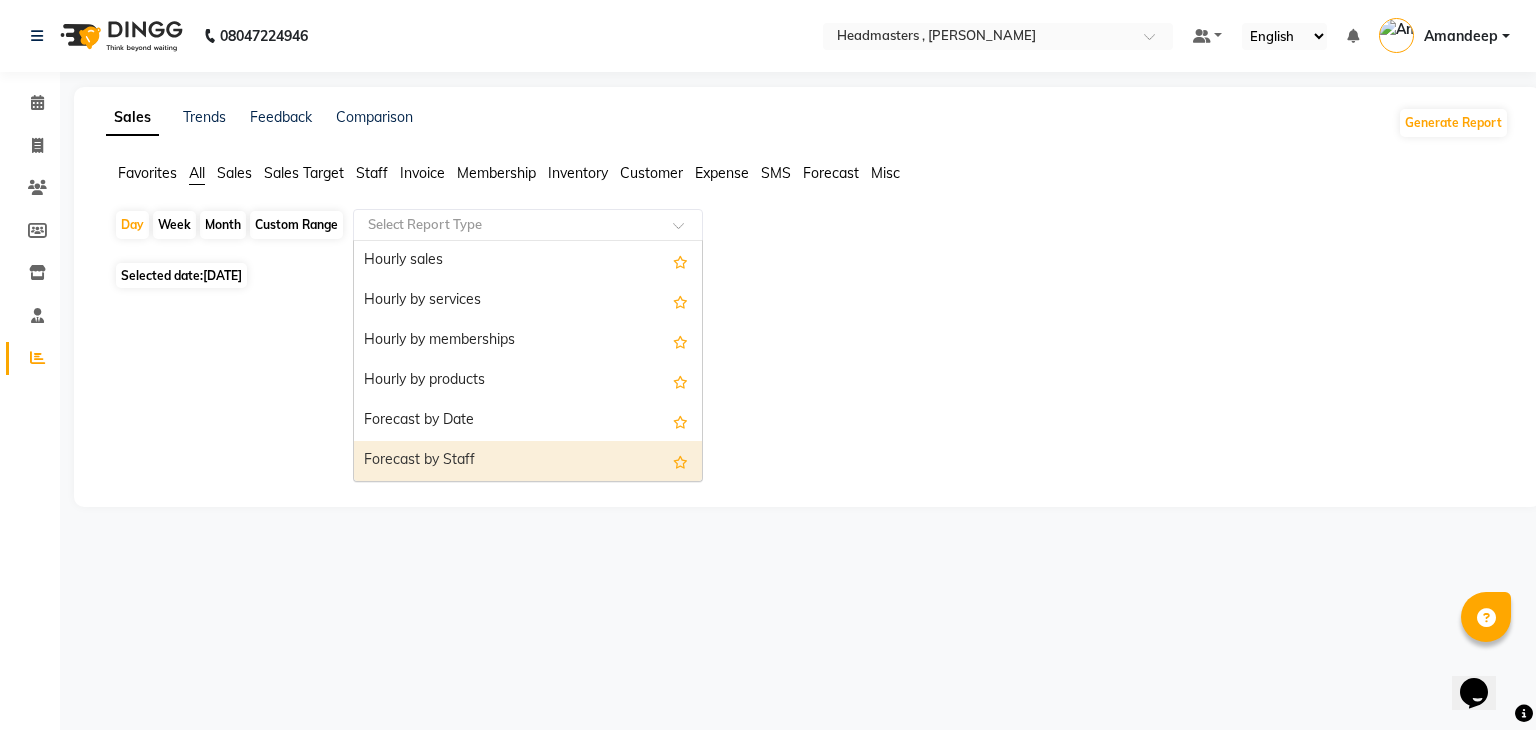 click on "Forecast by Staff" at bounding box center (528, 461) 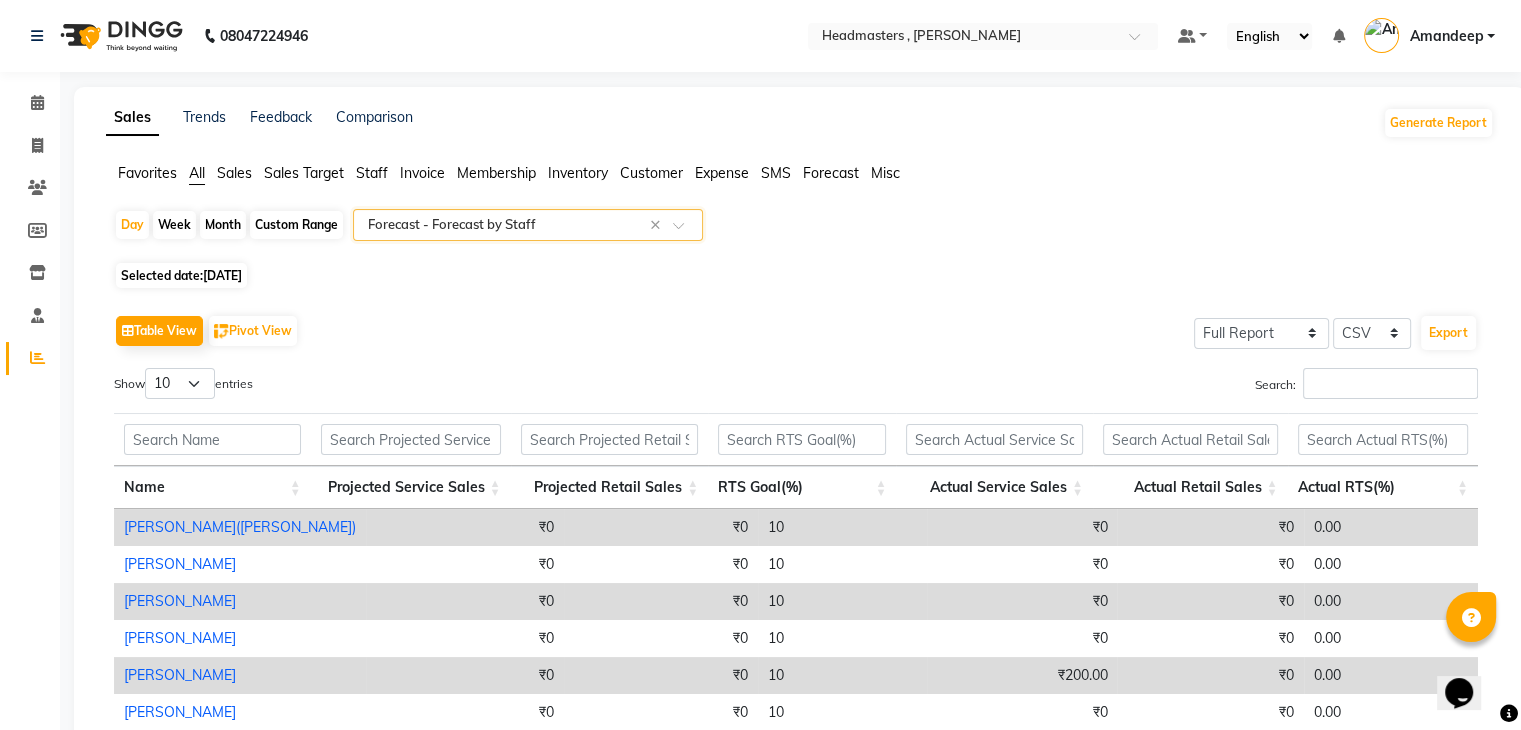 scroll, scrollTop: 240, scrollLeft: 0, axis: vertical 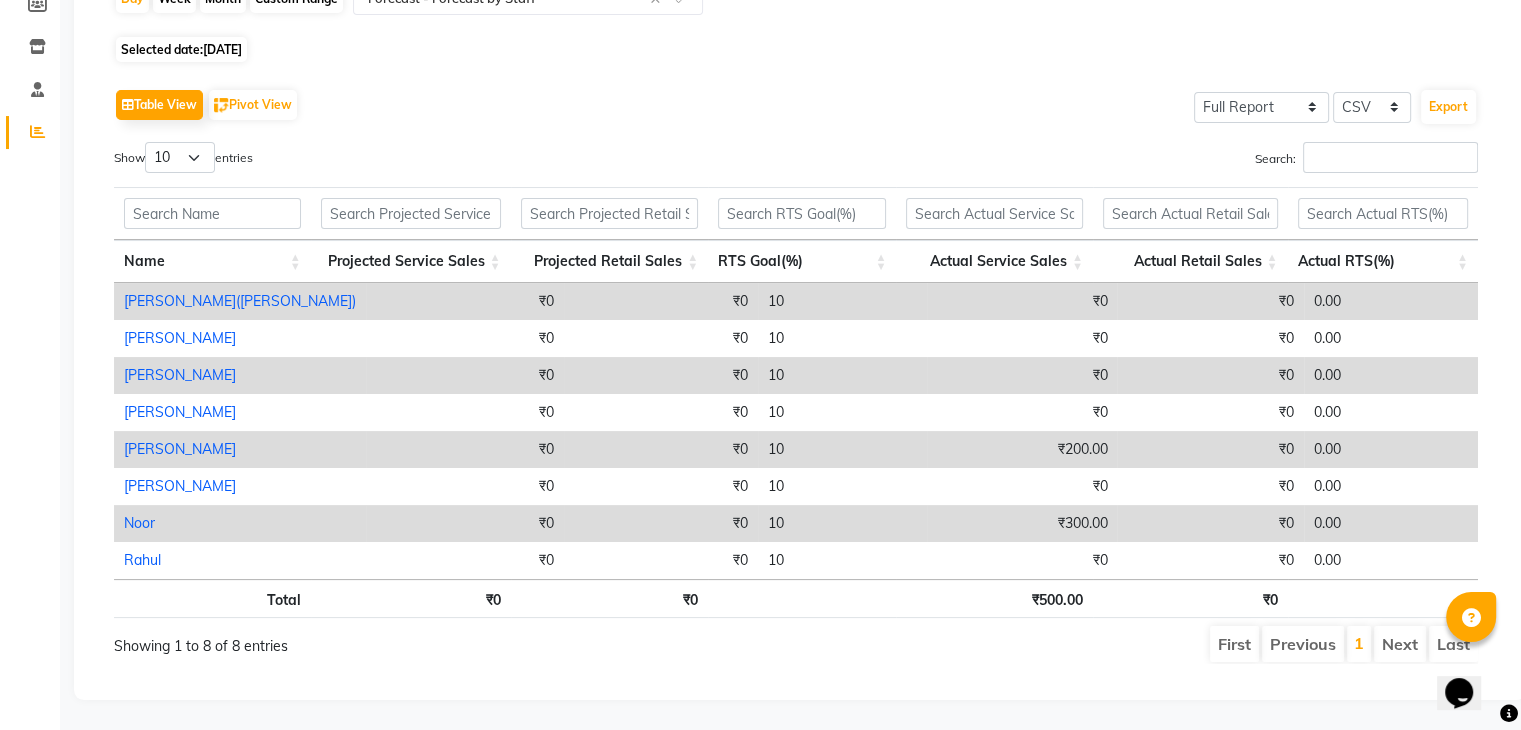 click on "Table View   Pivot View  Select Full Report Filtered Report Select CSV PDF  Export" 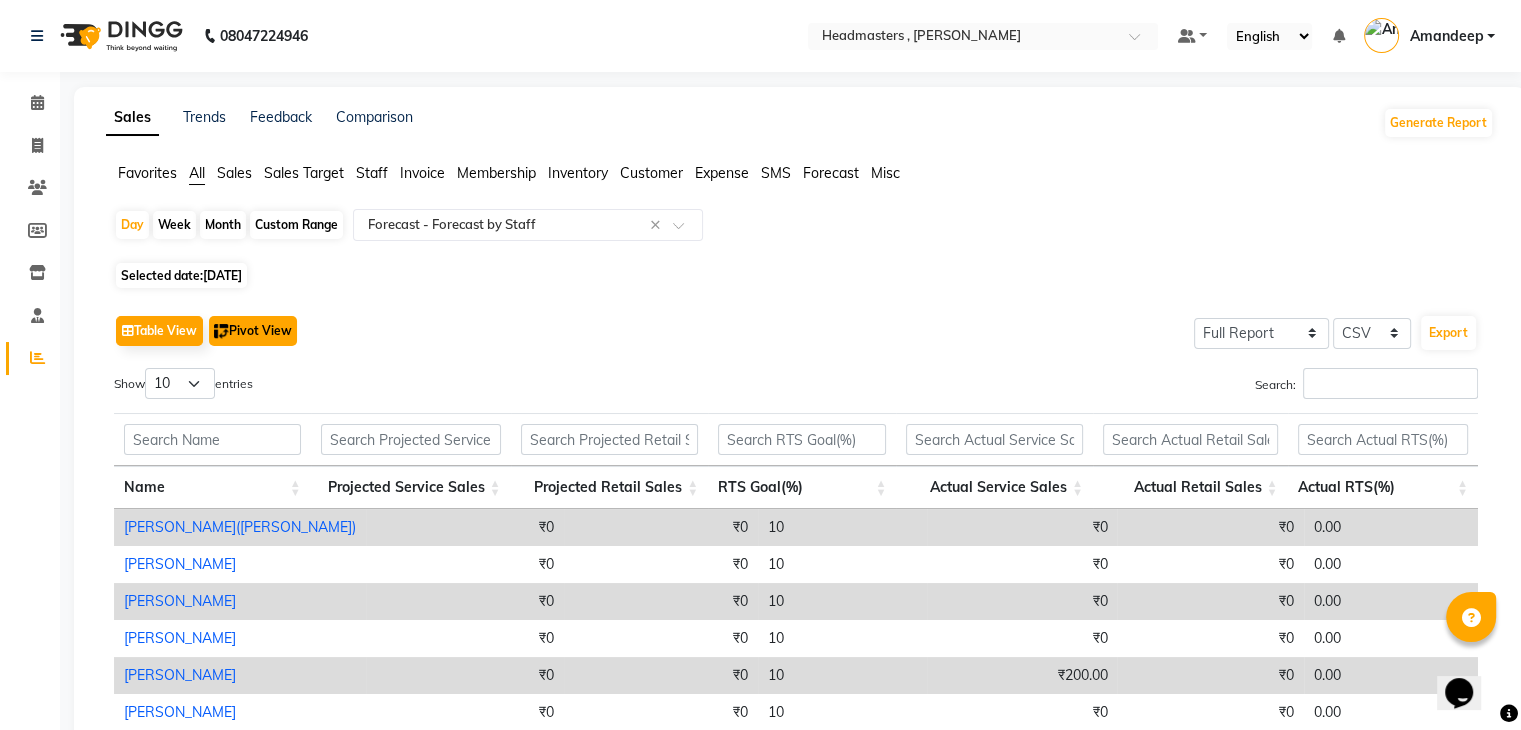 click on "Pivot View" 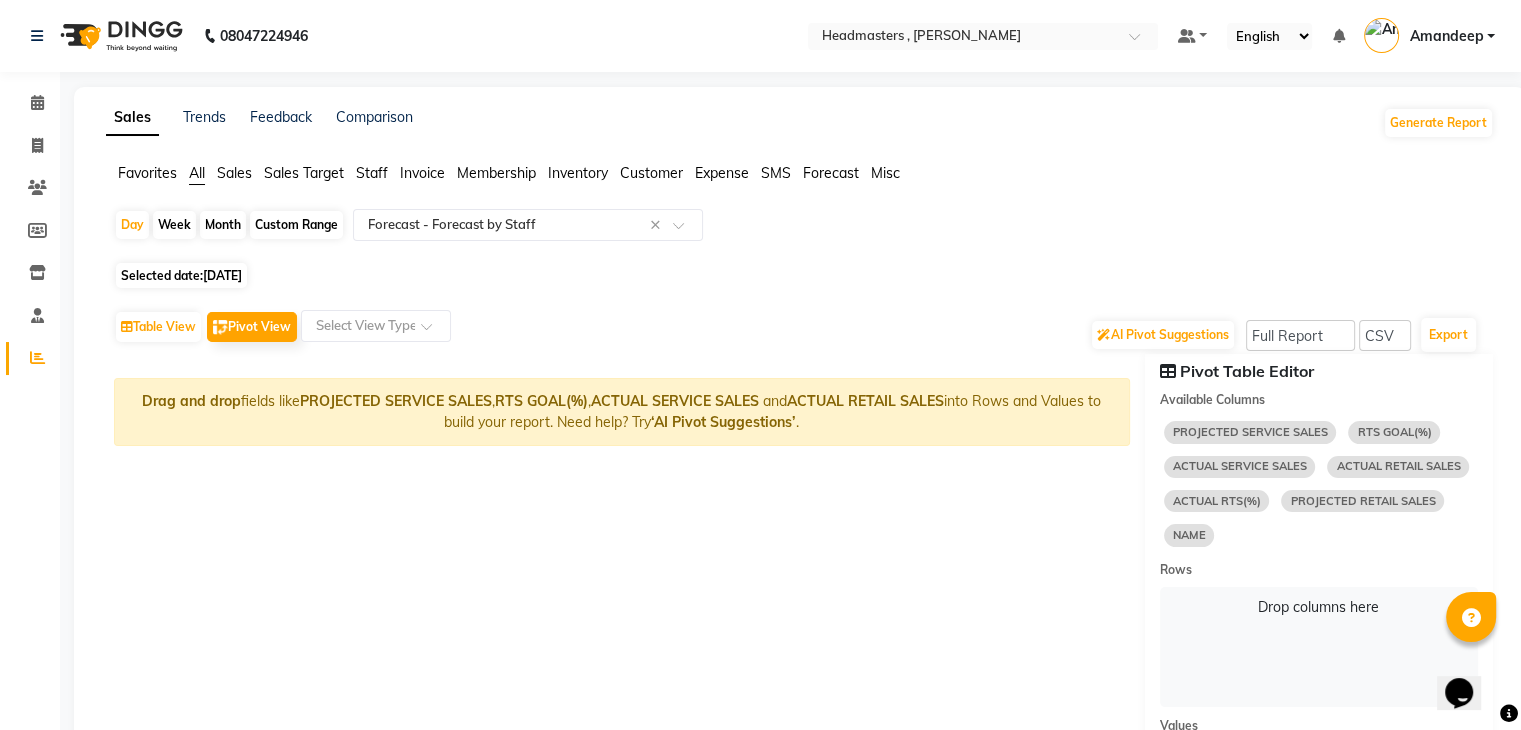 click on "‘AI Pivot Suggestions’" 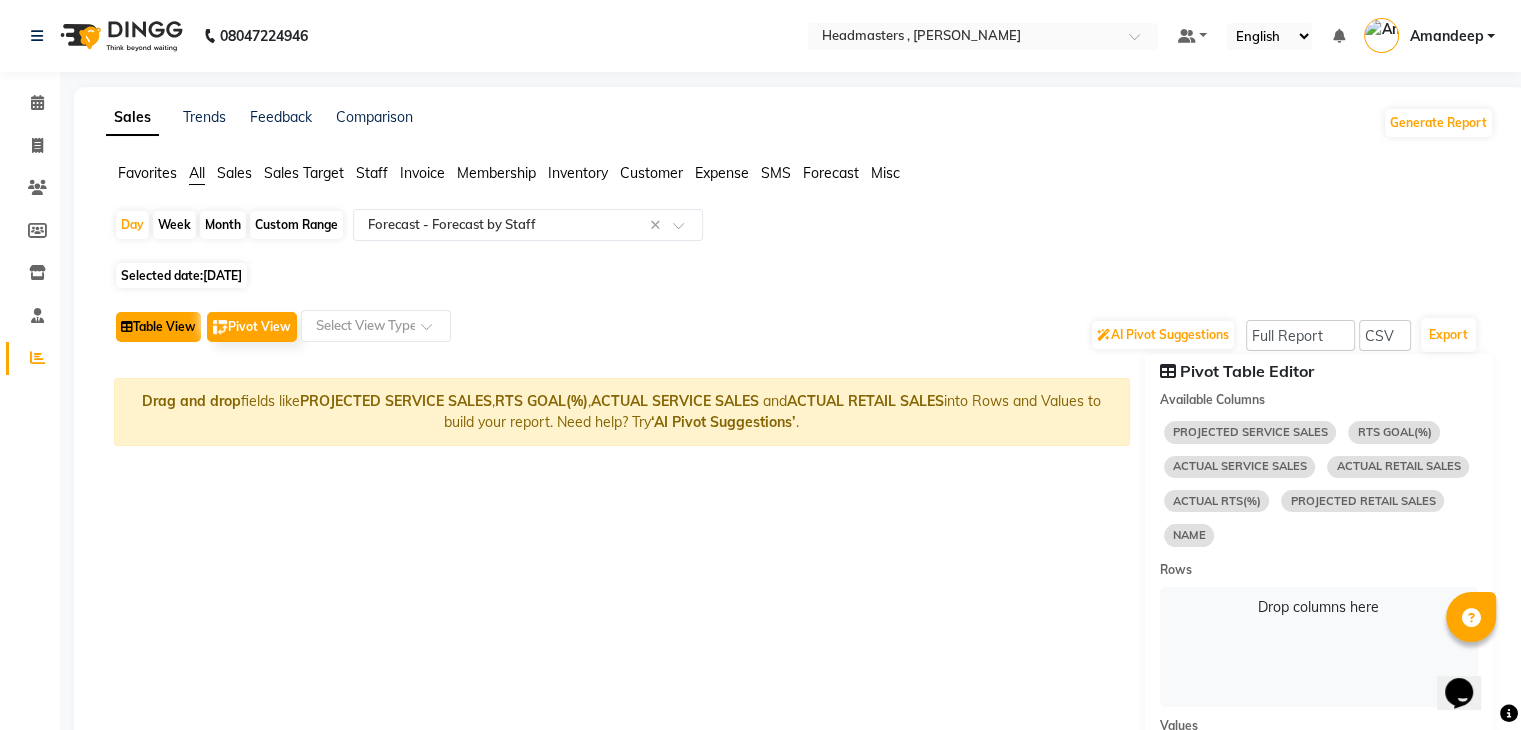 click on "Table View" 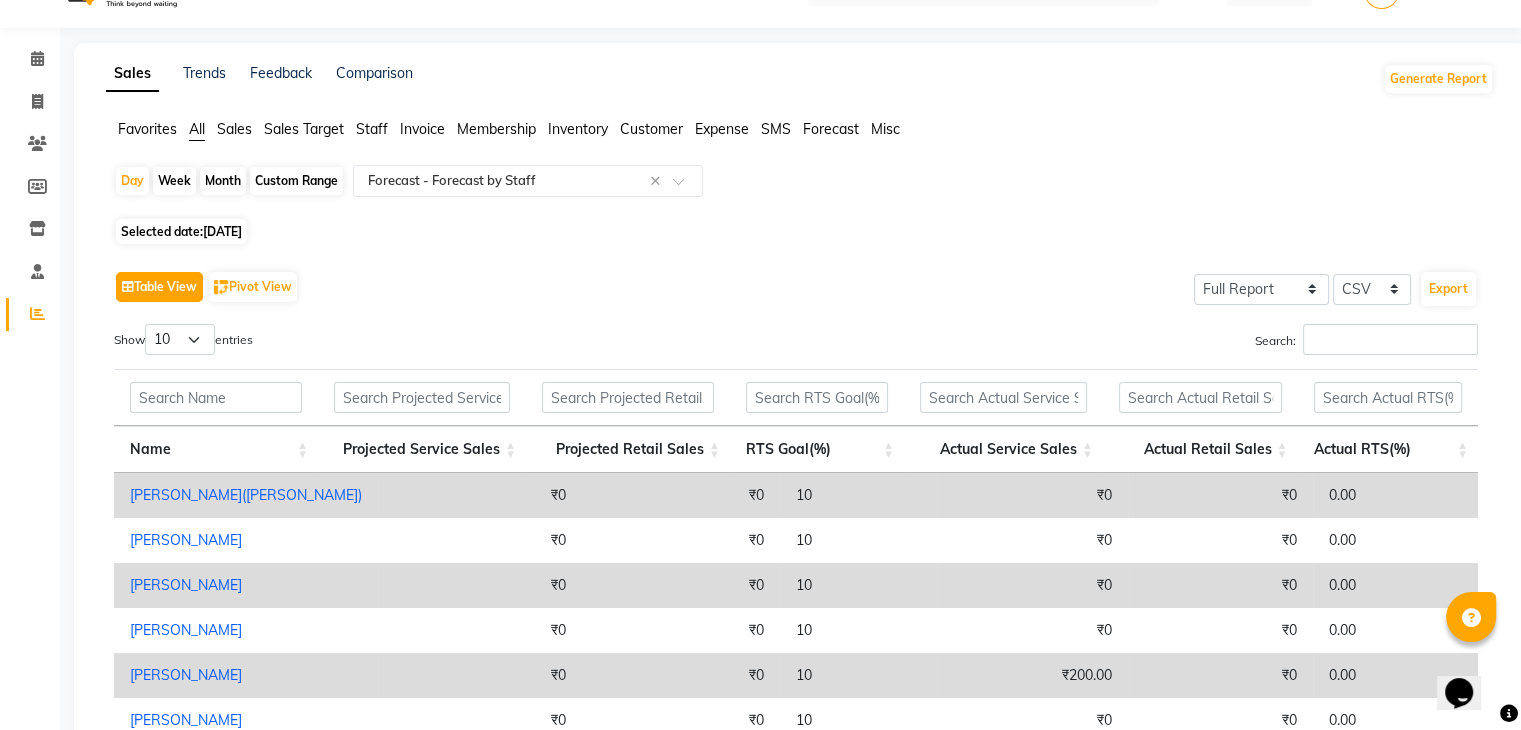 scroll, scrollTop: 31, scrollLeft: 0, axis: vertical 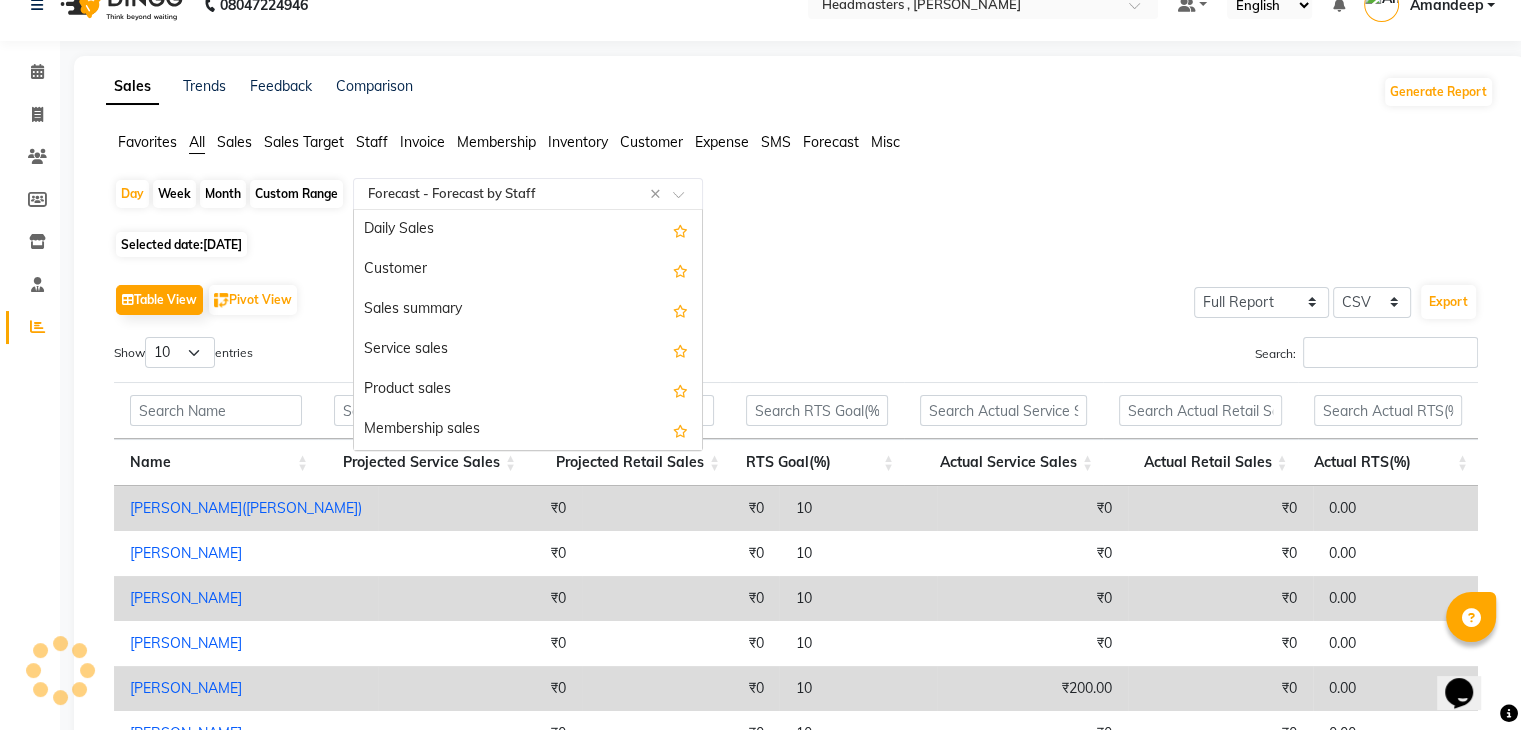 click 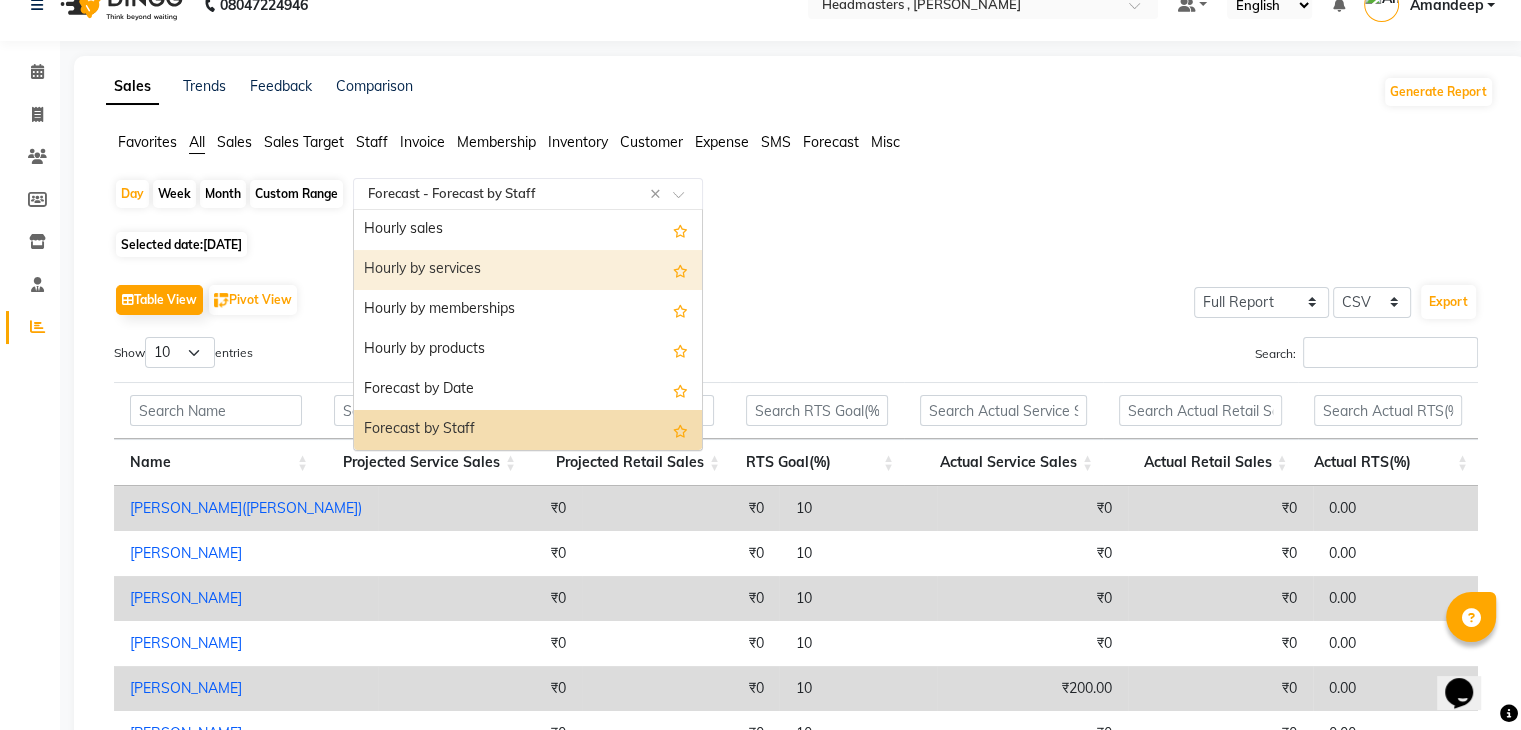 click on "Day   Week   Month   Custom Range  Select Report Type × Forecast -  Forecast by Staff ×  Daily Sales   Customer   Sales summary   Service sales   Product sales   Membership sales   Package sales   Prepaid sales   Voucher sales   Payment mode   Service by category   Sales by center   Gift card sales   Business Analysis   Backline Transaction Log Summary   Backline Transaction Log   Collection By Date   Collection By Invoice   Staff summary   Staff by service   Staff by product   Staff by membership   Staff by customer service   Staff by customer   Staff attendance   Staff attendance logs   Staff performance   Staff performance service   Staff performance product   Staff combined summary   Staff service summary   Staff product summary   Staff membership summary   Staff prepaid summary   Staff voucher summary   Staff package summary   Staff transfer   Staff performance summary   Staff Gift card Summary   Staff Tip Summary   Invoice   Tax invoice   Tax detail invoice   Invoice unpaid(balance due)   GST Report" 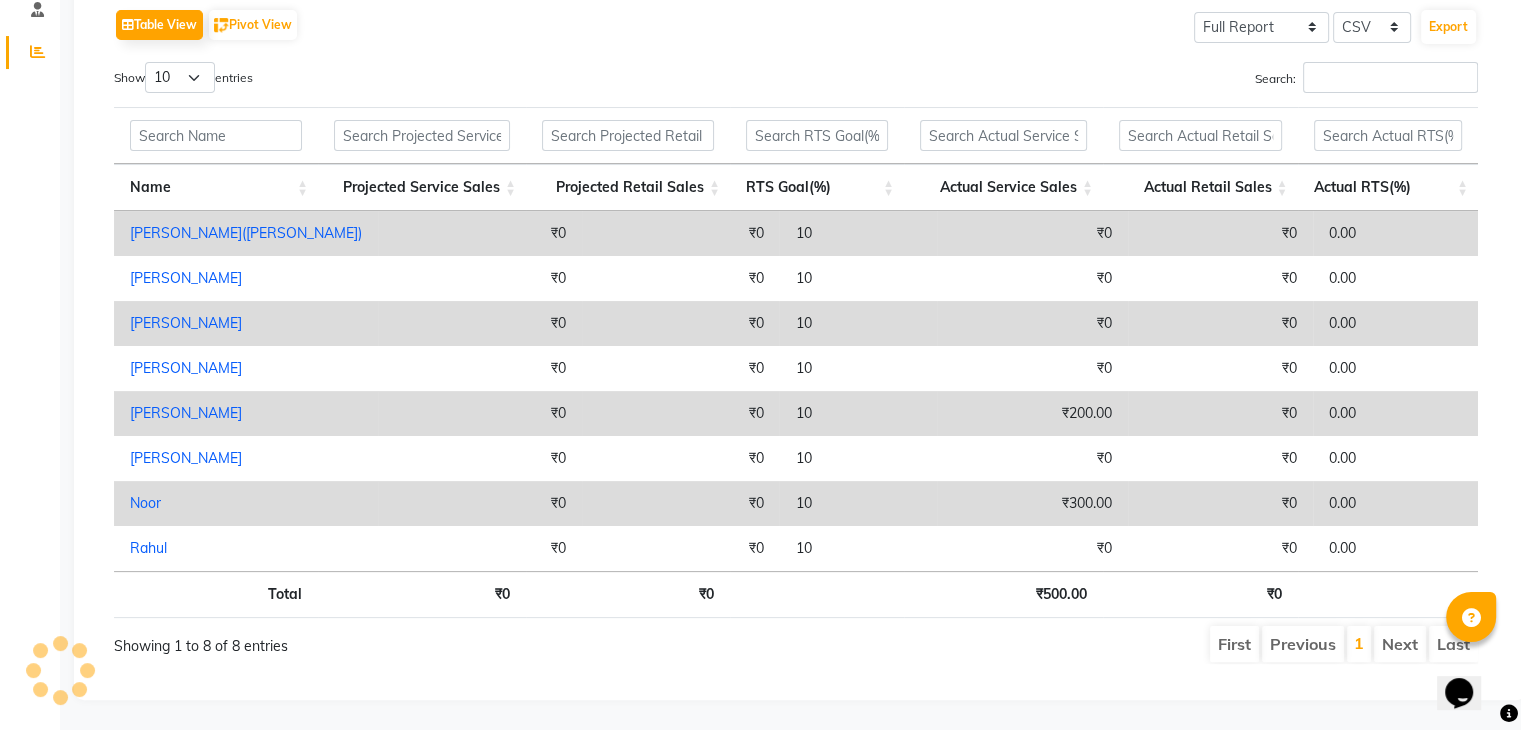 scroll, scrollTop: 0, scrollLeft: 0, axis: both 